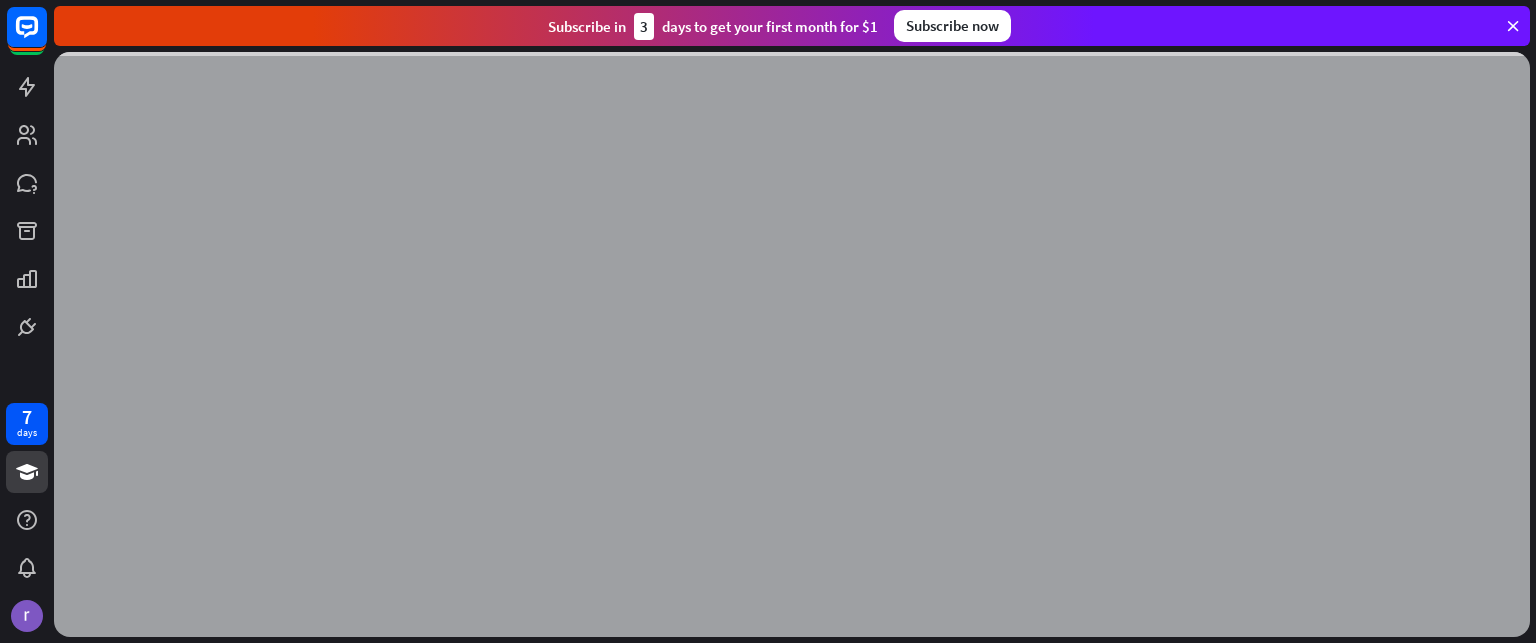 scroll, scrollTop: 0, scrollLeft: 0, axis: both 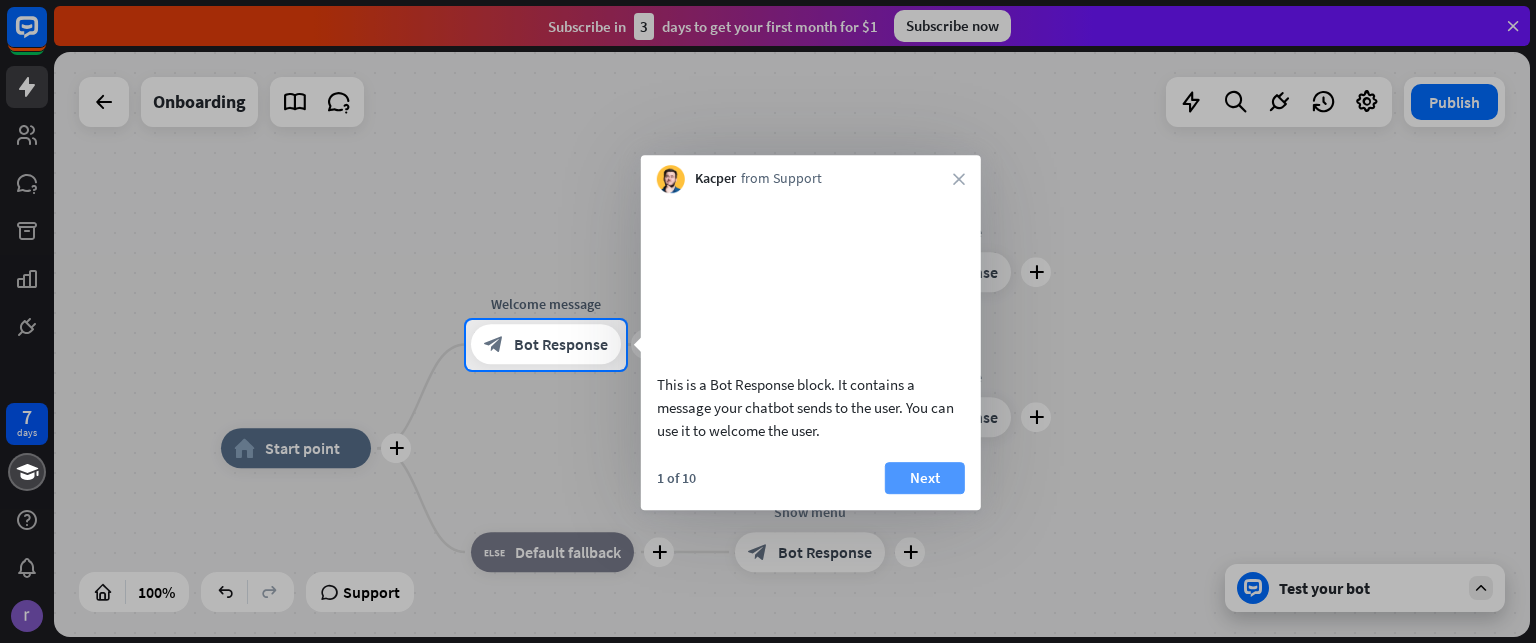 click on "Next" at bounding box center [925, 478] 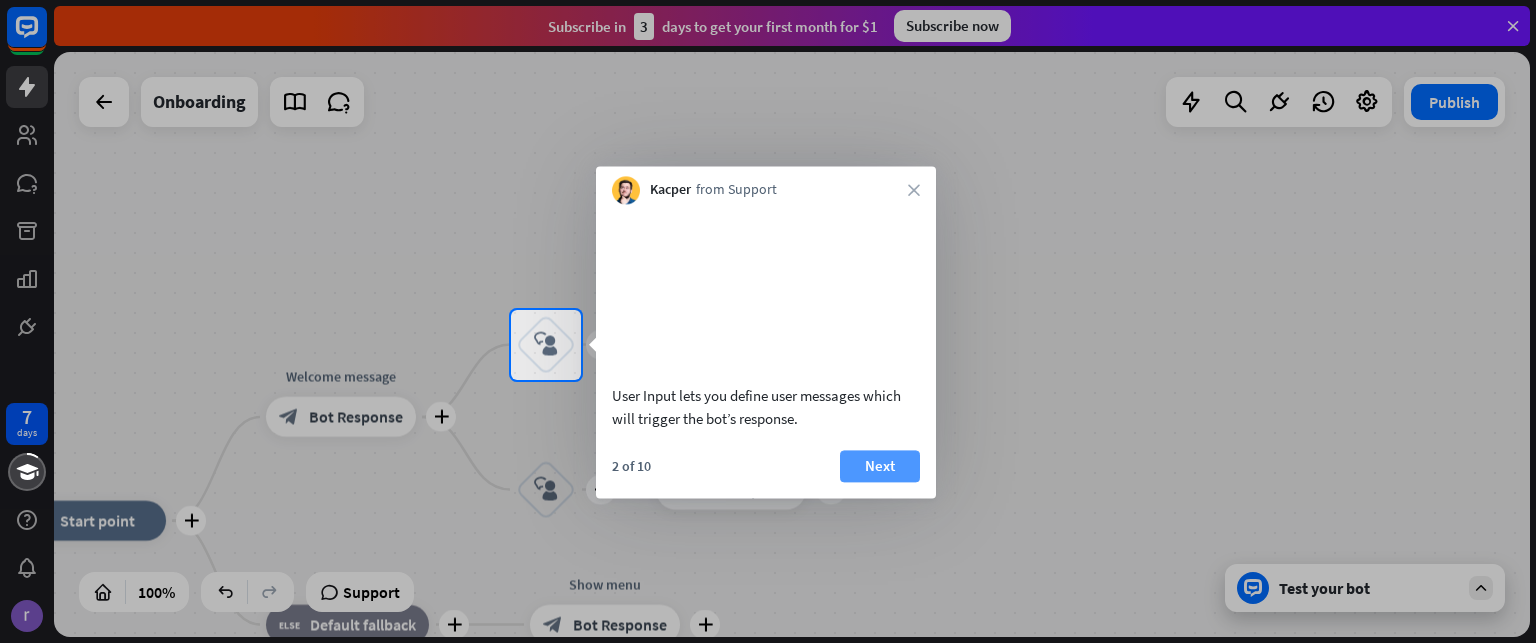 click on "Next" at bounding box center (880, 466) 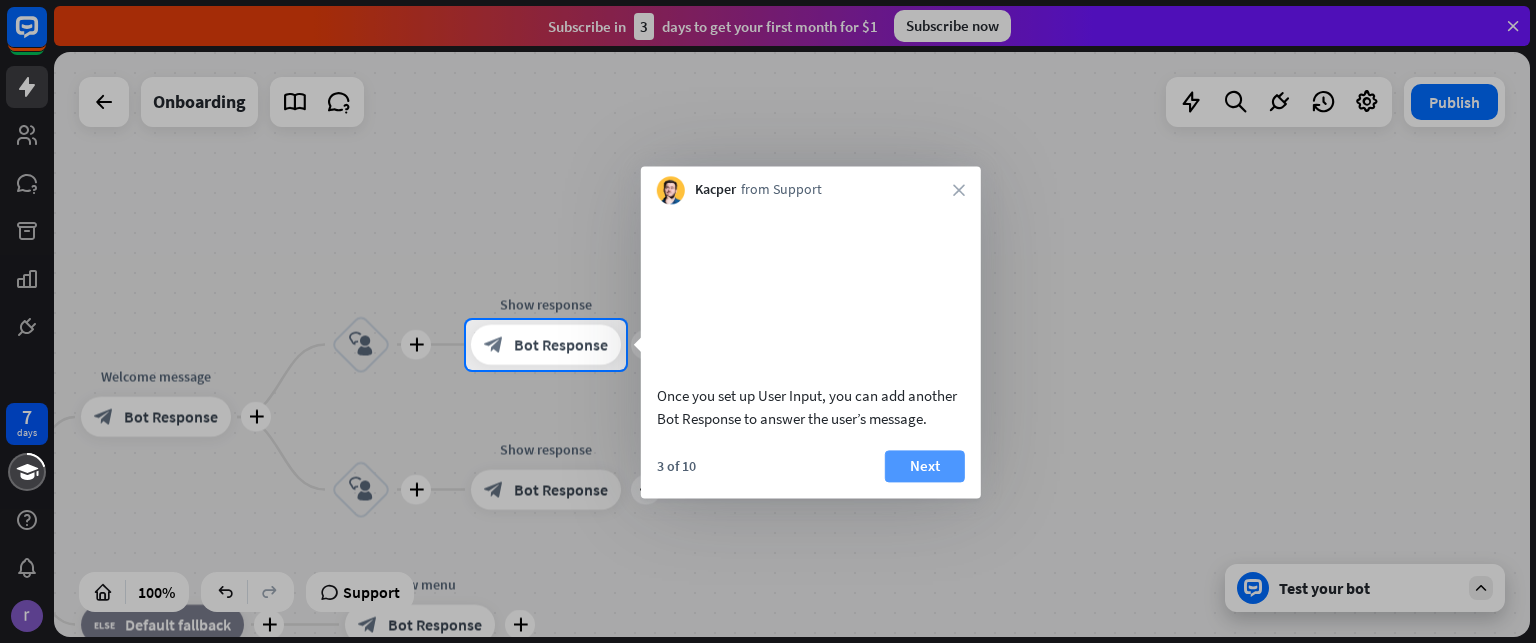 click on "Next" at bounding box center (925, 466) 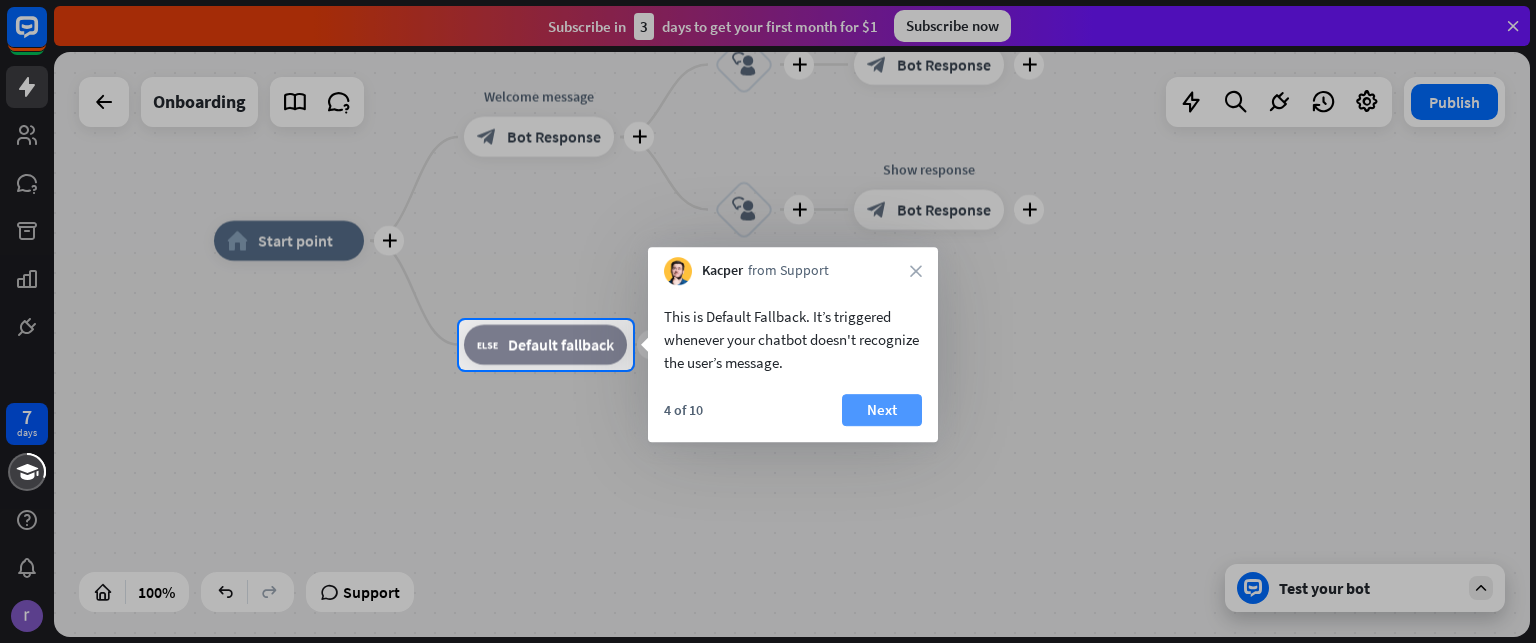click on "Next" at bounding box center [882, 410] 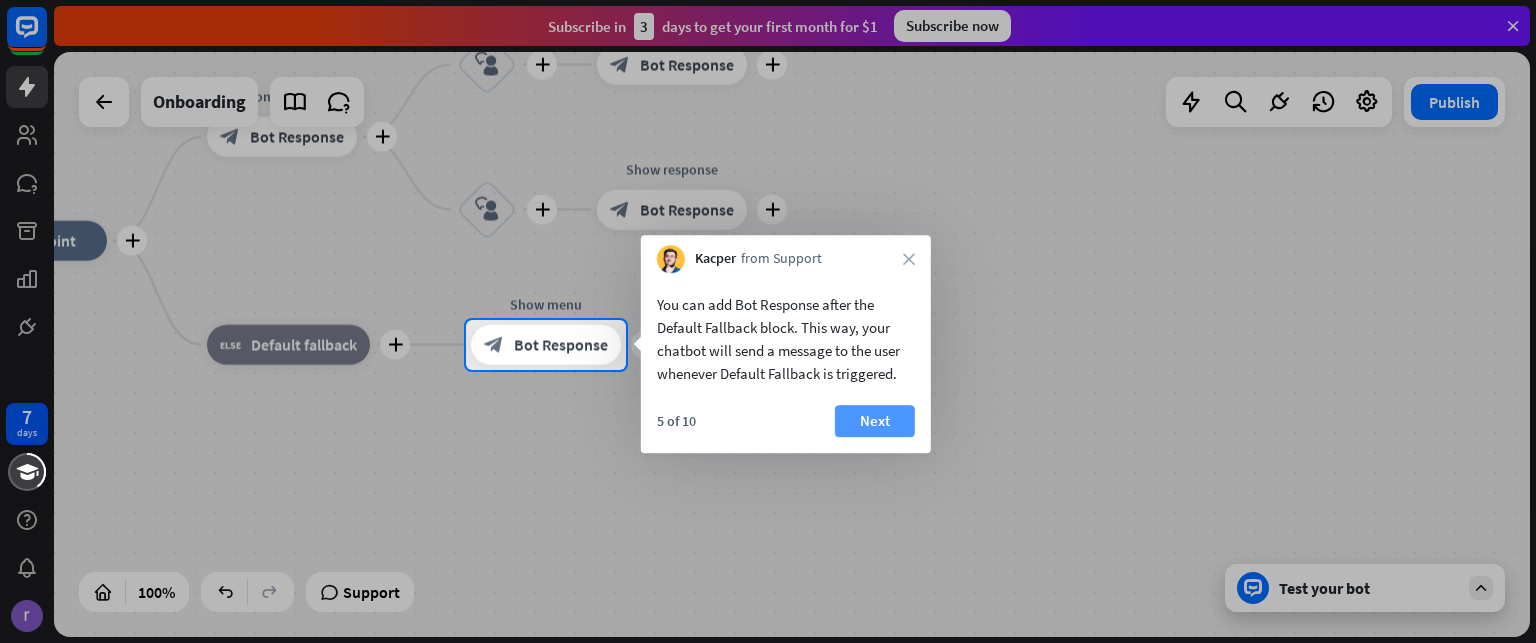 click on "Next" at bounding box center [875, 421] 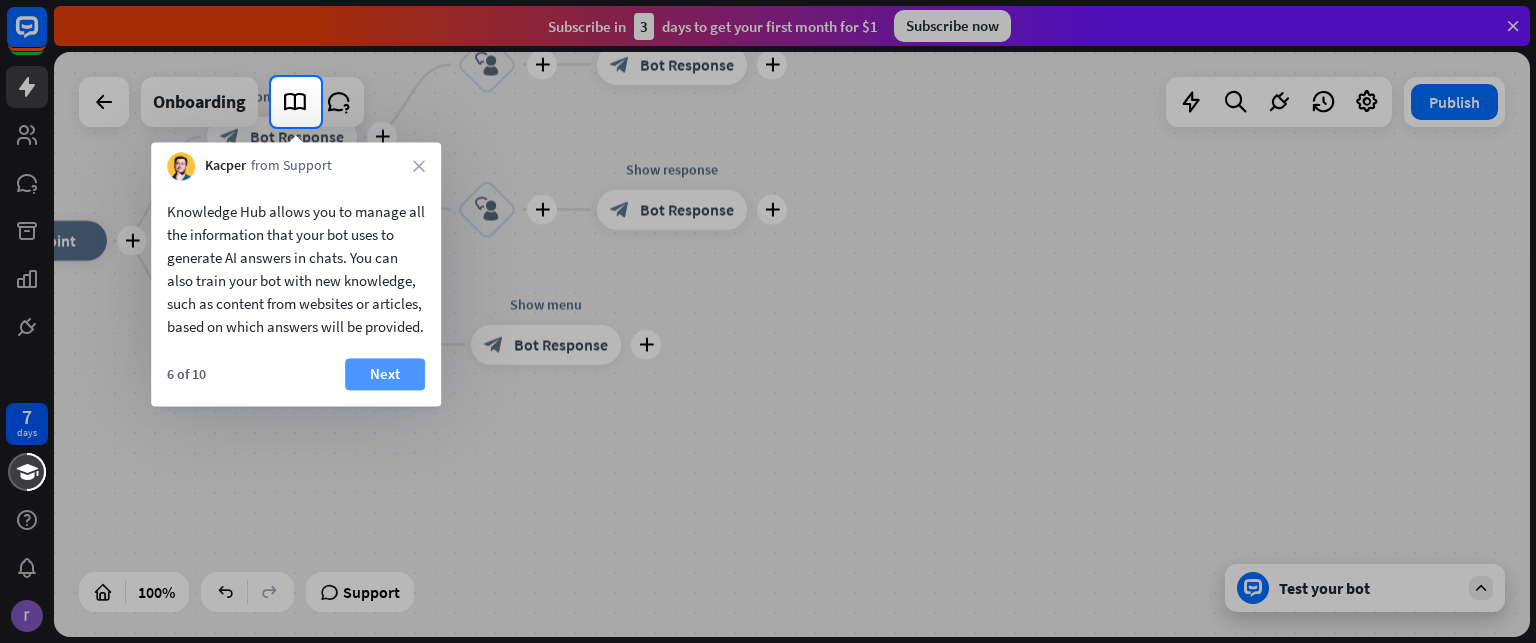 click on "Next" at bounding box center (385, 374) 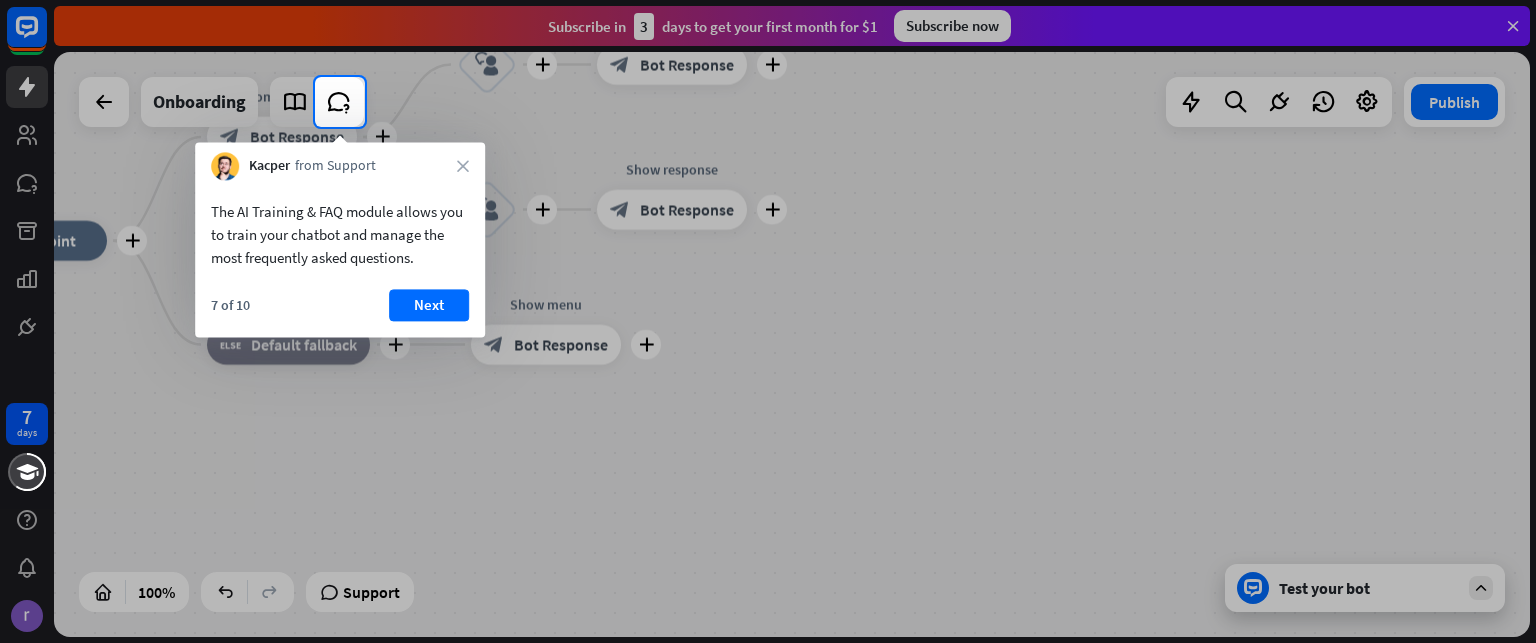 click on "7   days
close
Product Help
First steps   Get started with ChatBot       Help Center   Follow step-by-step tutorials       Academy   Level up your skill set       Contact us   Connect with our Product Experts
Subscribe [DATE]
to get your first month for $1
Subscribe now                     plus     home_2   Start point               plus   Welcome message   block_bot_response   Bot Response               plus     block_user_input               plus   Show response   block_bot_response   Bot Response               plus     block_user_input               plus   Show response   block_bot_response   Bot Response" at bounding box center [768, 321] 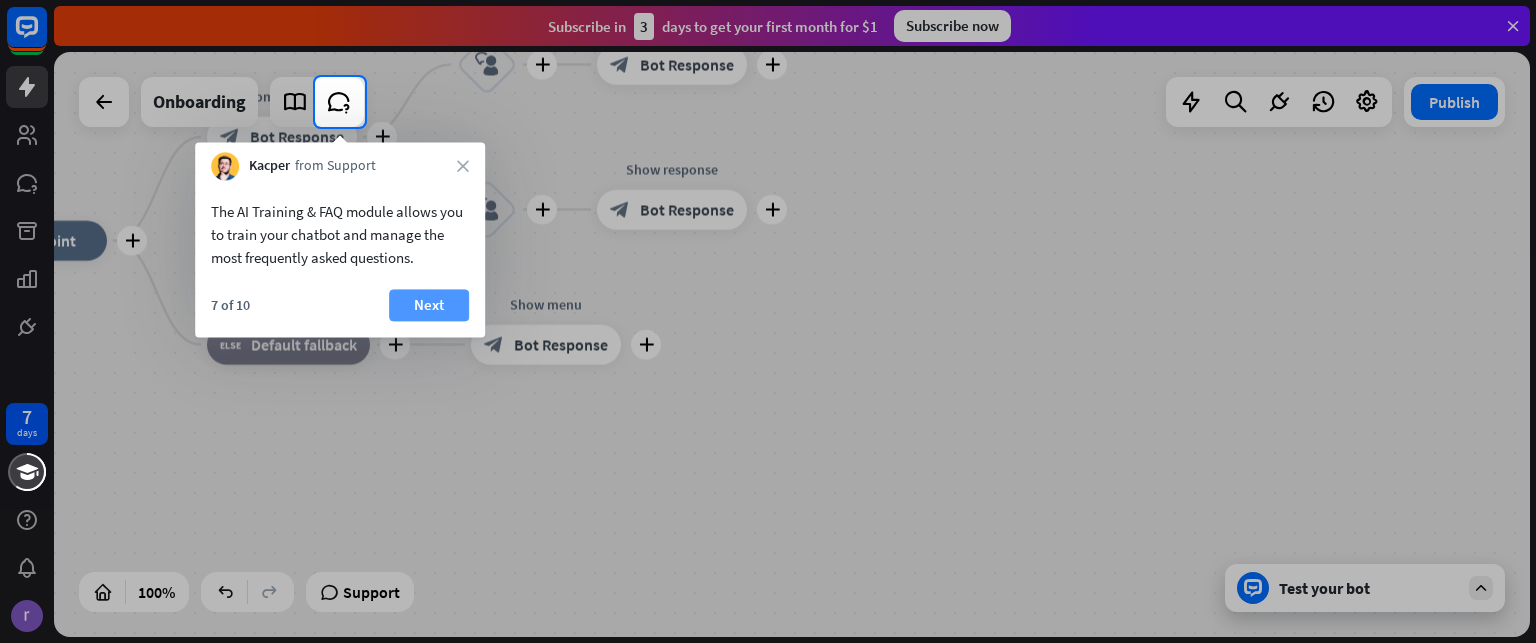 click on "Next" at bounding box center (429, 305) 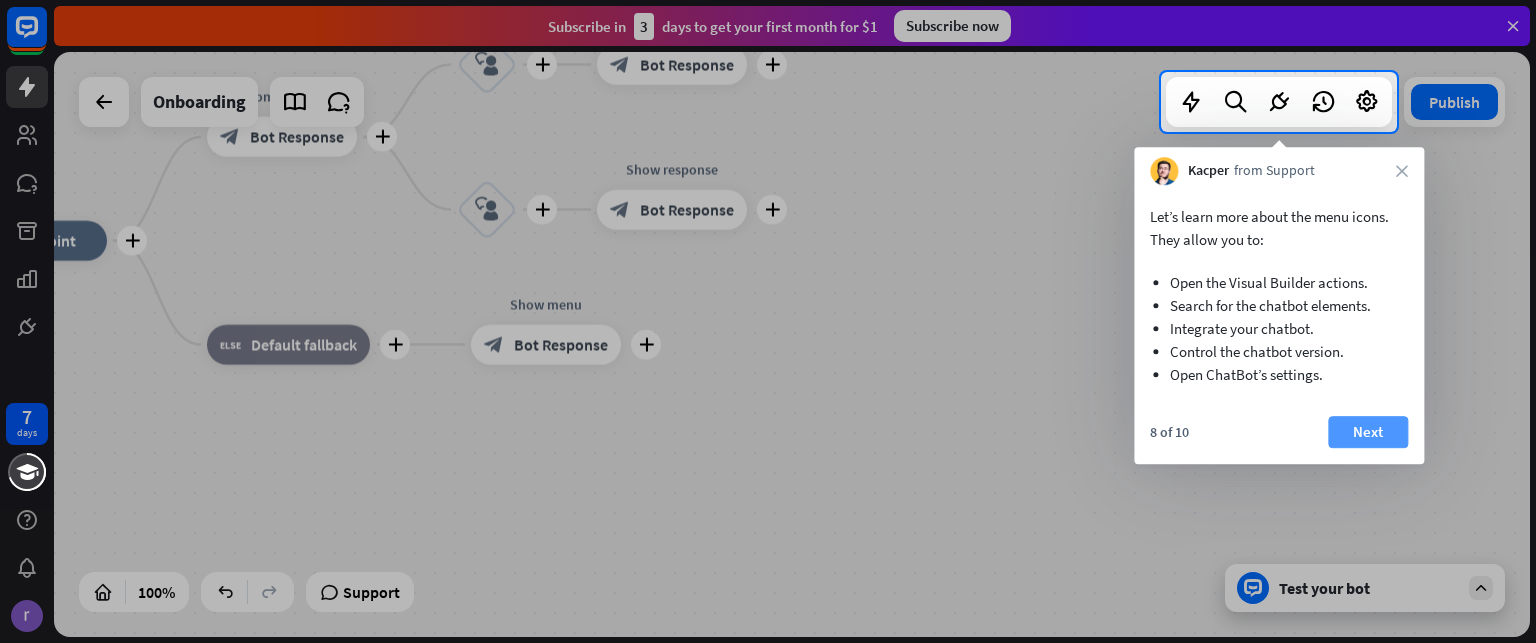click on "Next" at bounding box center [1368, 432] 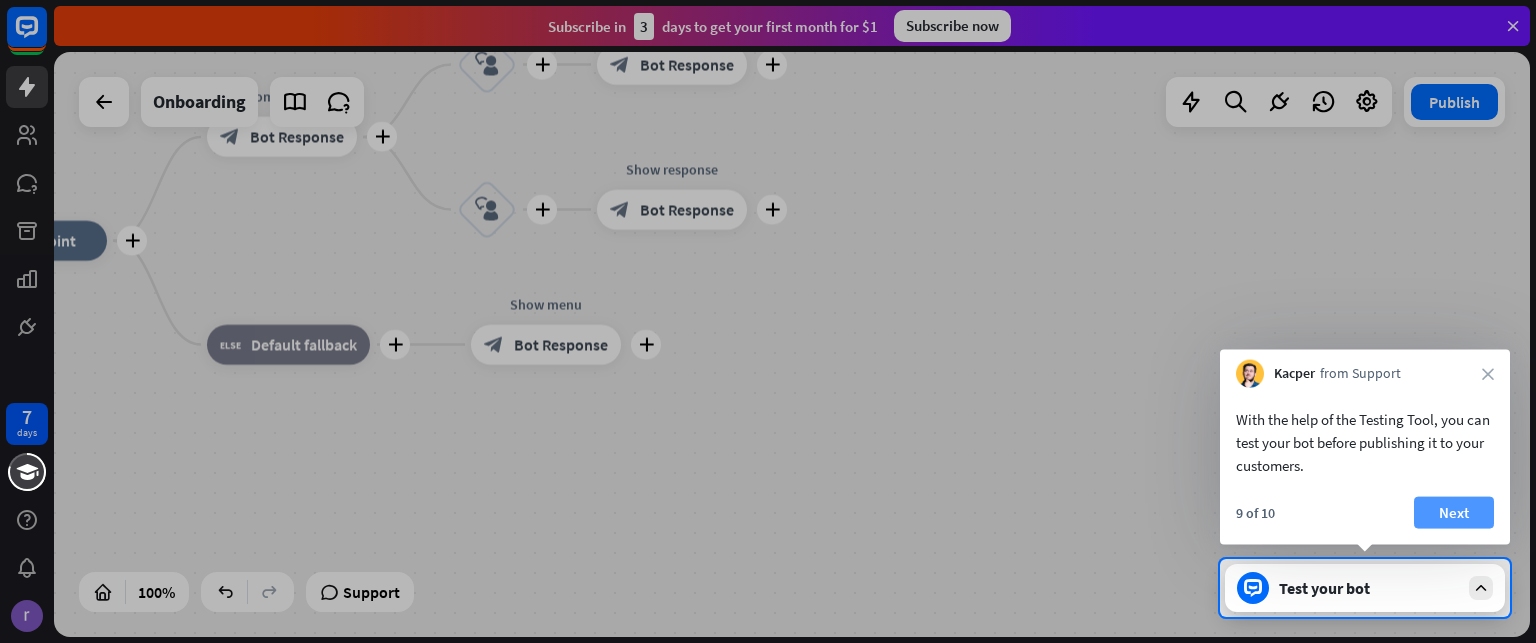 click on "Next" at bounding box center (1454, 513) 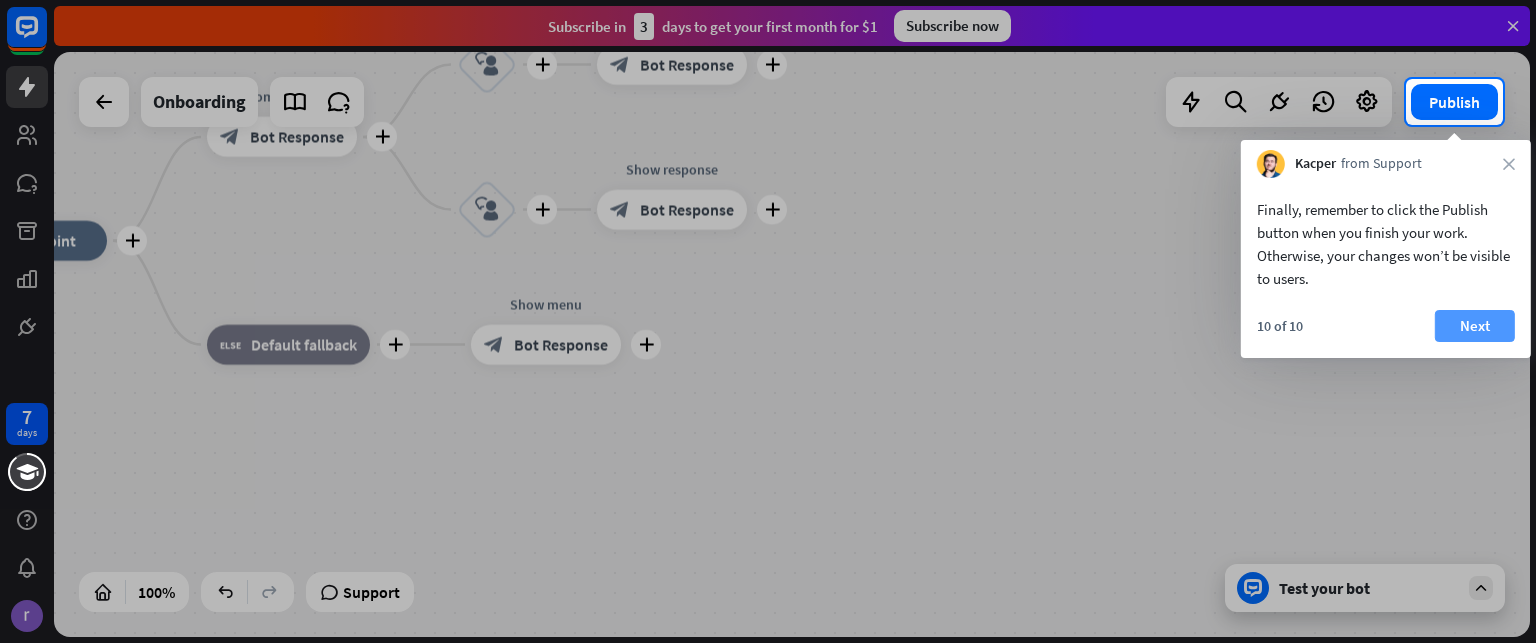 click on "Next" at bounding box center (1475, 326) 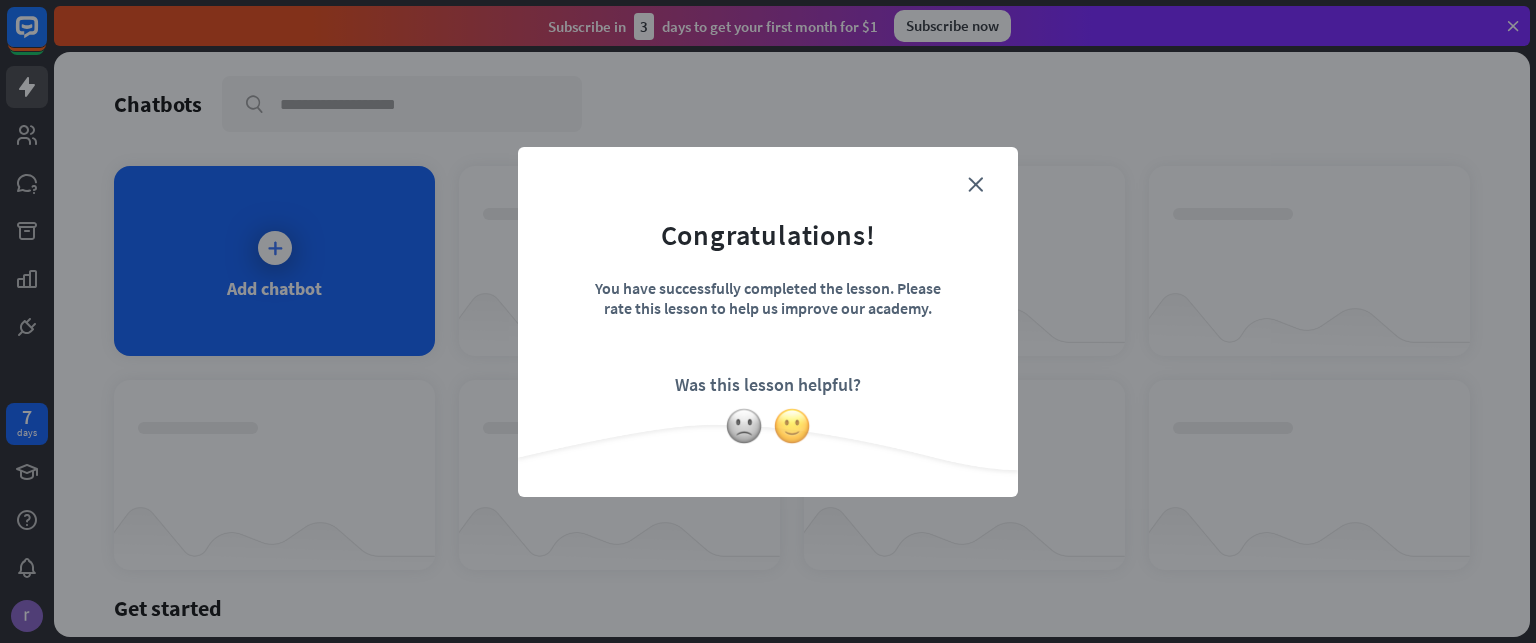 click at bounding box center [792, 426] 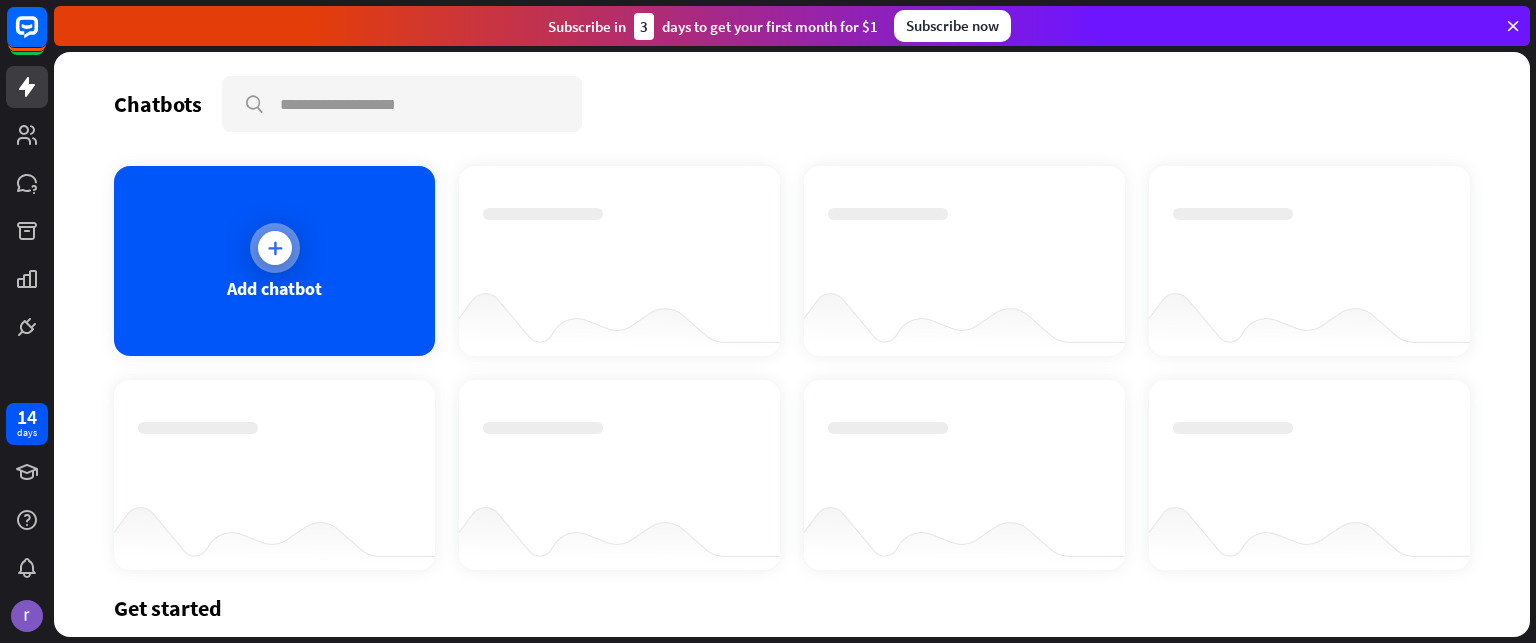 click at bounding box center [275, 248] 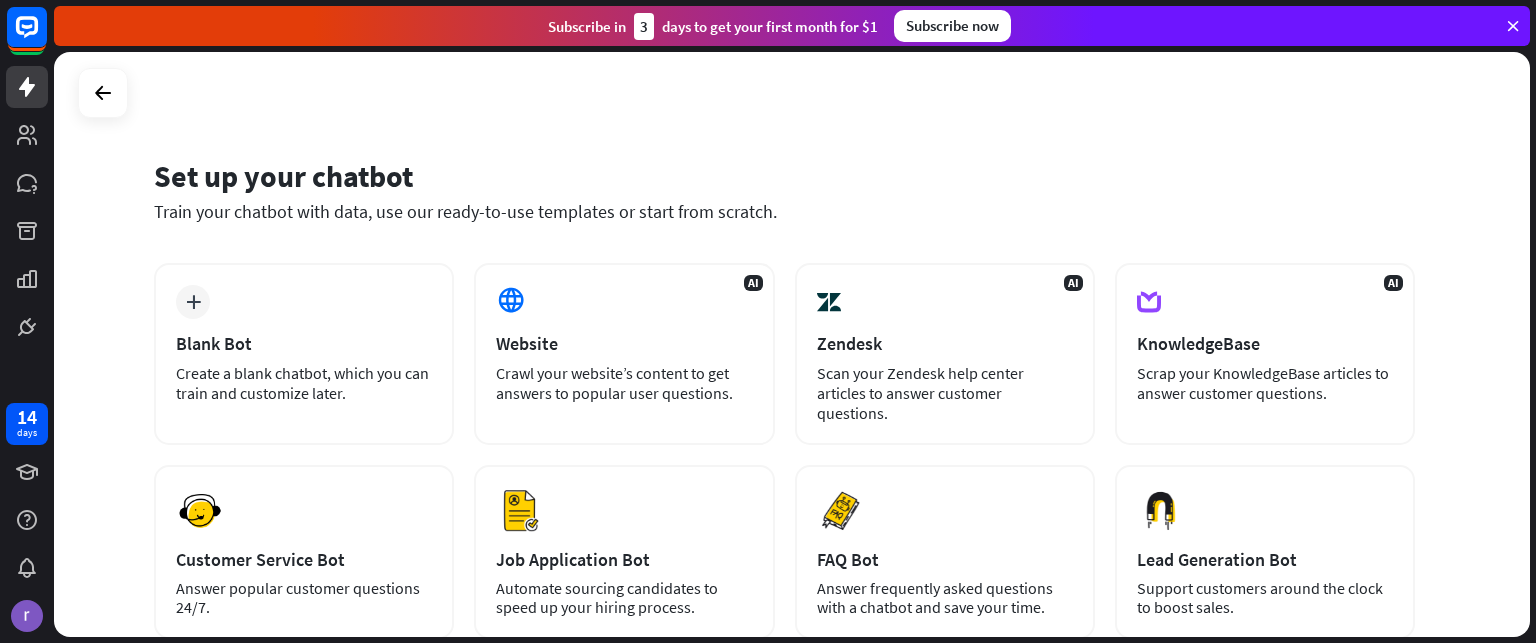 click on "Set up your chatbot
Train your chatbot with data, use our ready-to-use
templates or start from scratch." at bounding box center (784, 202) 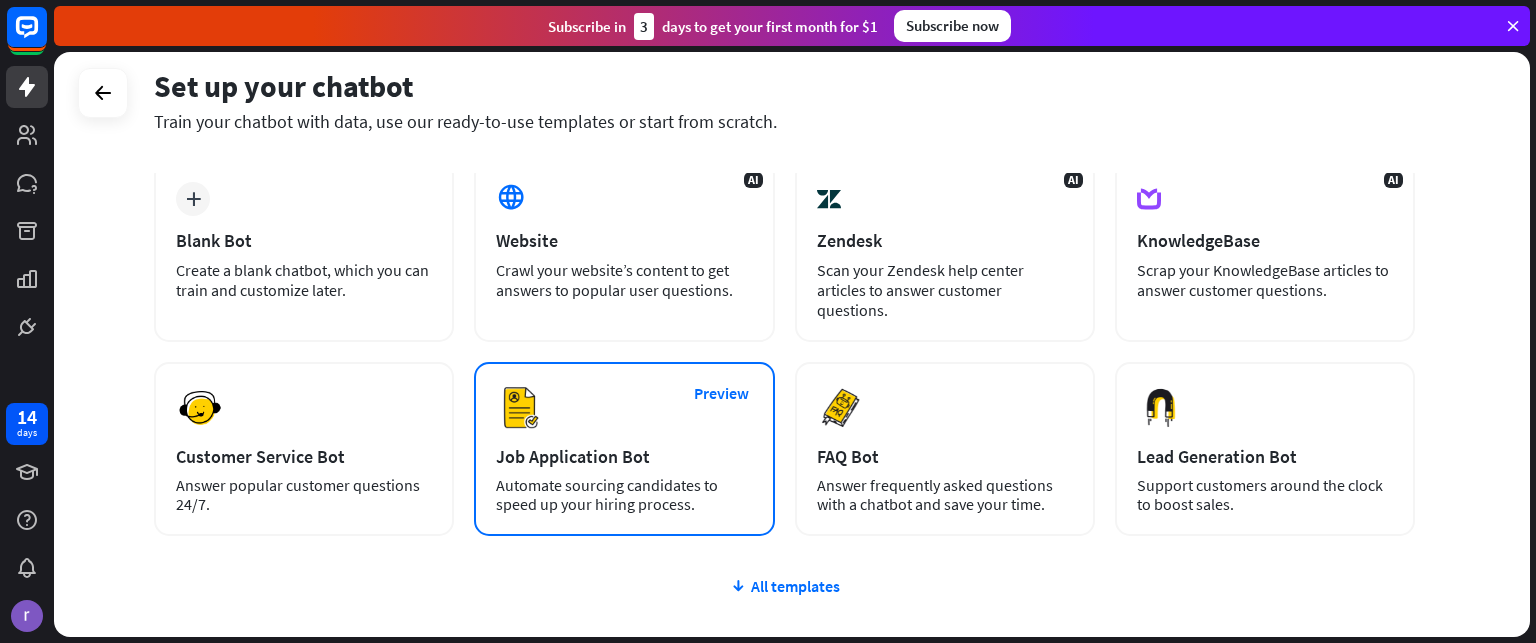 scroll, scrollTop: 96, scrollLeft: 0, axis: vertical 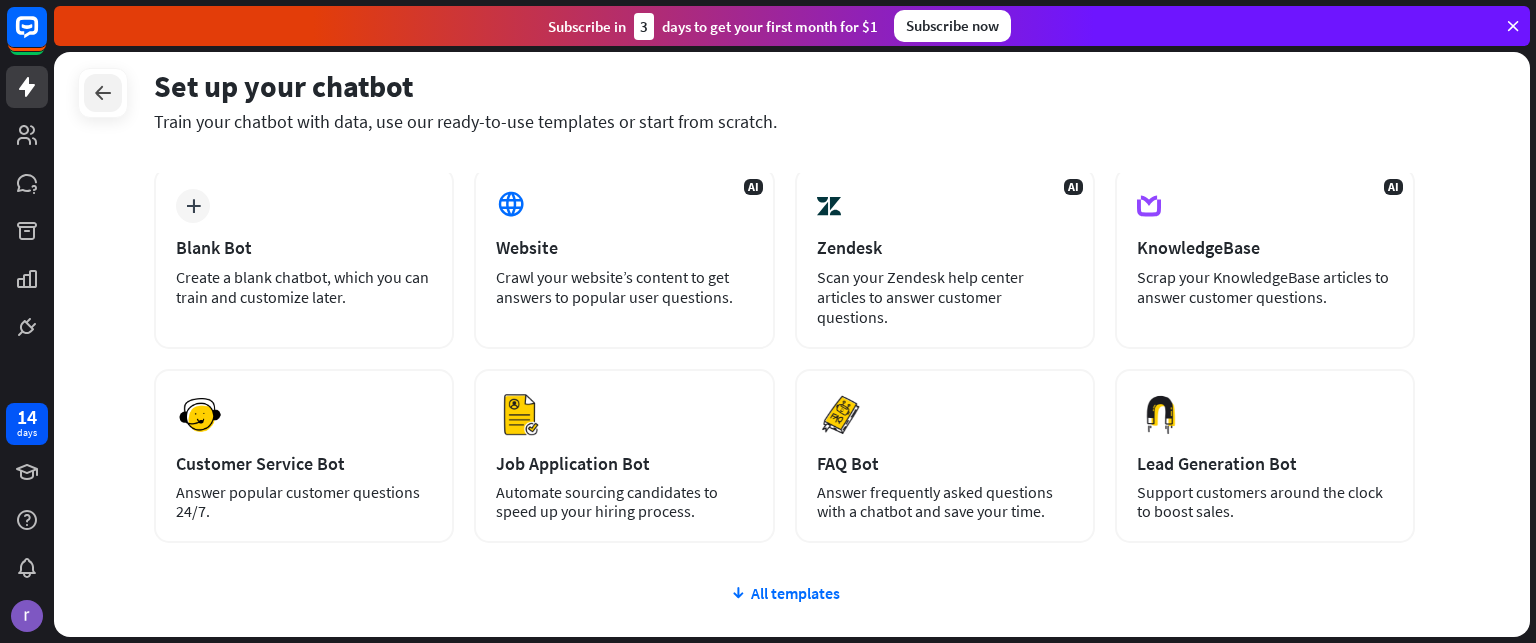 click at bounding box center (103, 93) 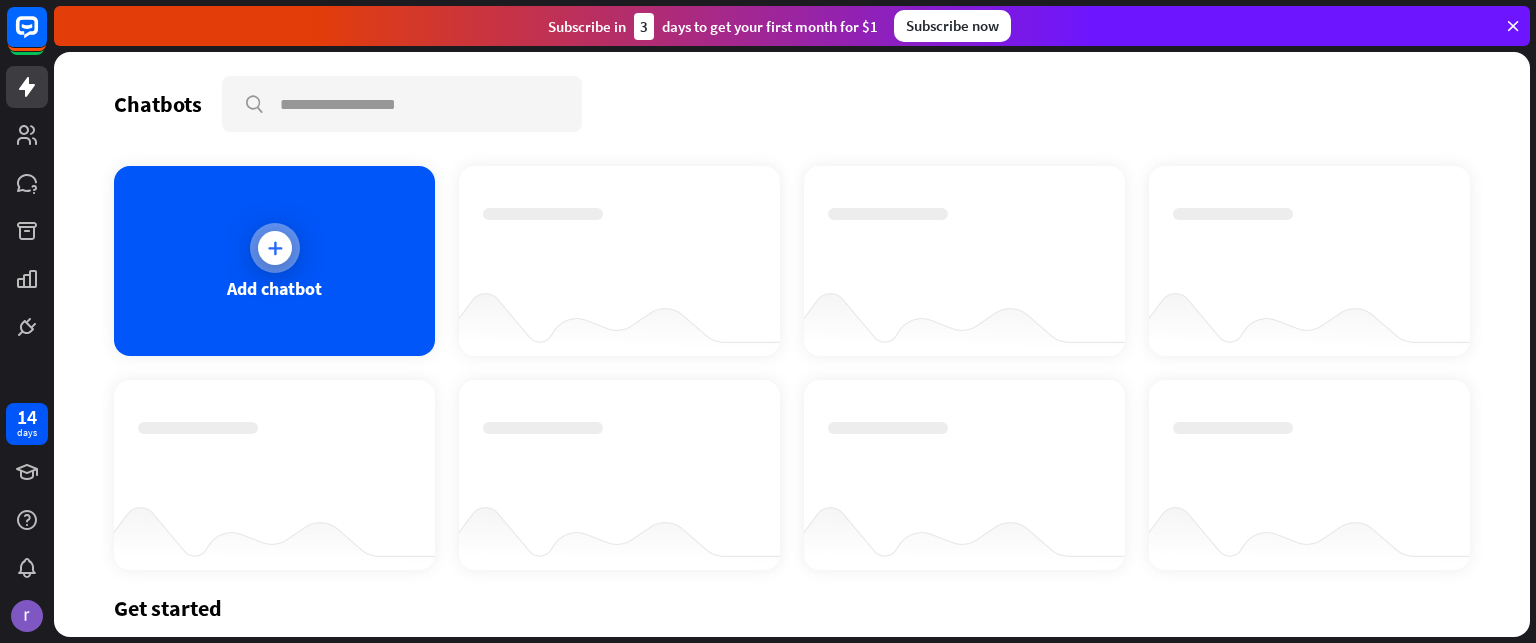 click at bounding box center (275, 248) 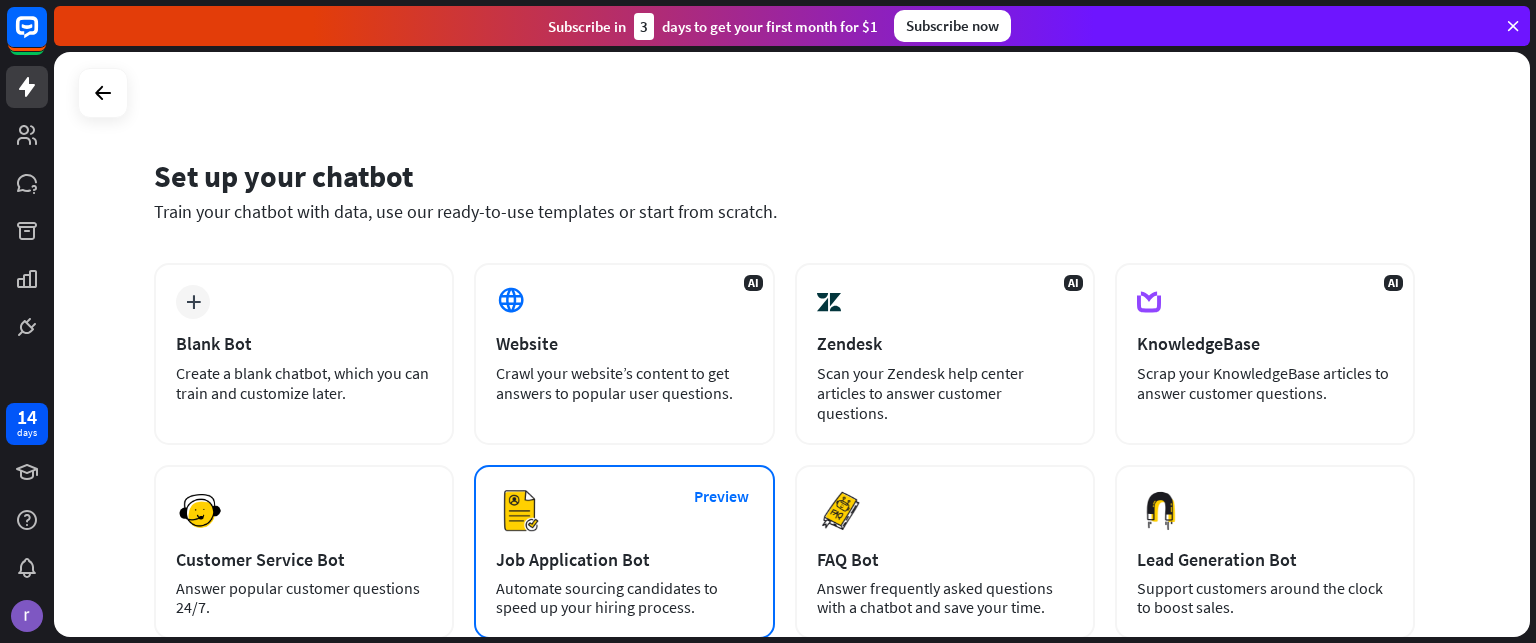 click on "Automate sourcing candidates to speed up your hiring process." at bounding box center (624, 598) 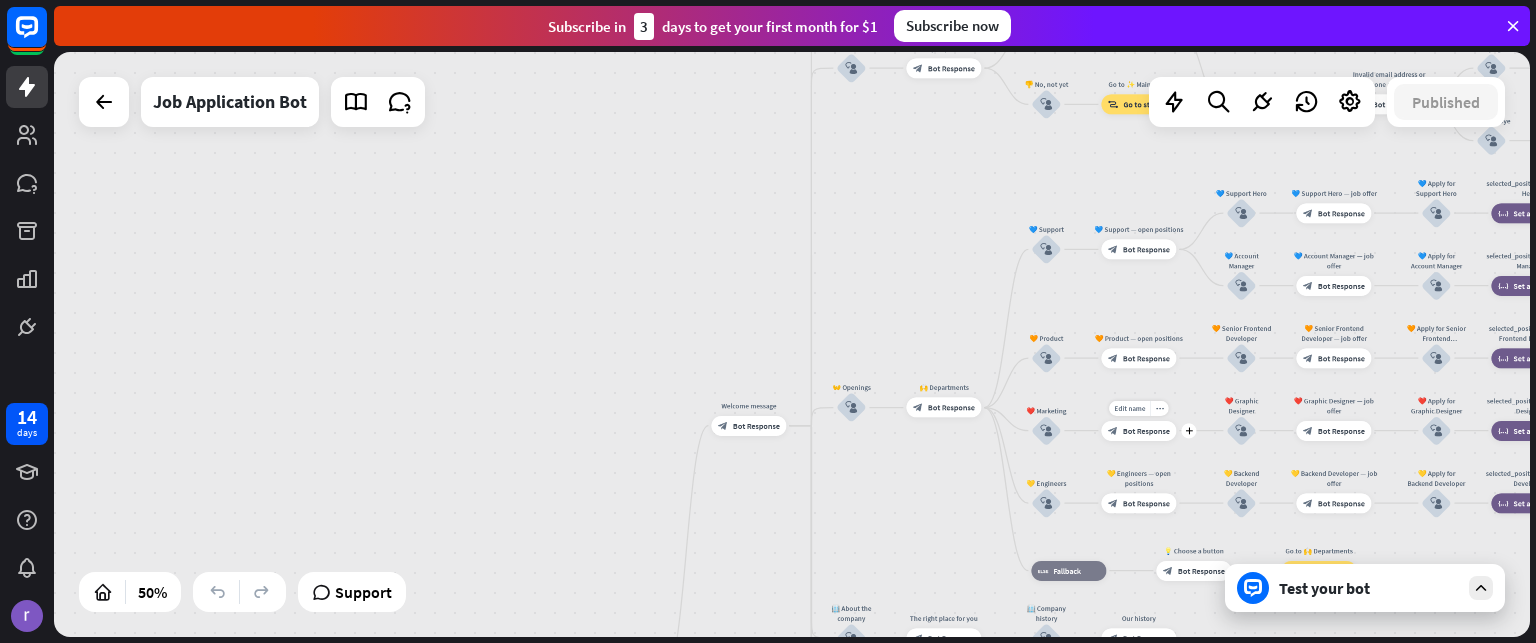 click on "Test your bot" at bounding box center (1365, 588) 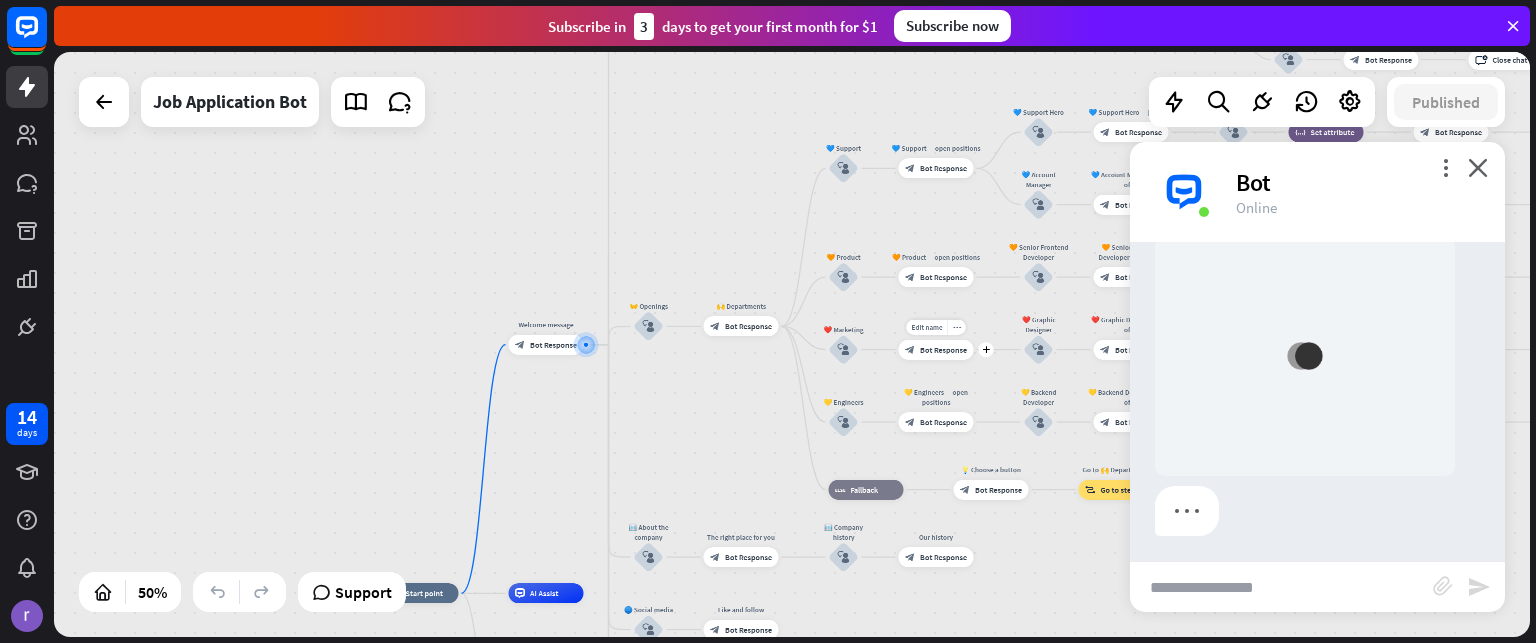 scroll, scrollTop: 68, scrollLeft: 0, axis: vertical 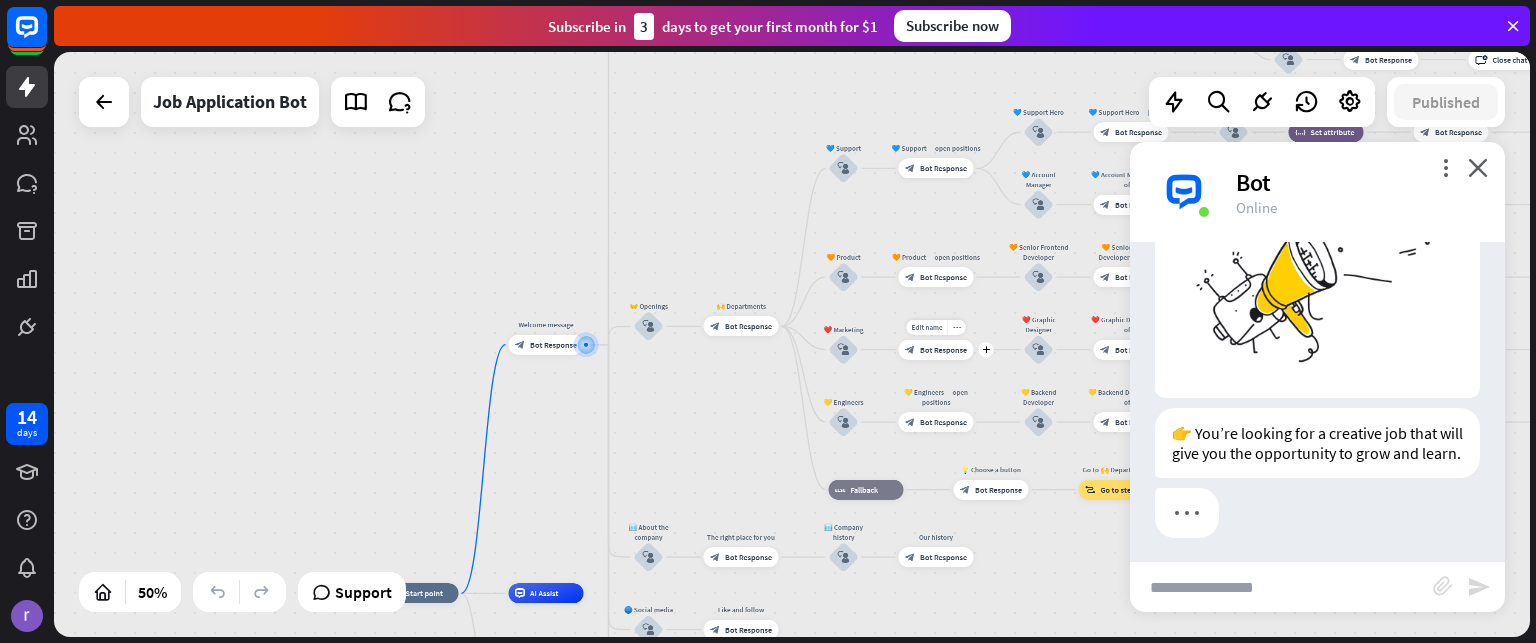 click at bounding box center (1281, 587) 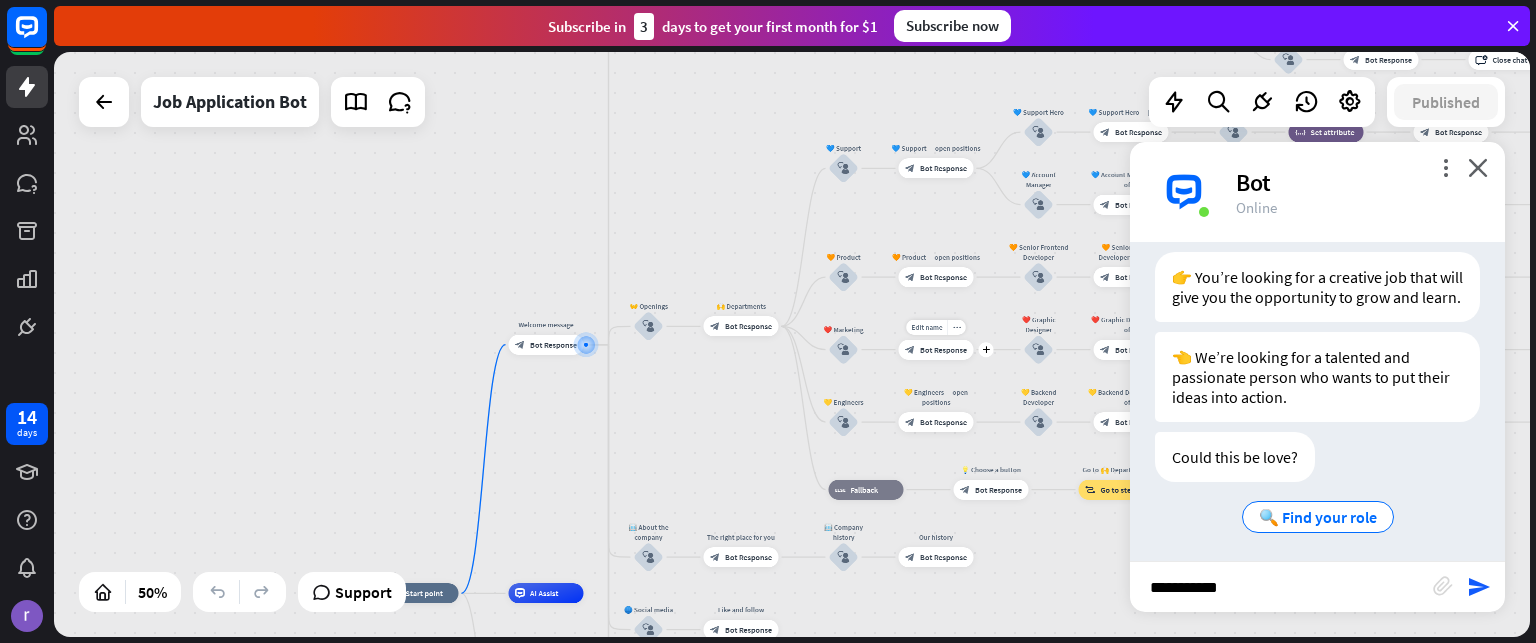 scroll, scrollTop: 336, scrollLeft: 0, axis: vertical 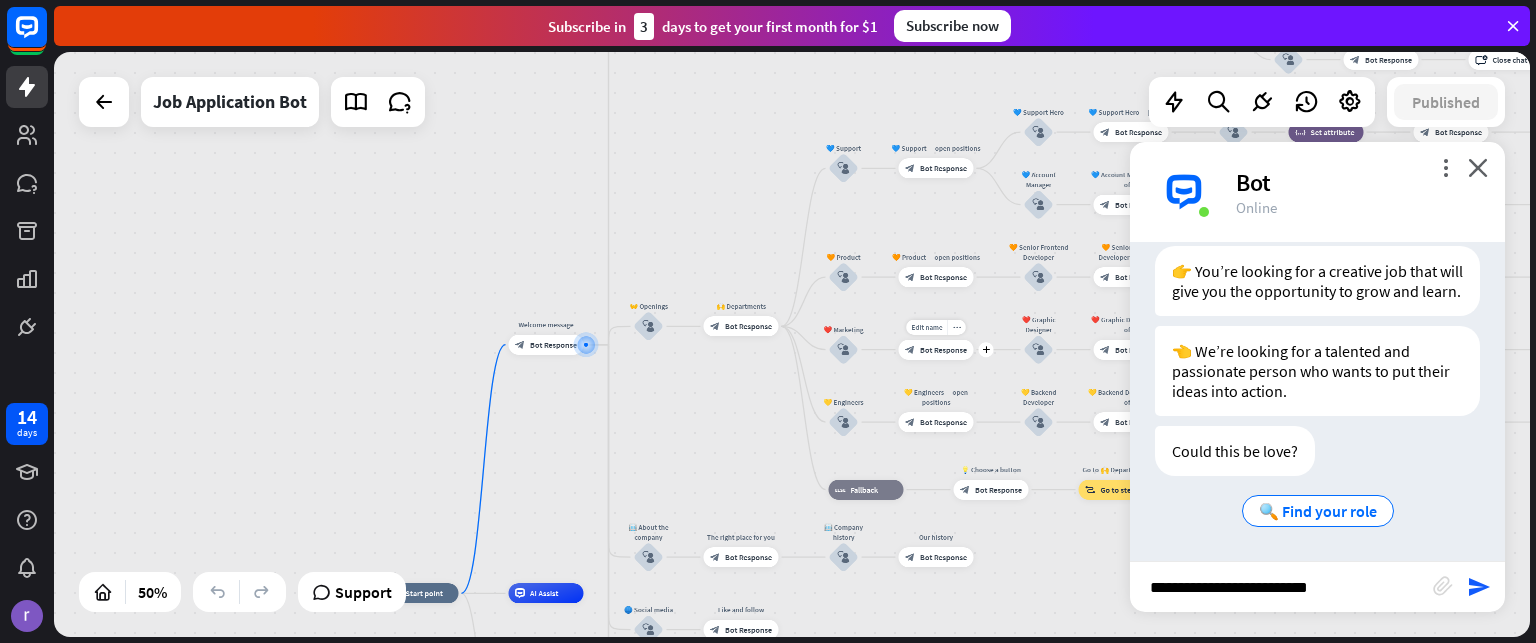 type on "**********" 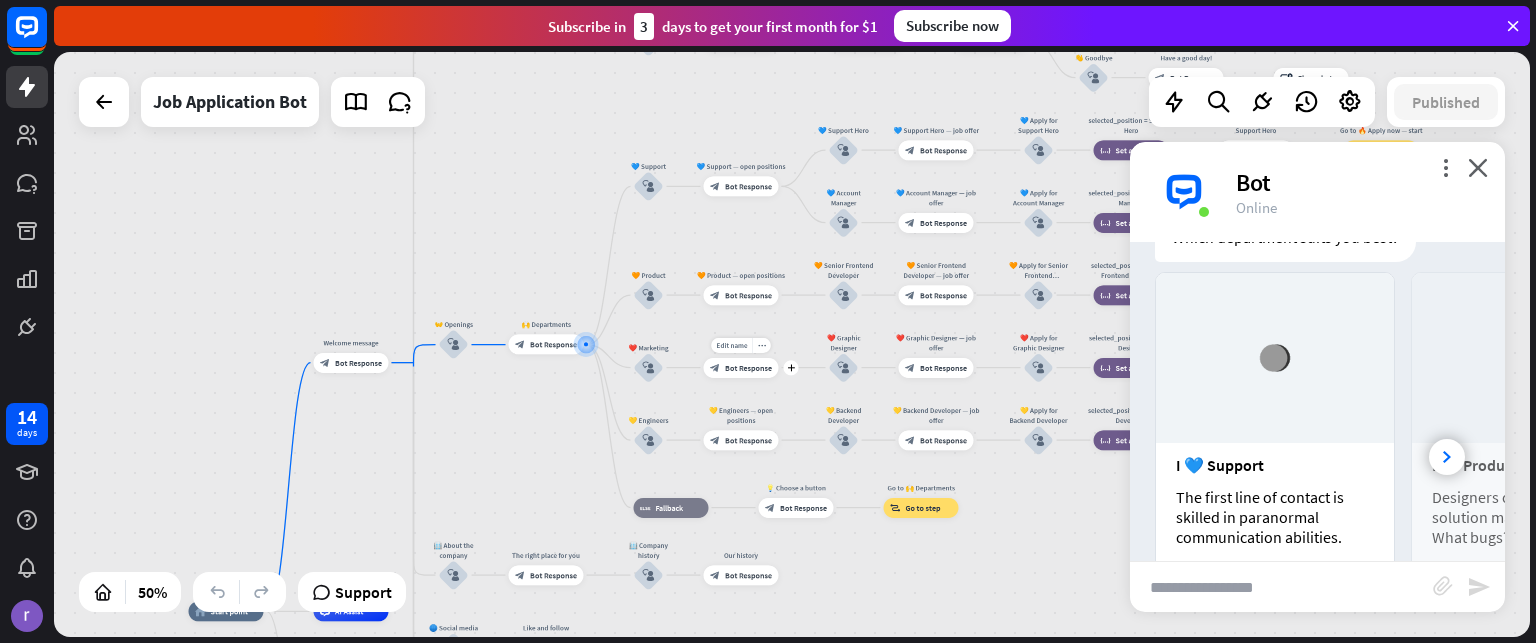 scroll, scrollTop: 928, scrollLeft: 0, axis: vertical 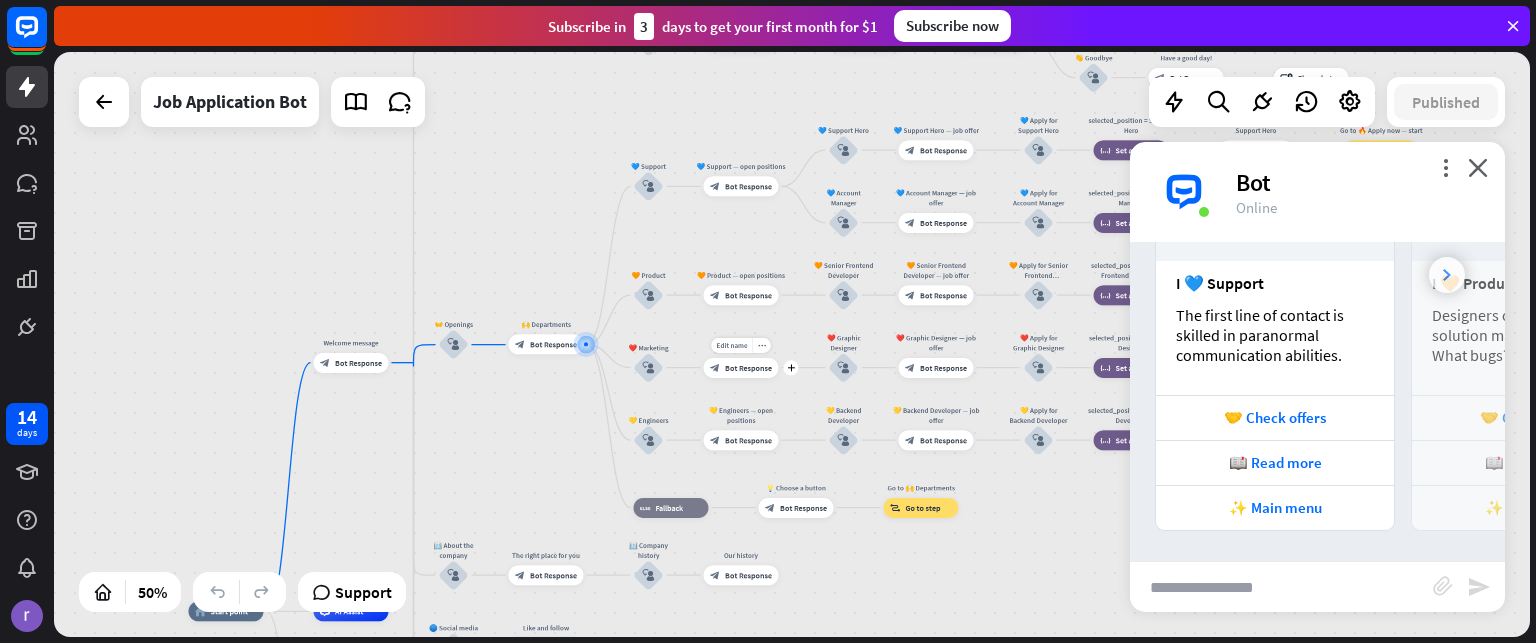 click at bounding box center [1447, 275] 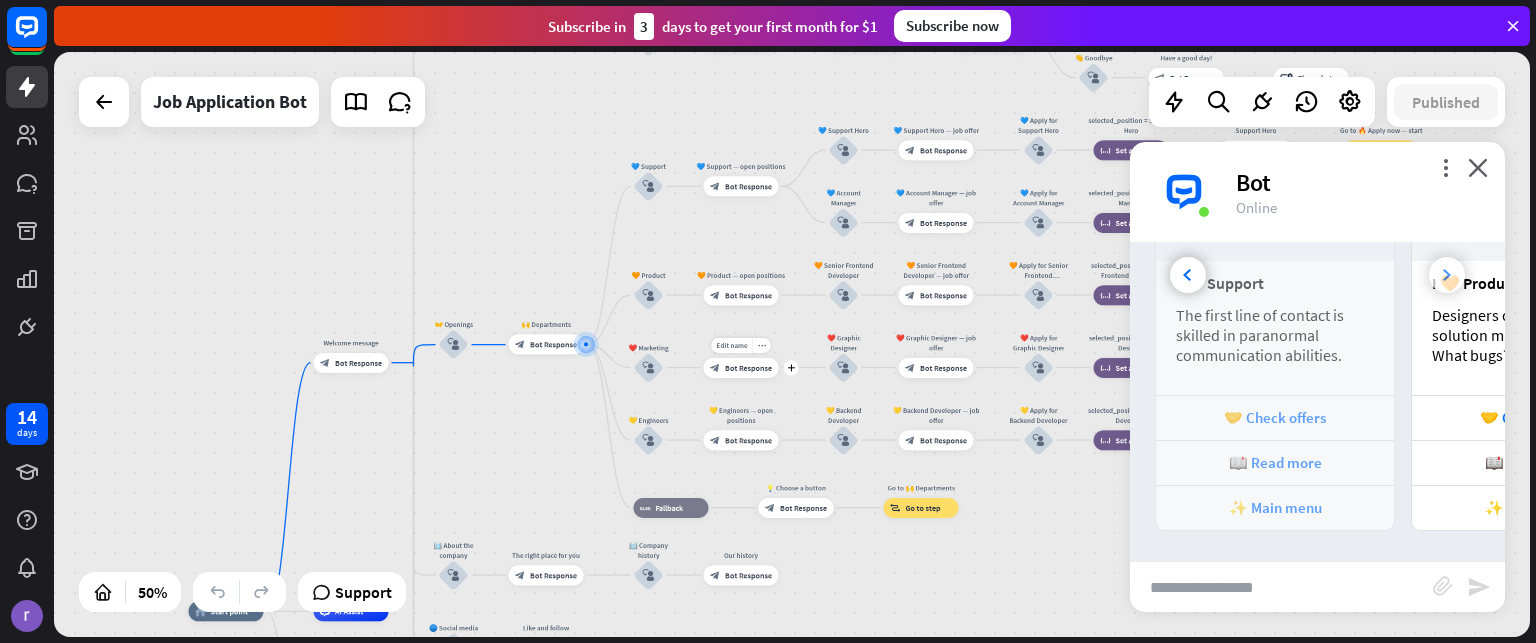 scroll, scrollTop: 0, scrollLeft: 220, axis: horizontal 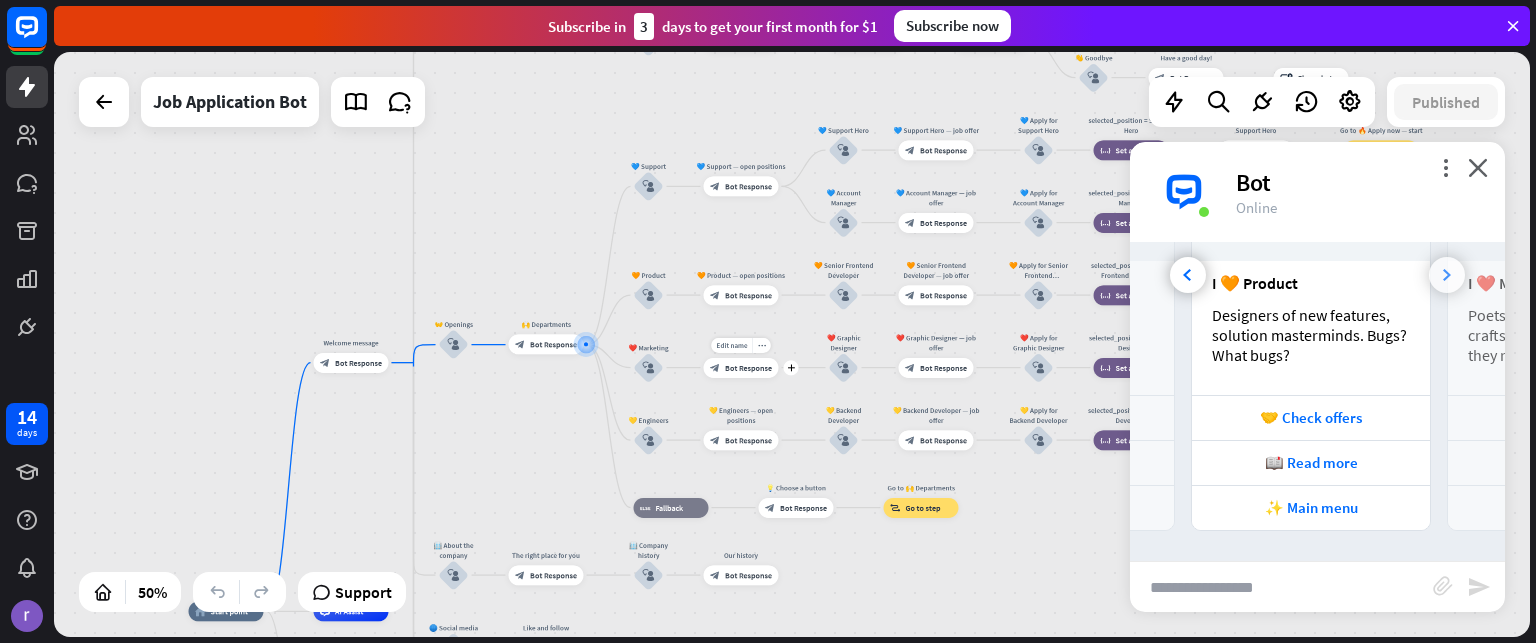click at bounding box center (1447, 275) 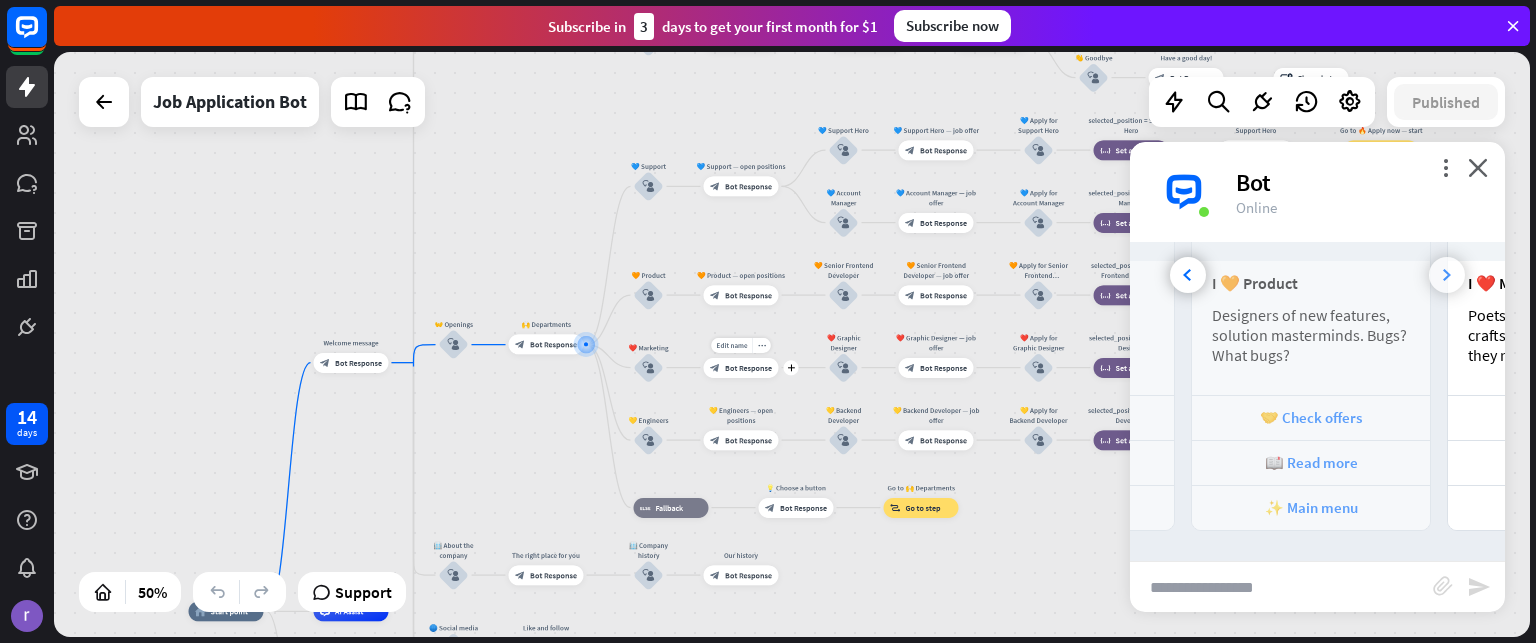 scroll, scrollTop: 0, scrollLeft: 476, axis: horizontal 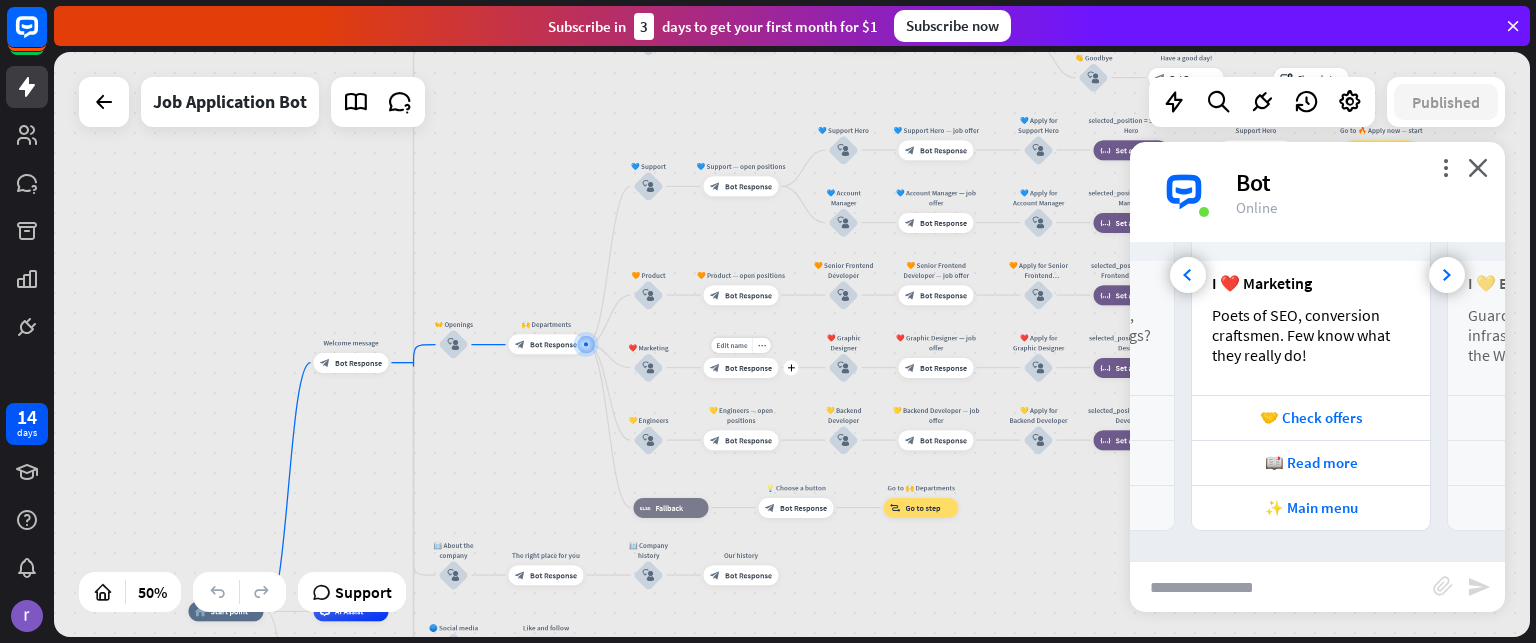 click at bounding box center (1281, 587) 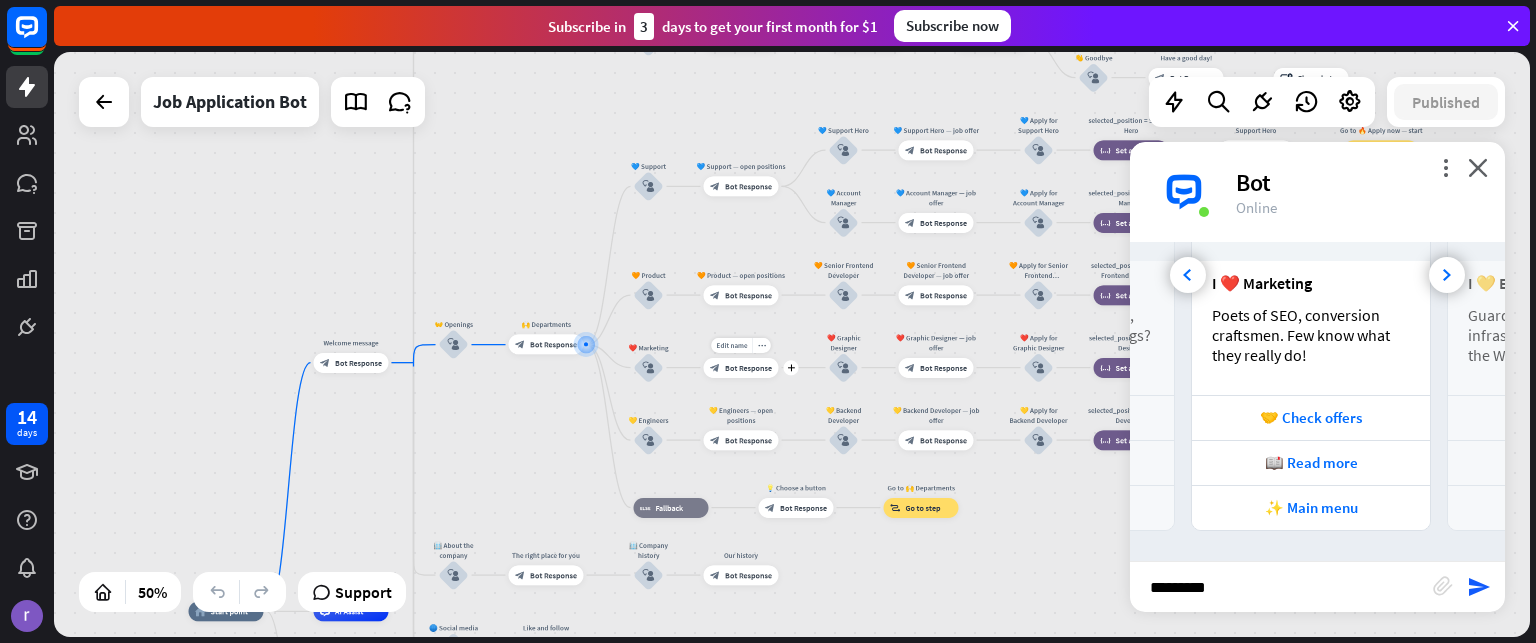 type on "**********" 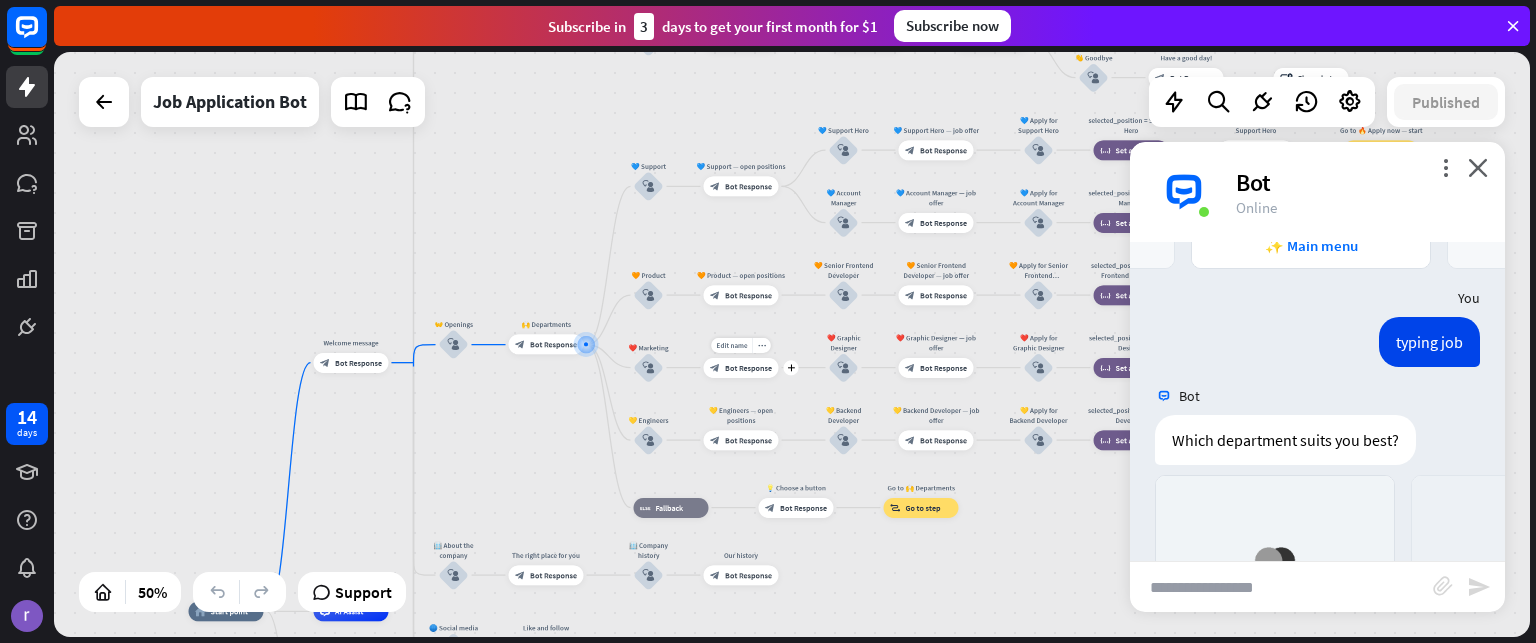 scroll, scrollTop: 1575, scrollLeft: 0, axis: vertical 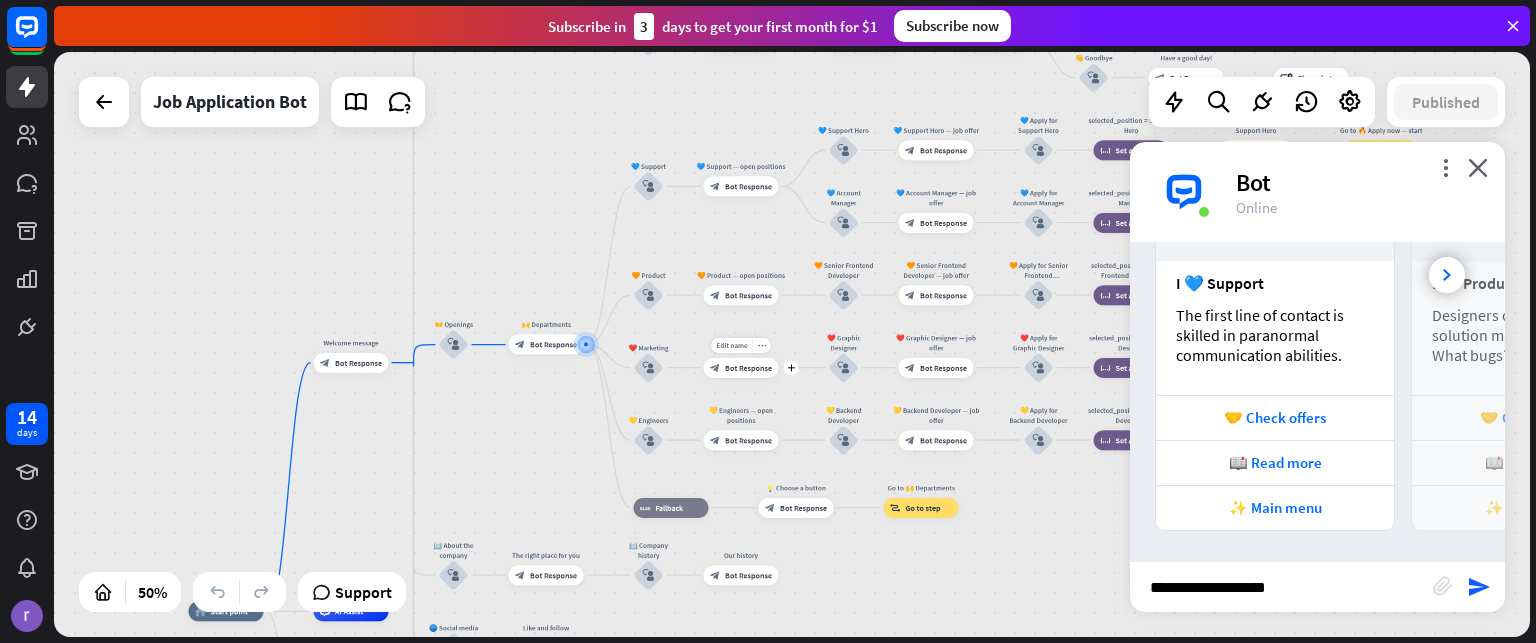 type on "**********" 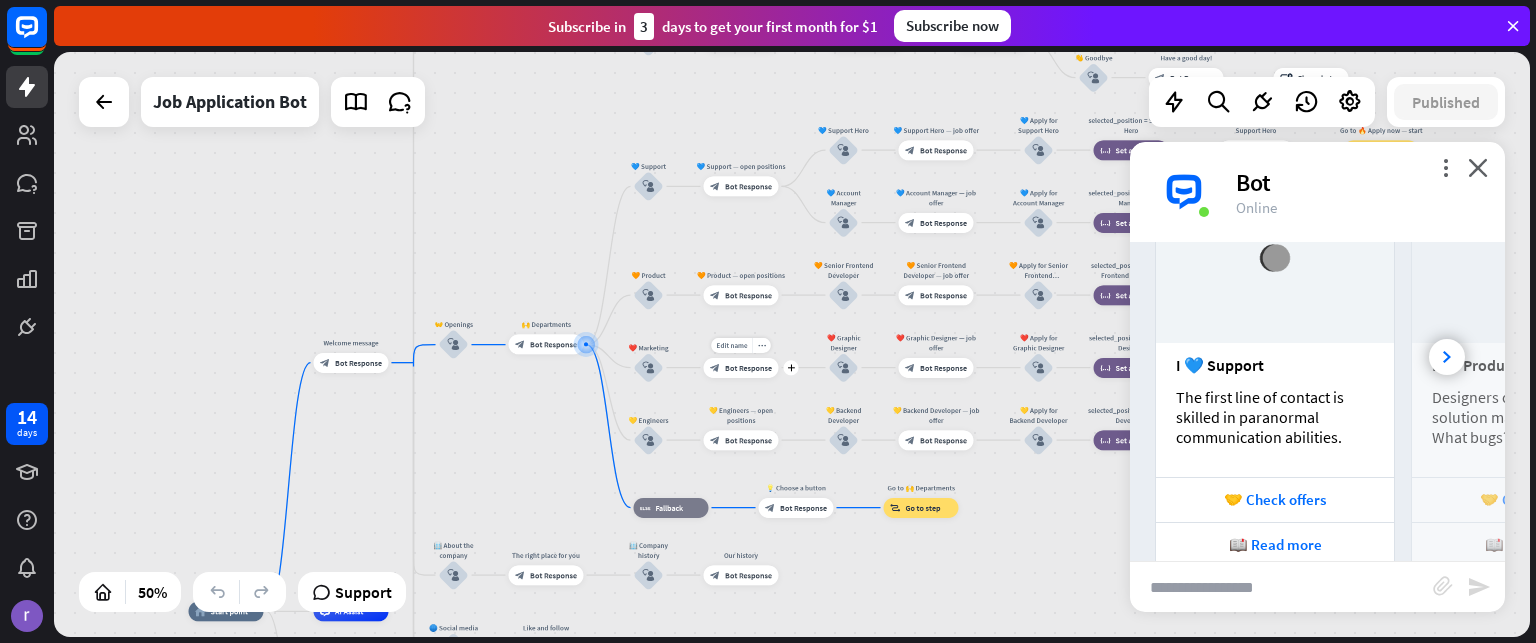 scroll, scrollTop: 2385, scrollLeft: 0, axis: vertical 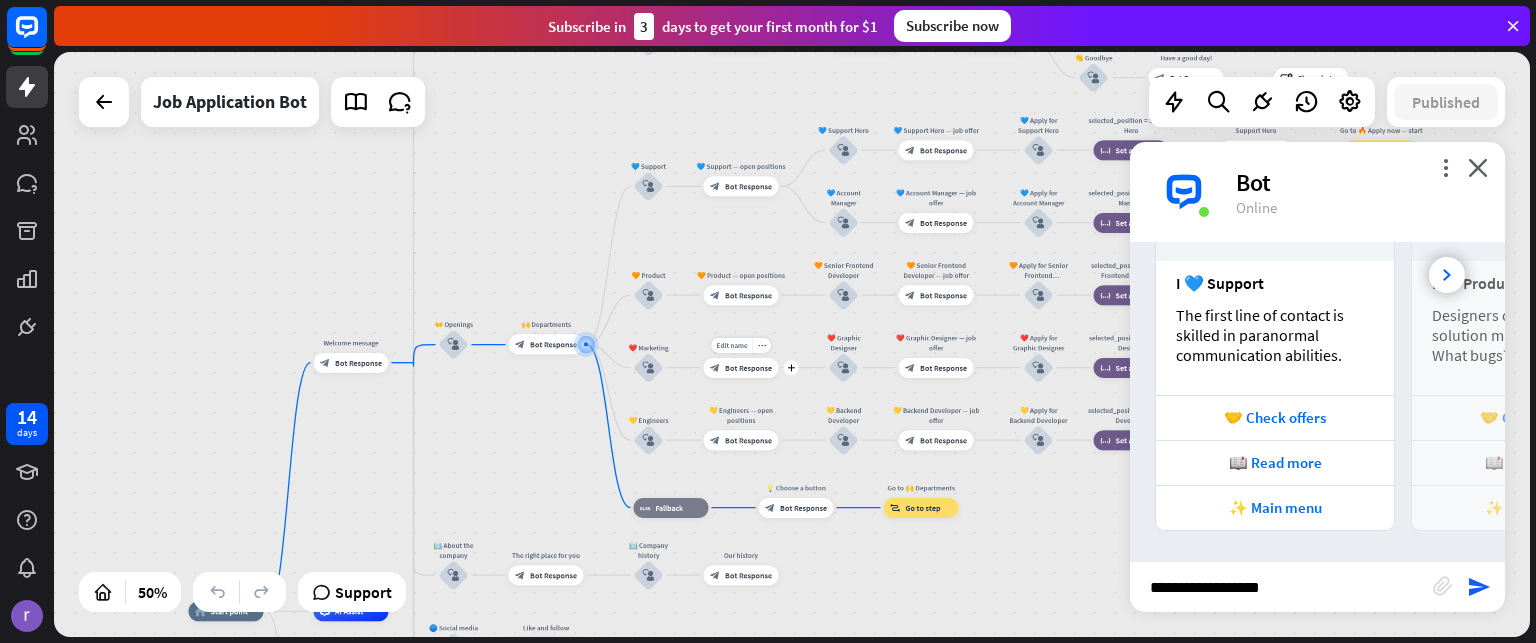 type on "**********" 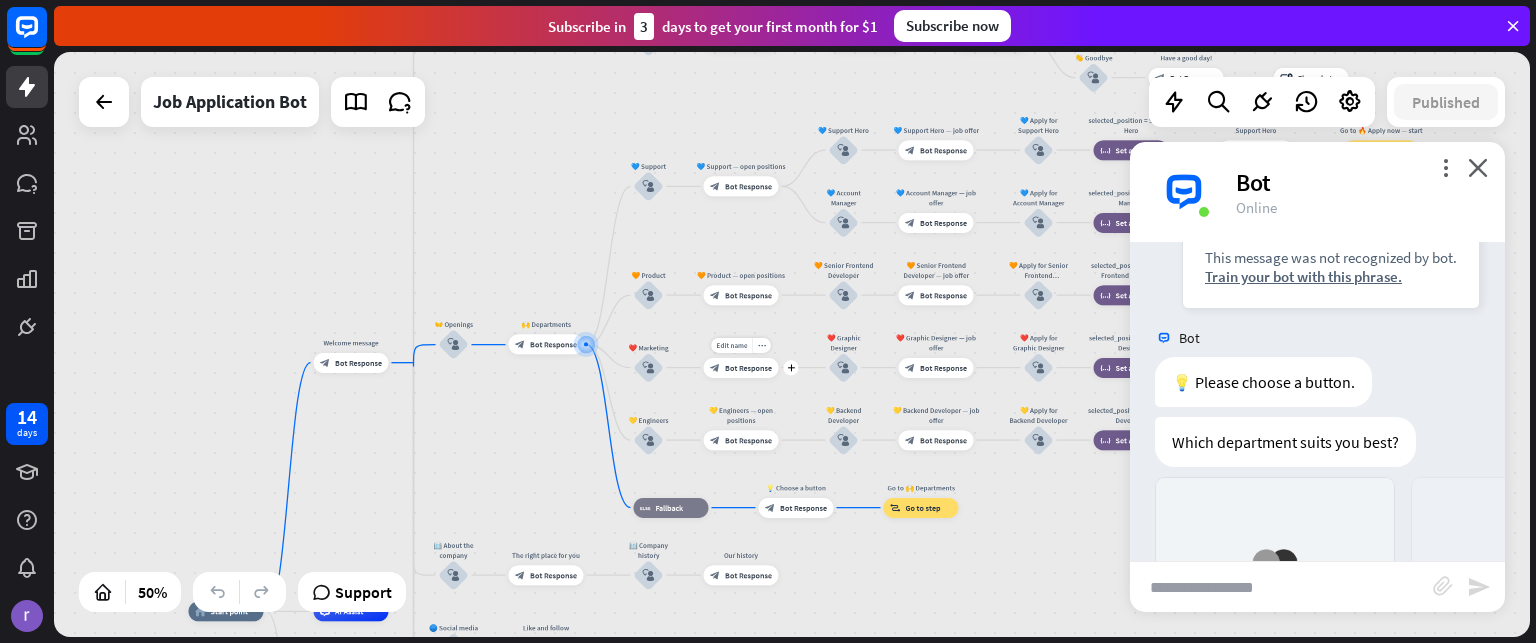 scroll, scrollTop: 3196, scrollLeft: 0, axis: vertical 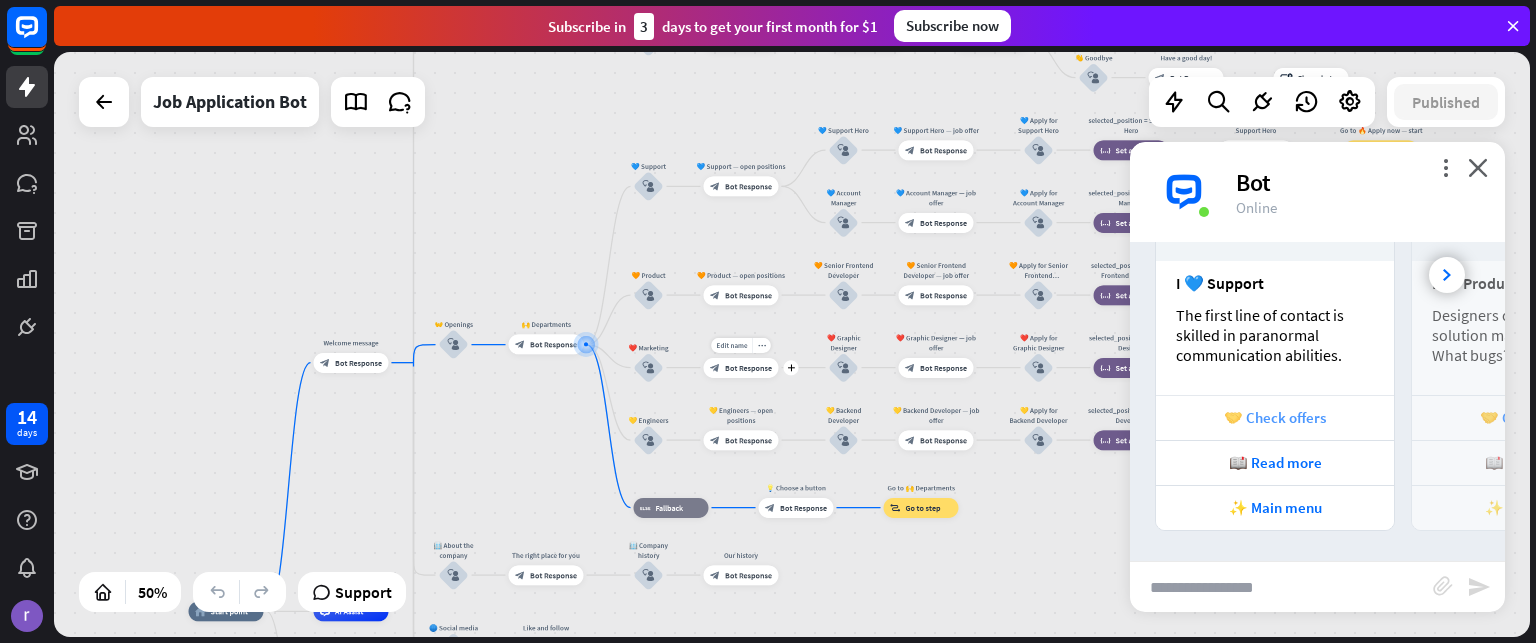 click on "🤝 Check offers" at bounding box center (1275, 417) 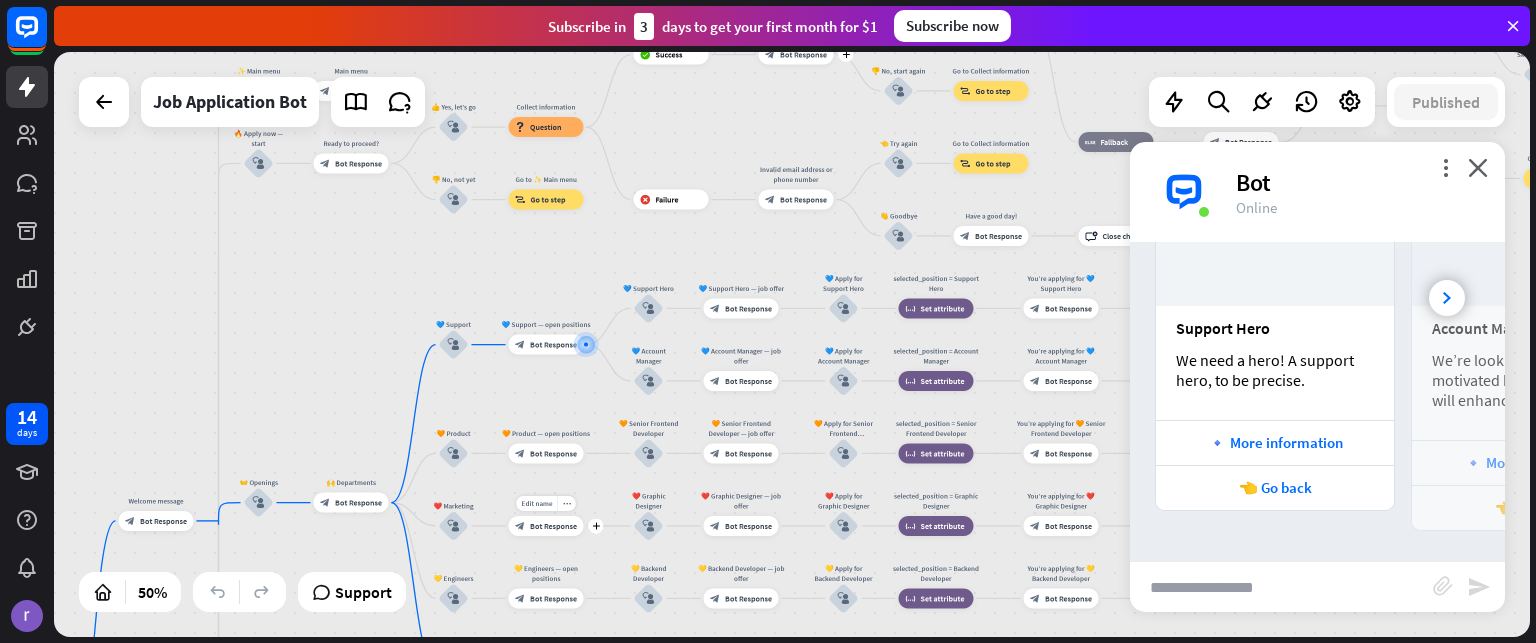 scroll, scrollTop: 3736, scrollLeft: 0, axis: vertical 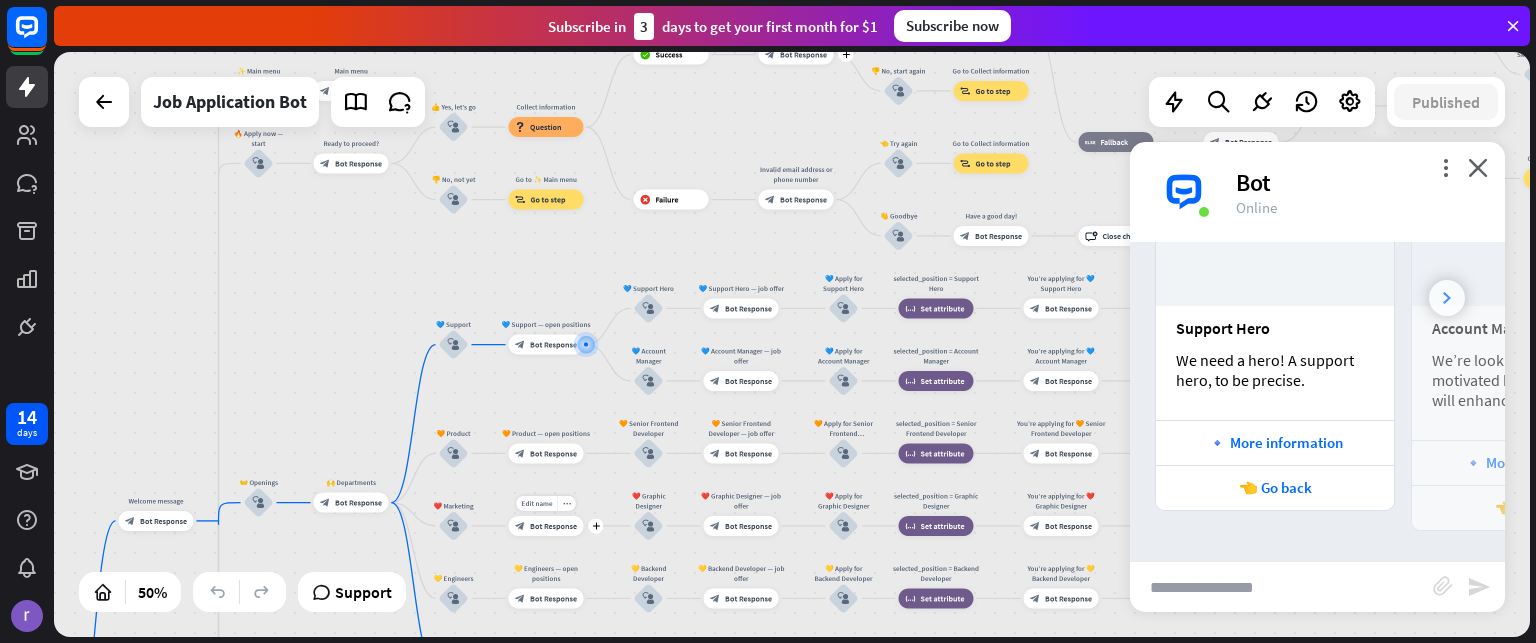 click at bounding box center [1447, 298] 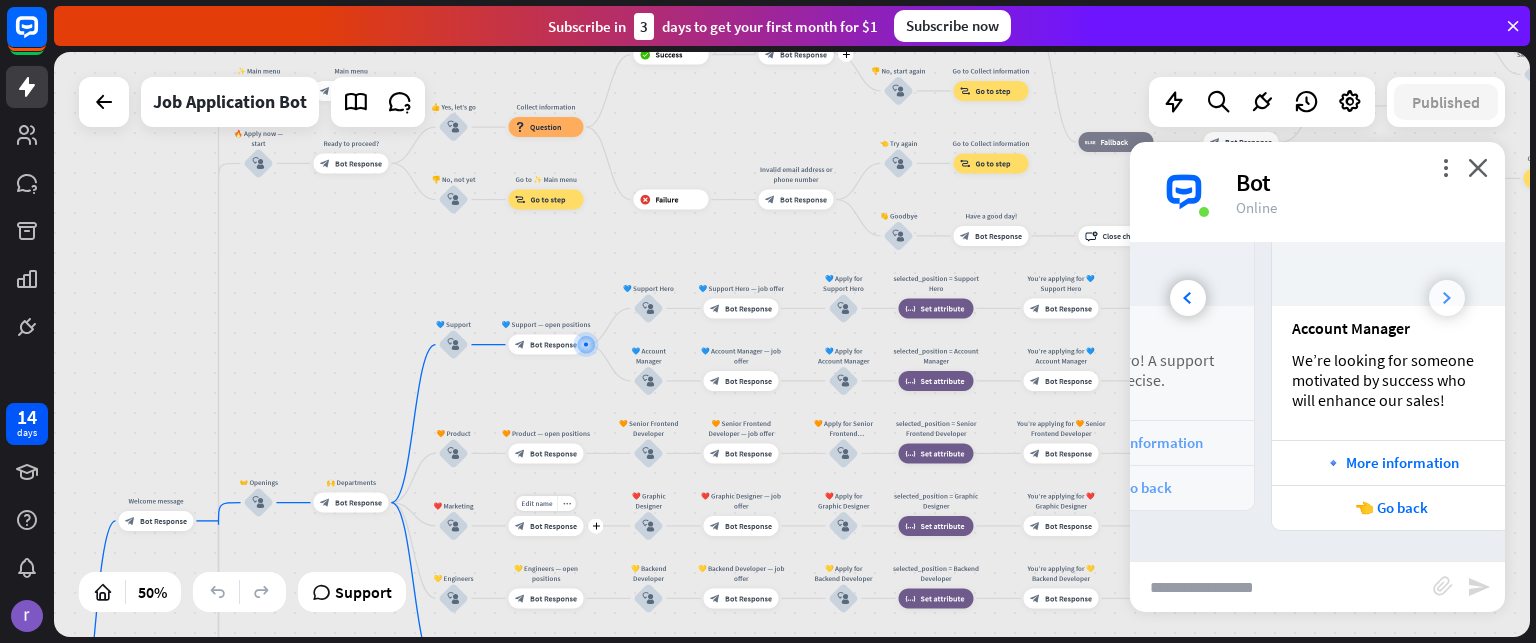 scroll, scrollTop: 0, scrollLeft: 186, axis: horizontal 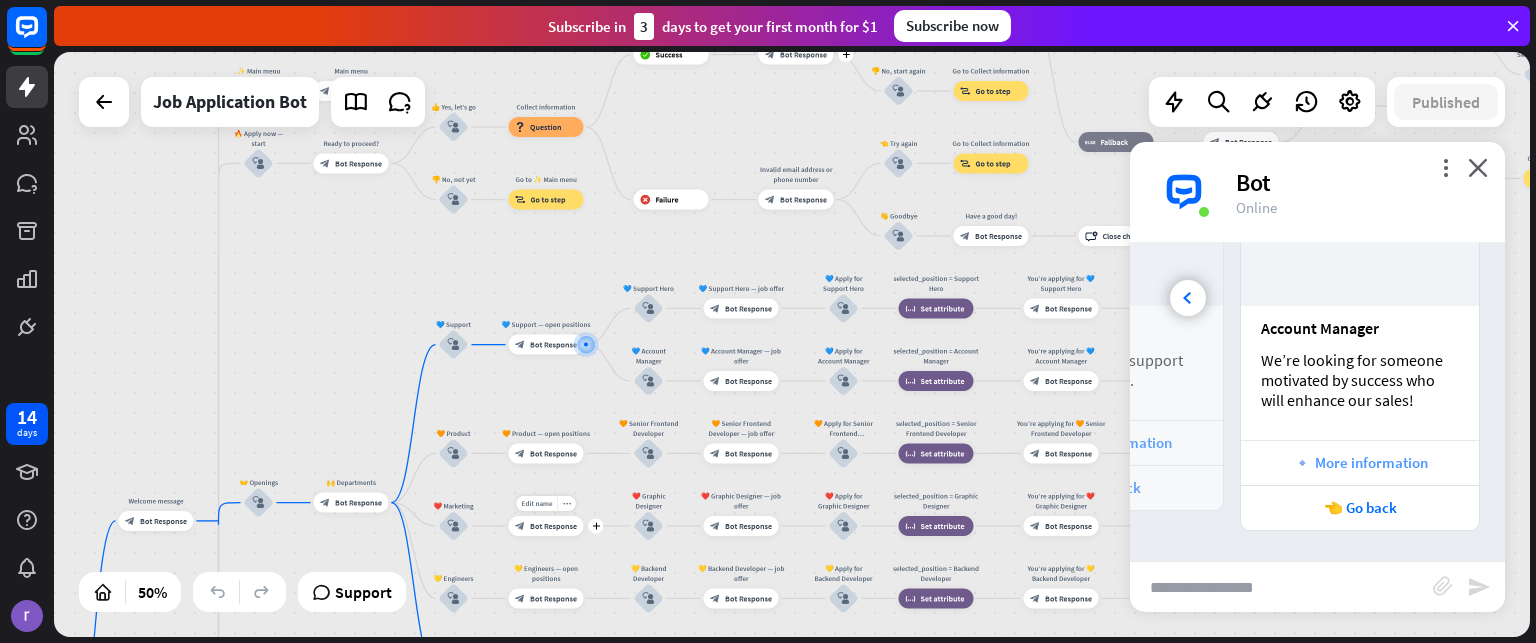 click on "🔹 More information" at bounding box center (1360, 462) 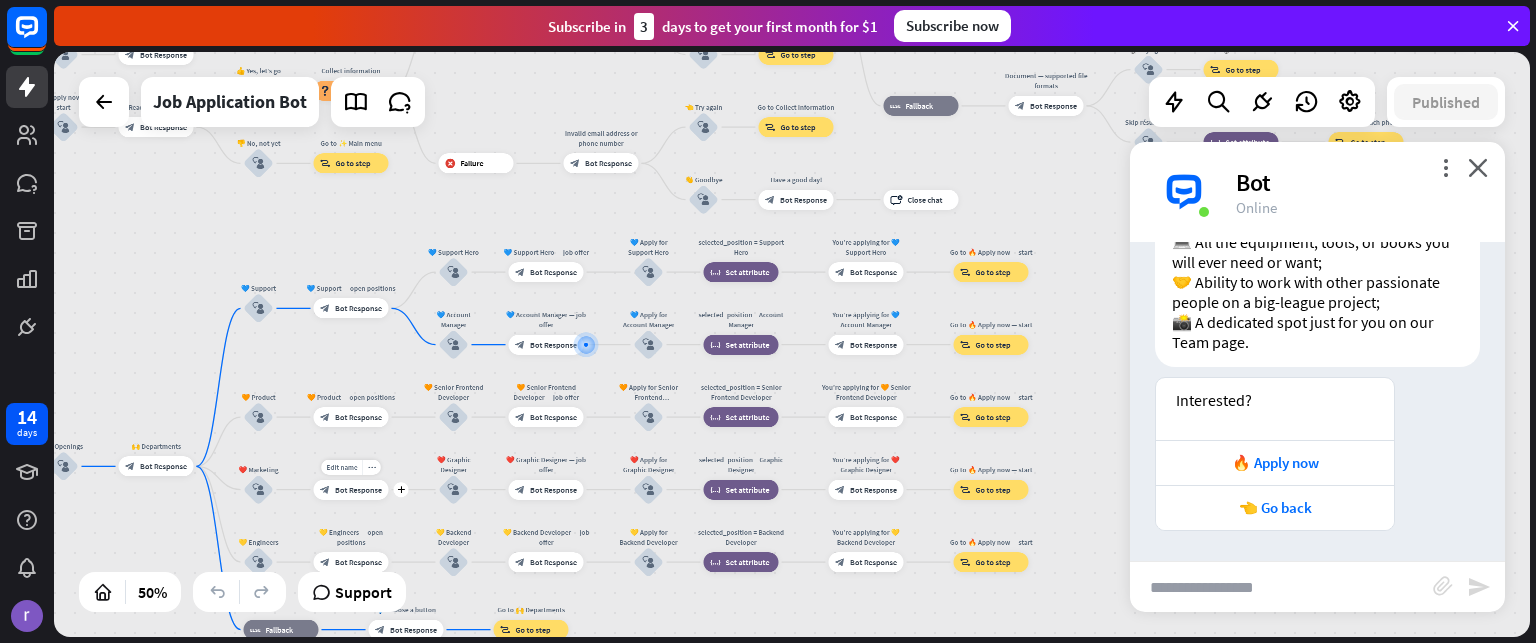 scroll, scrollTop: 4876, scrollLeft: 0, axis: vertical 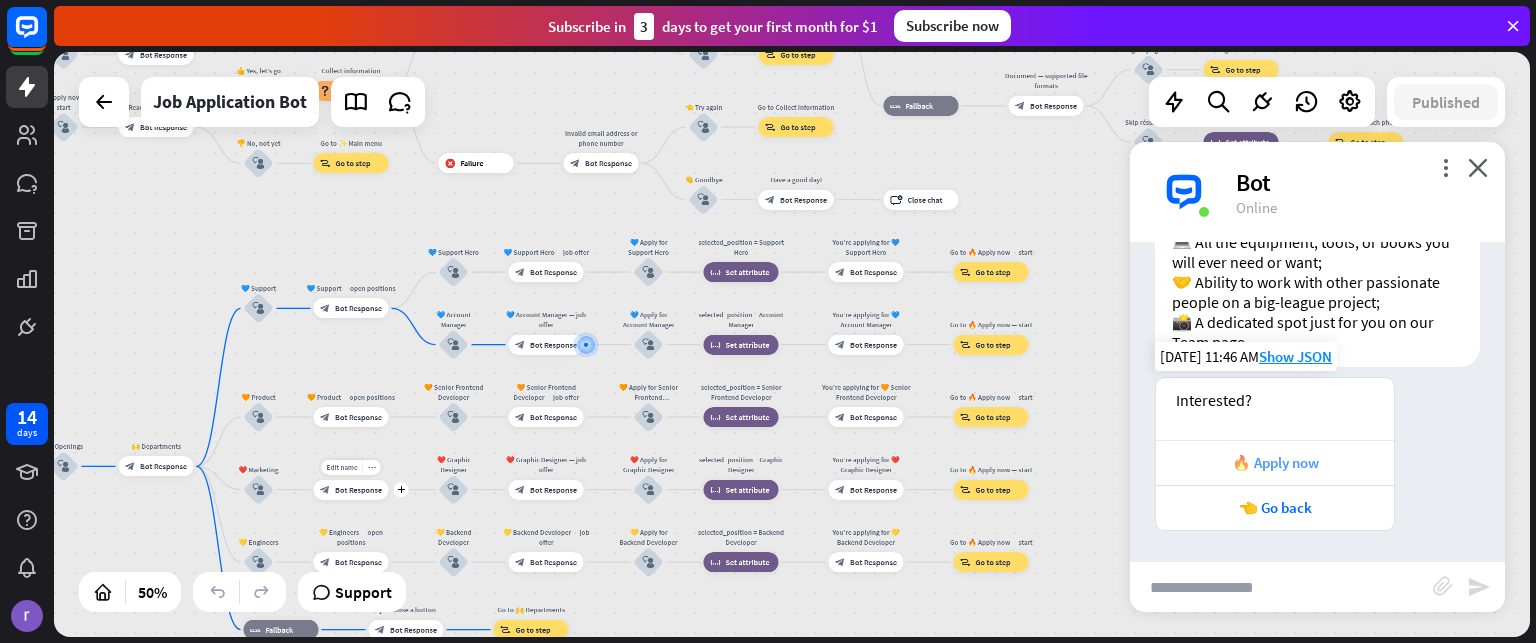 click on "🔥 Apply now" at bounding box center (1275, 462) 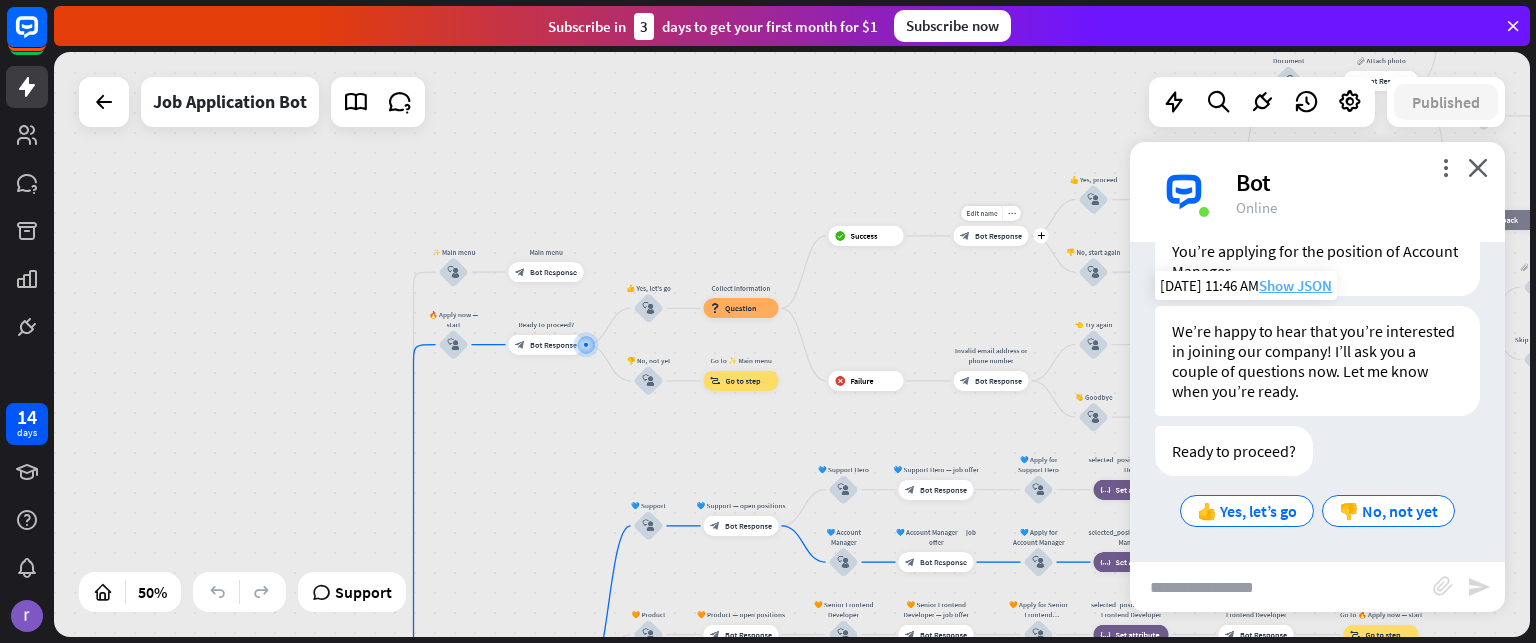 scroll, scrollTop: 5328, scrollLeft: 0, axis: vertical 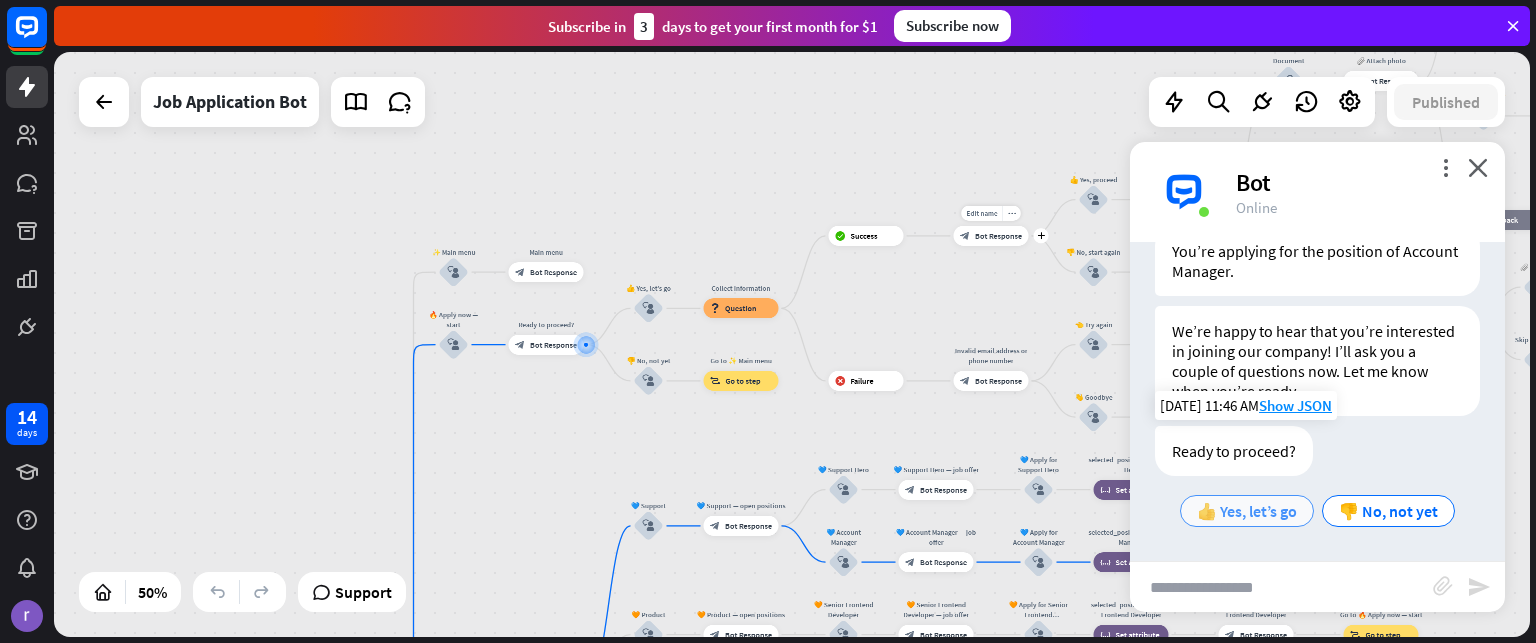 click on "👍 Yes, let’s go" at bounding box center (1247, 511) 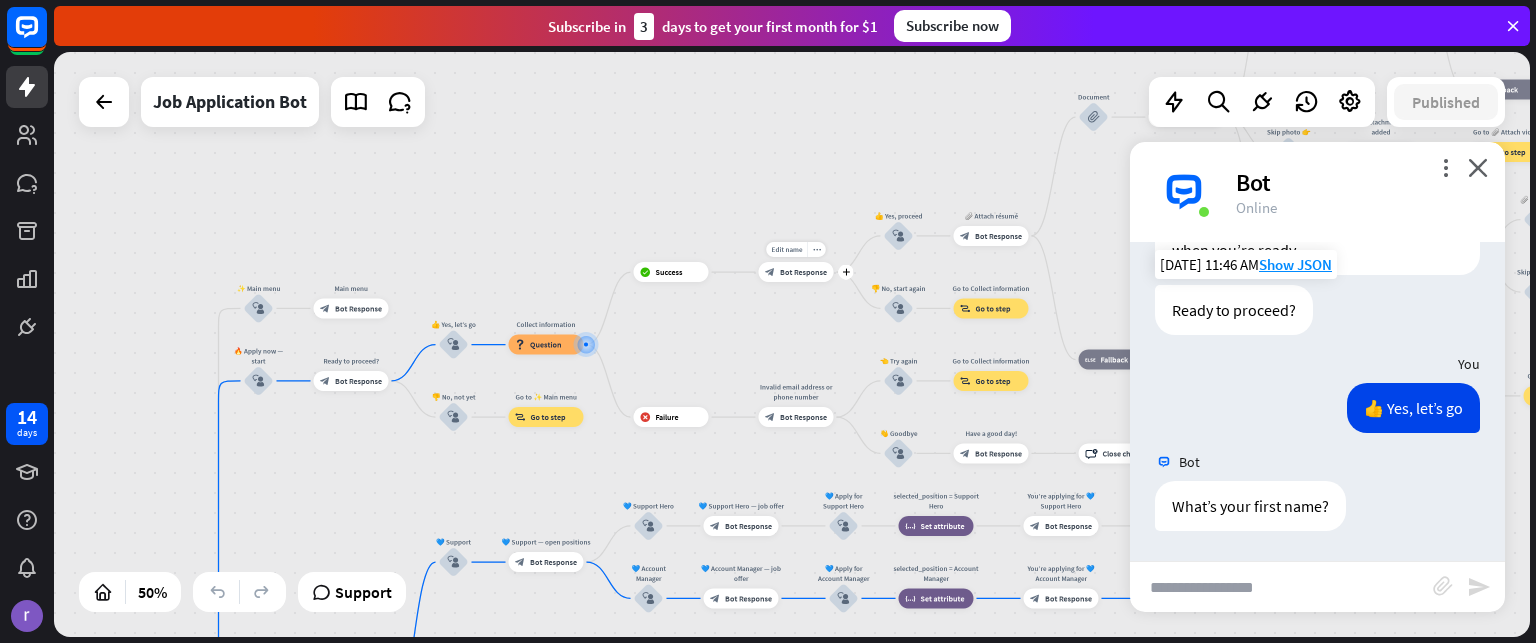 scroll, scrollTop: 5468, scrollLeft: 0, axis: vertical 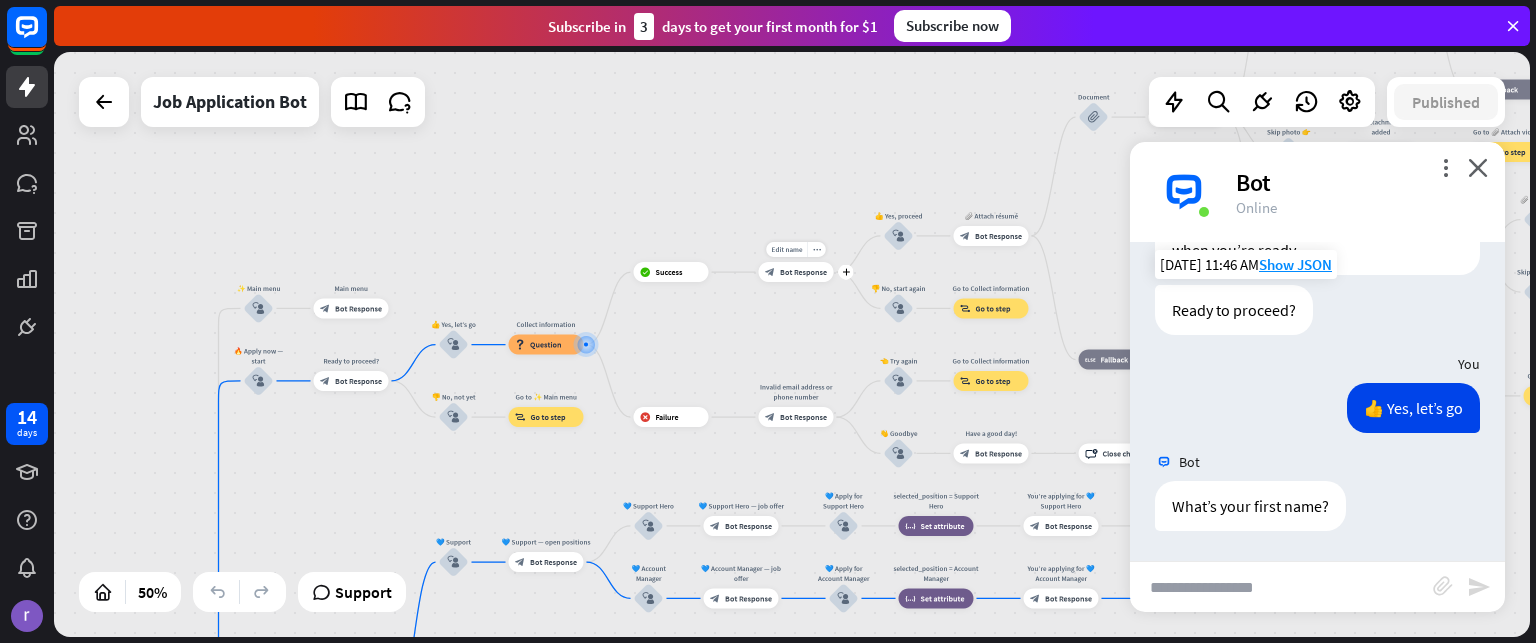 click at bounding box center [1281, 587] 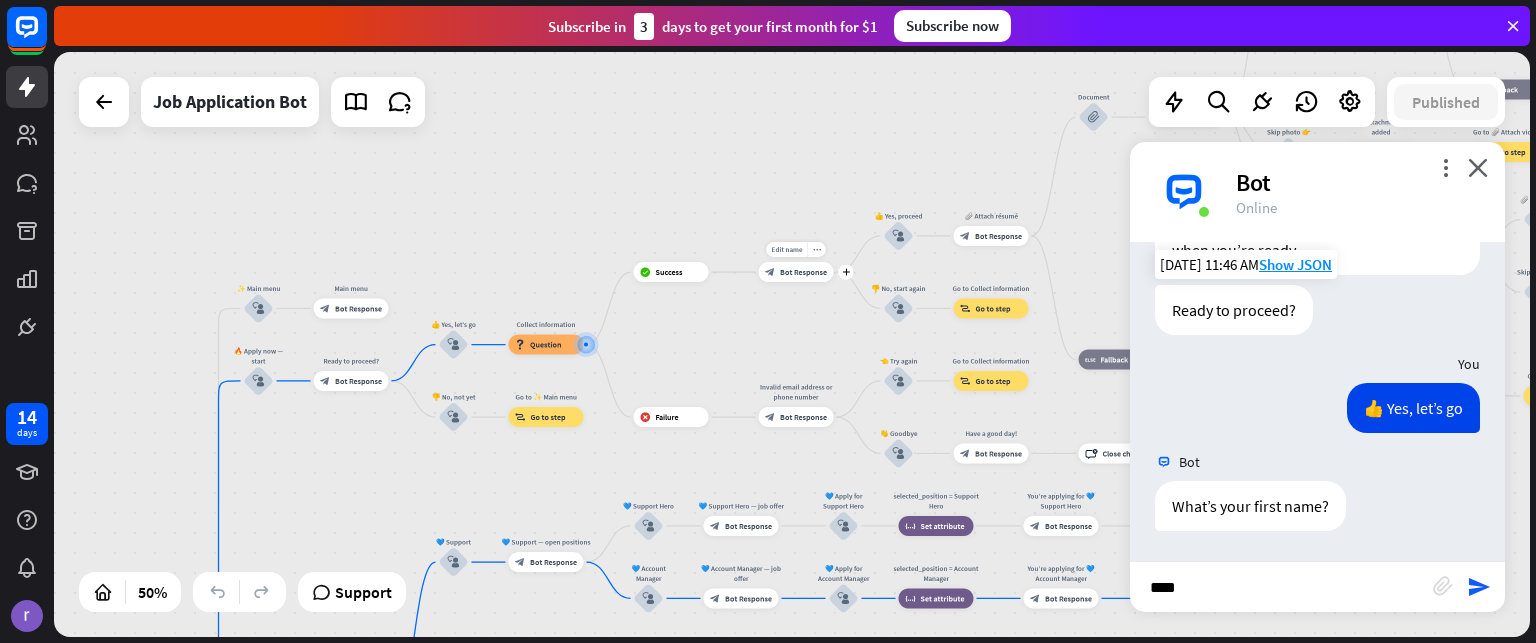 type on "*****" 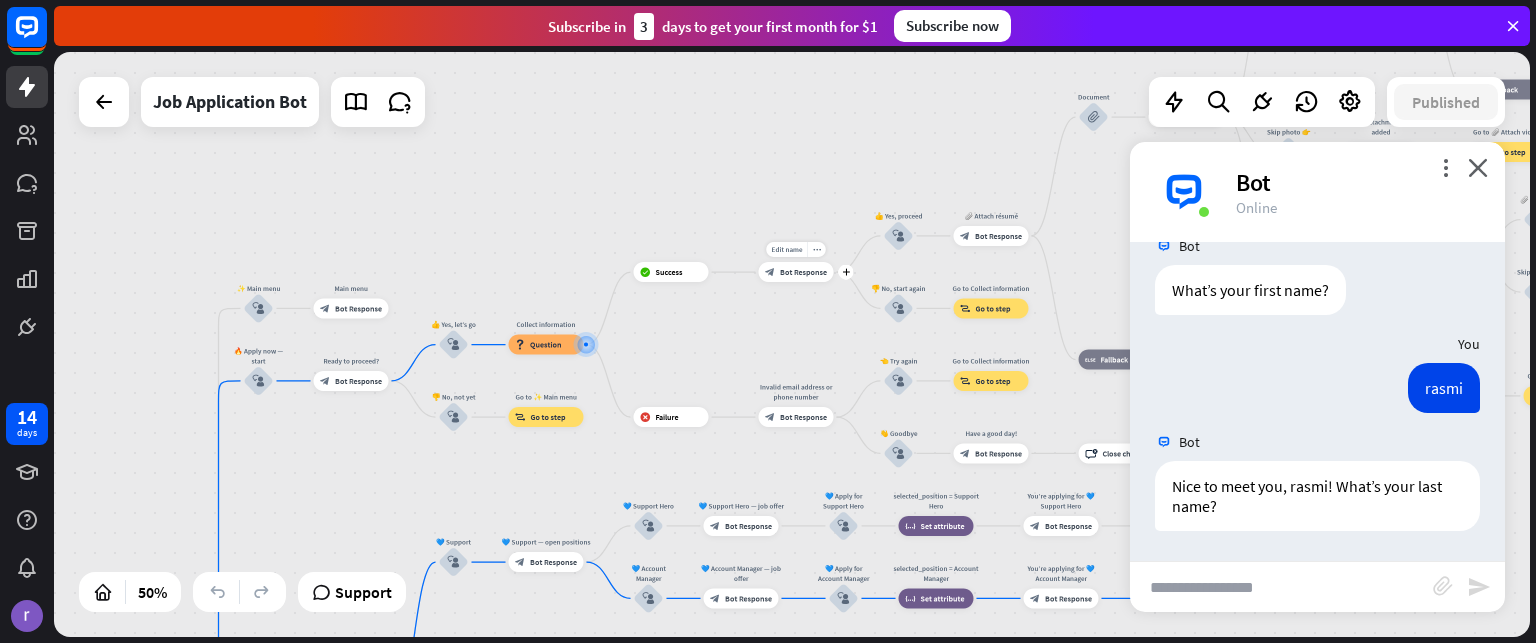 scroll, scrollTop: 5684, scrollLeft: 0, axis: vertical 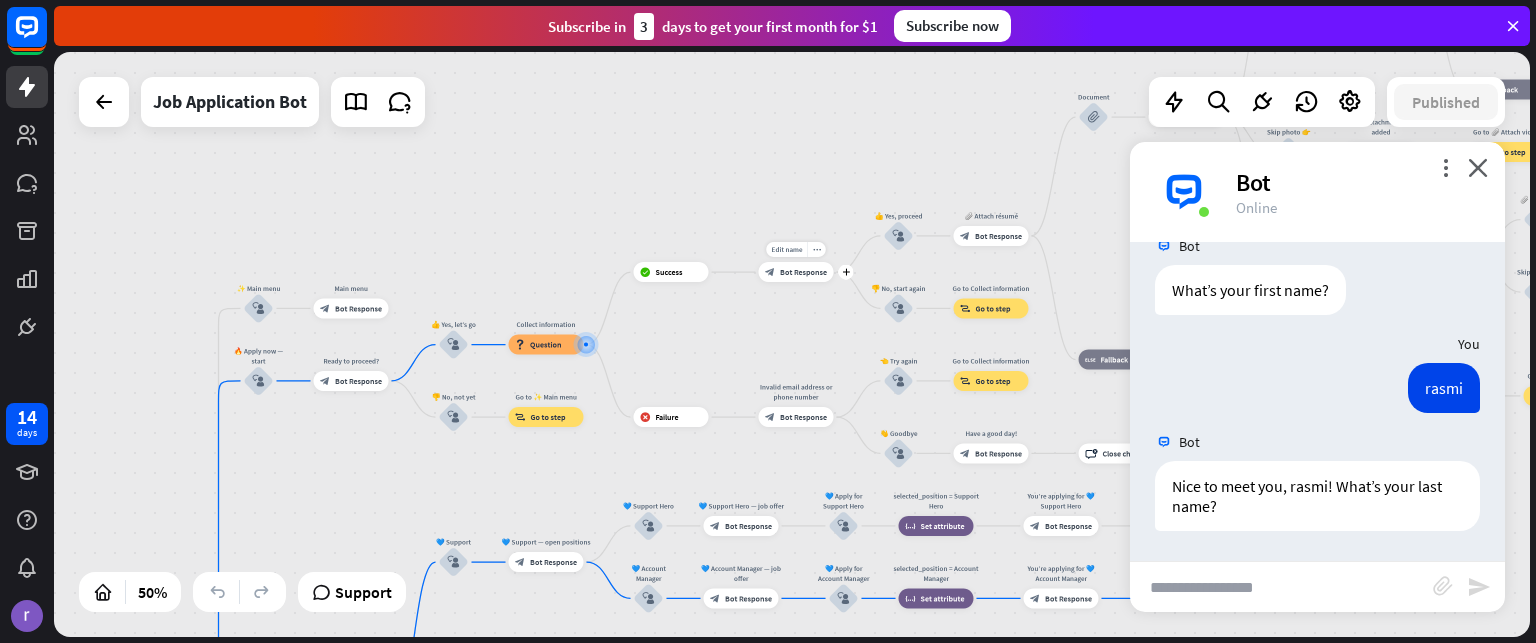 click at bounding box center (1281, 587) 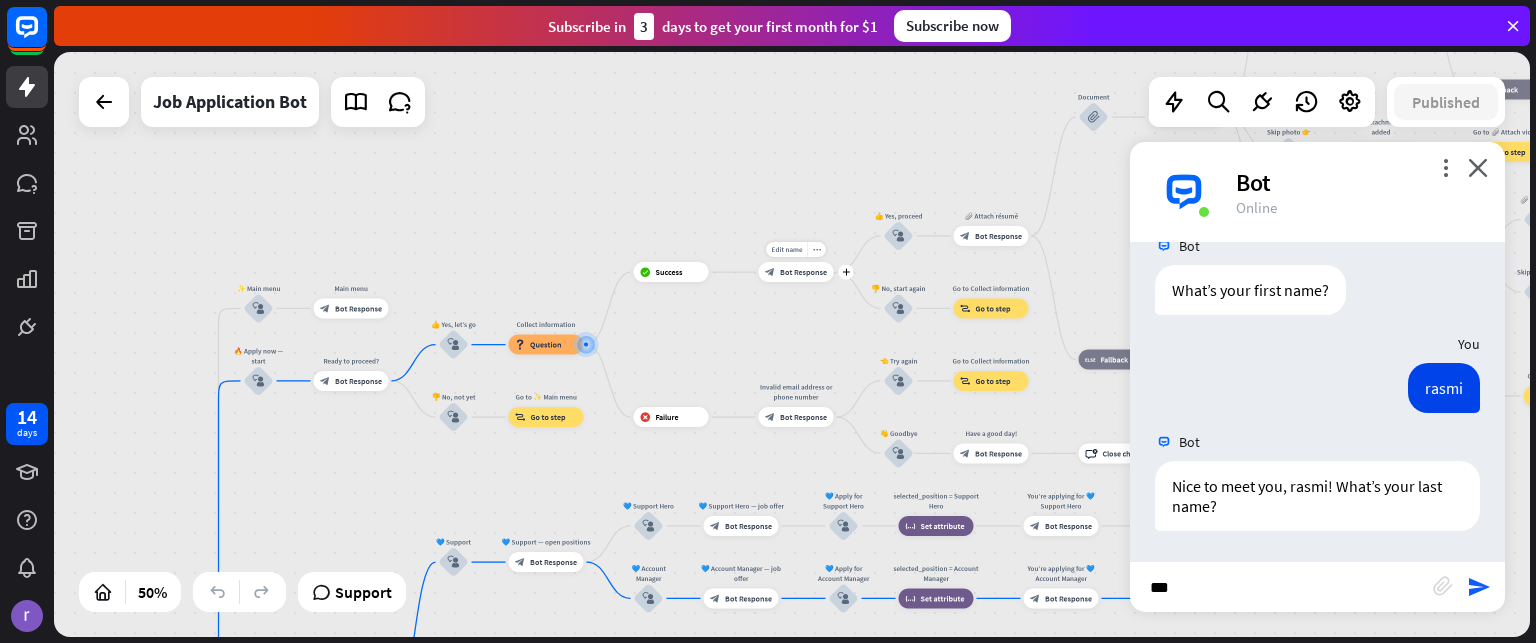 type on "****" 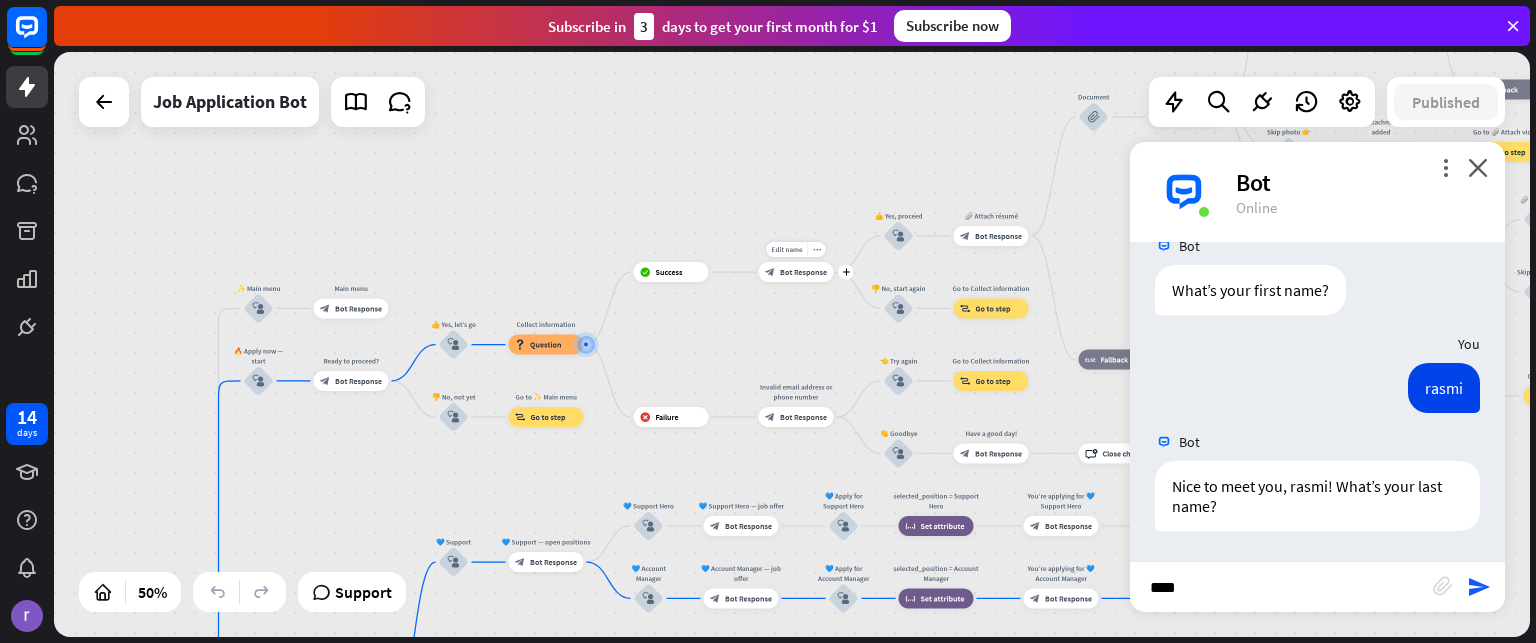 click on "****" at bounding box center [1281, 587] 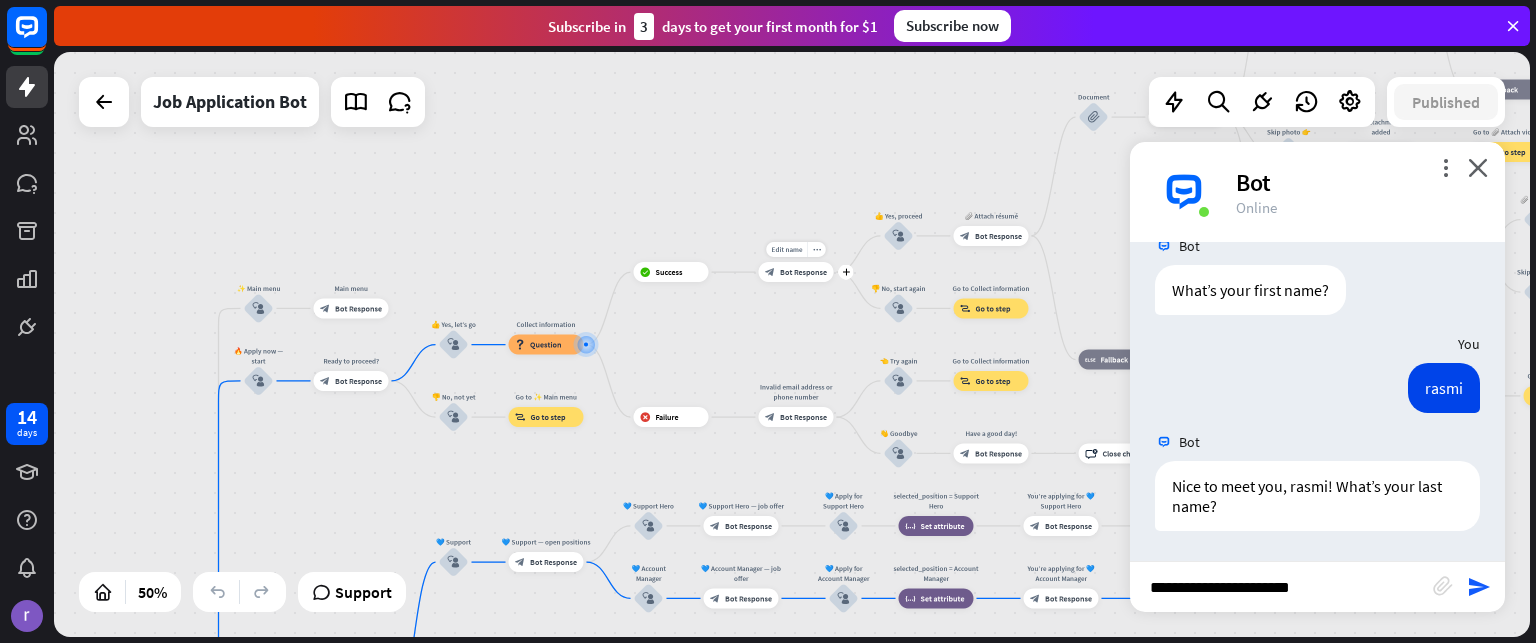 type on "**********" 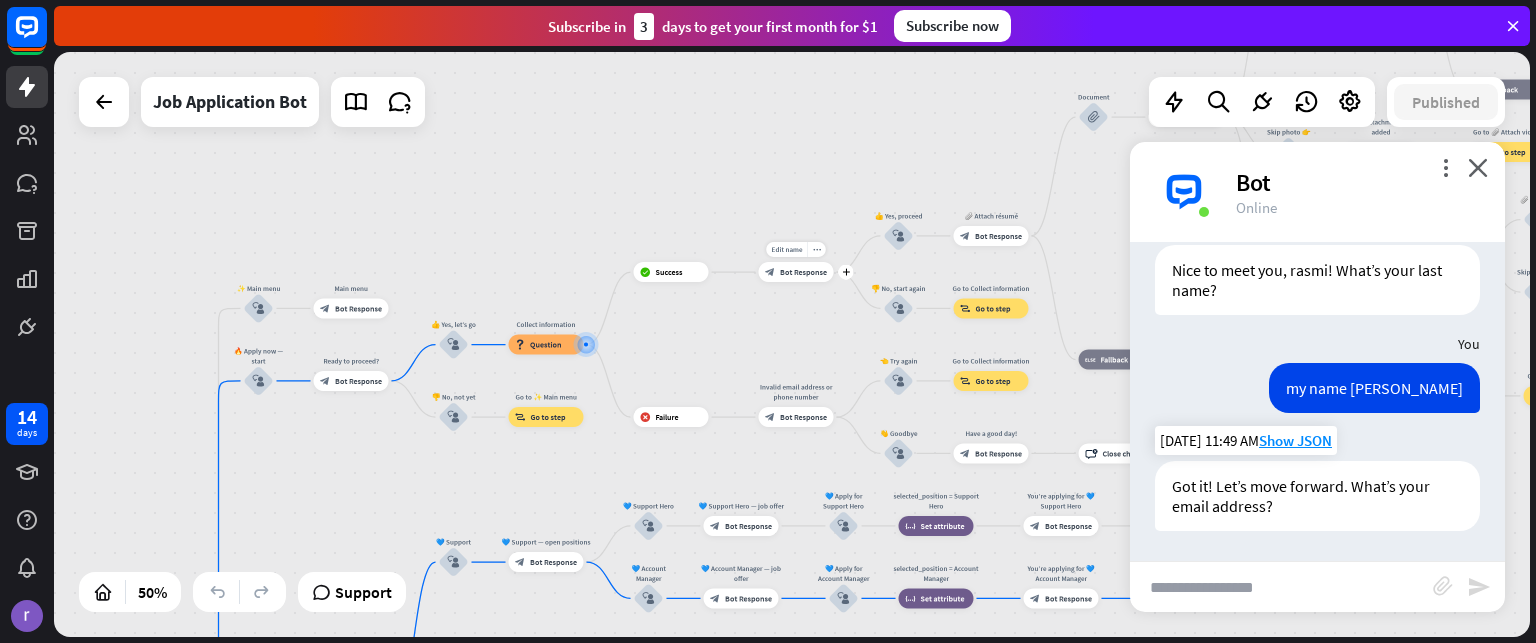 scroll, scrollTop: 5900, scrollLeft: 0, axis: vertical 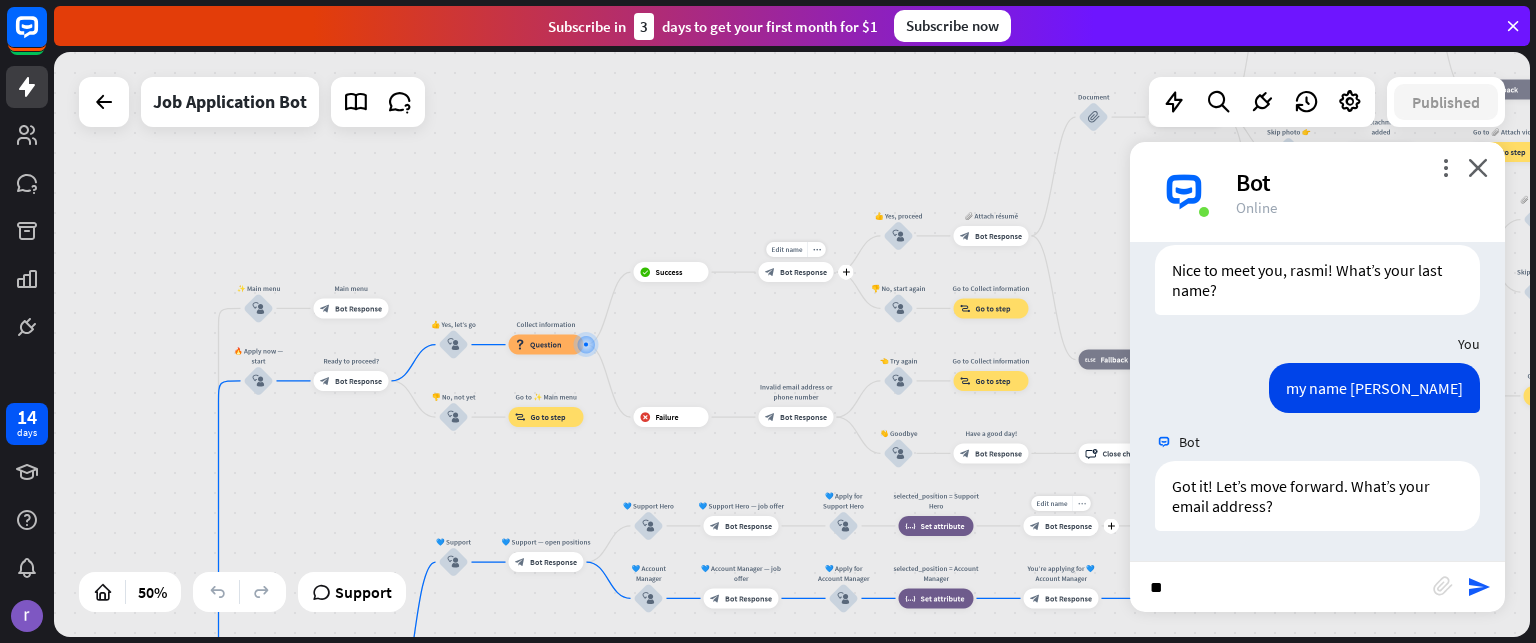 type on "*" 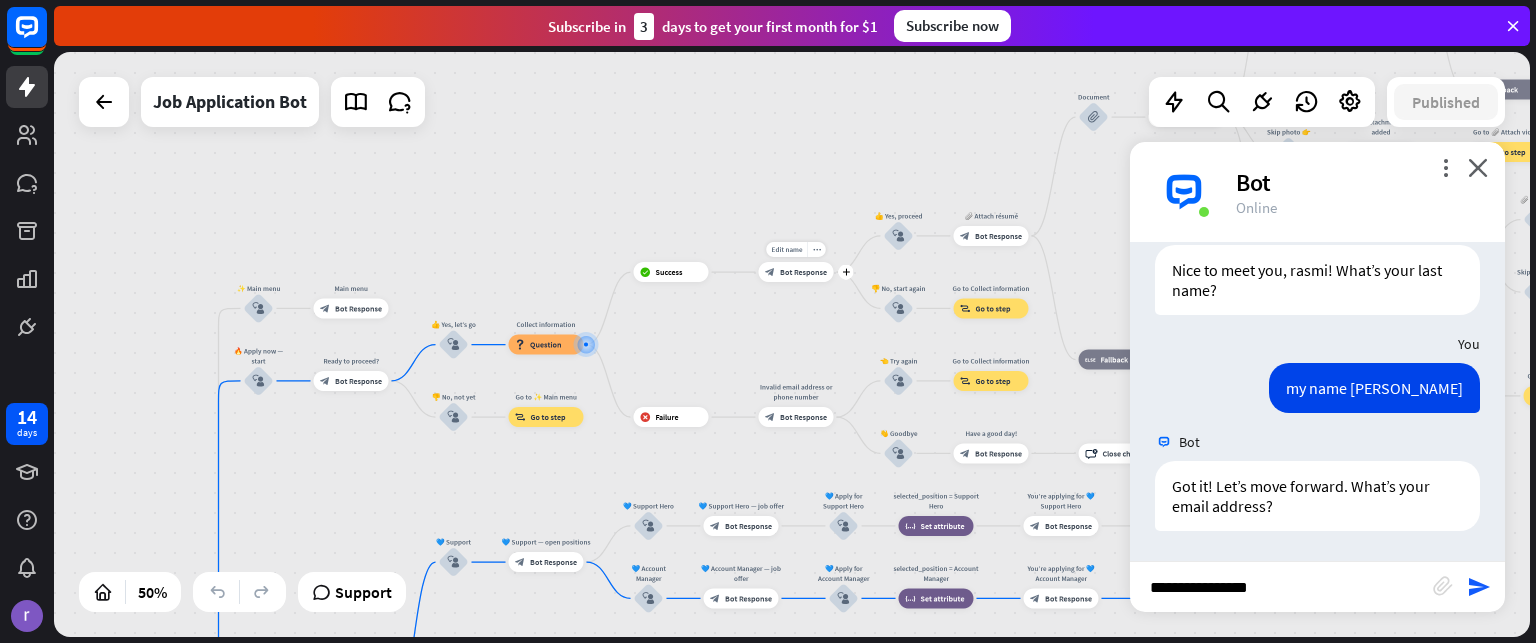 click on "**********" at bounding box center (1281, 587) 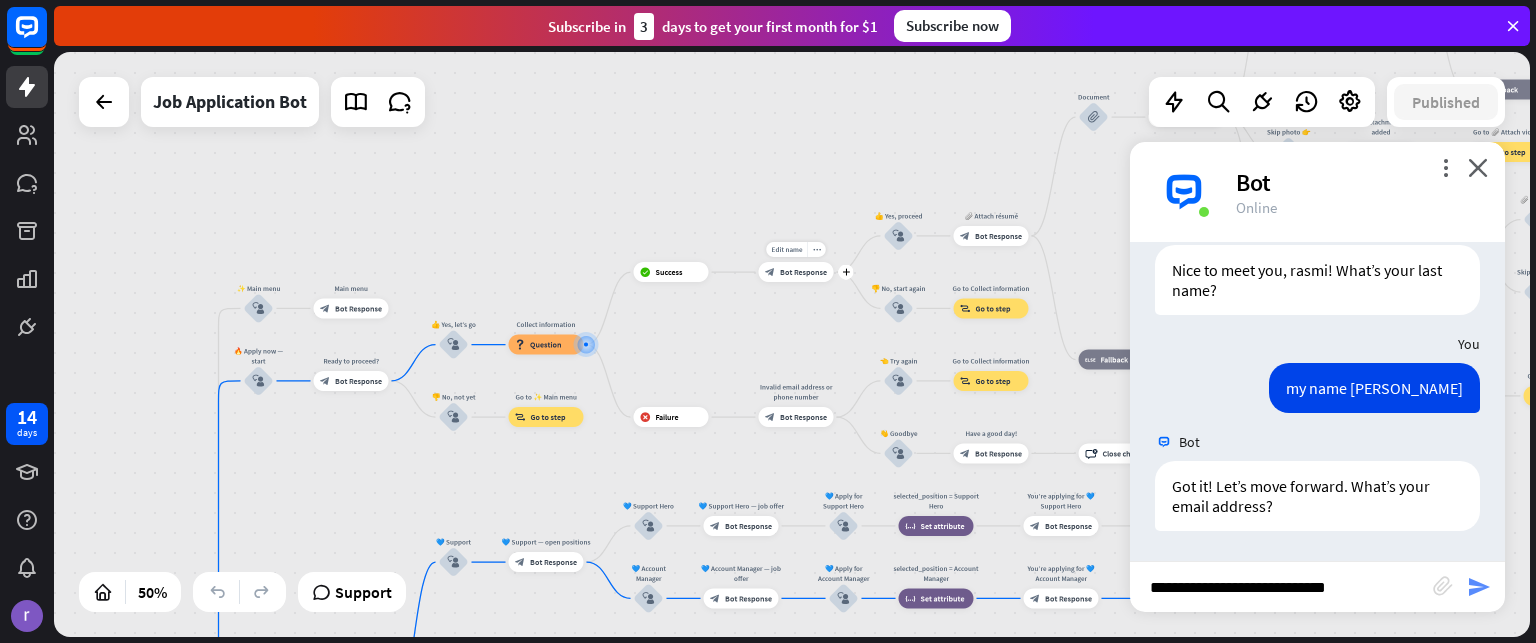 type on "**********" 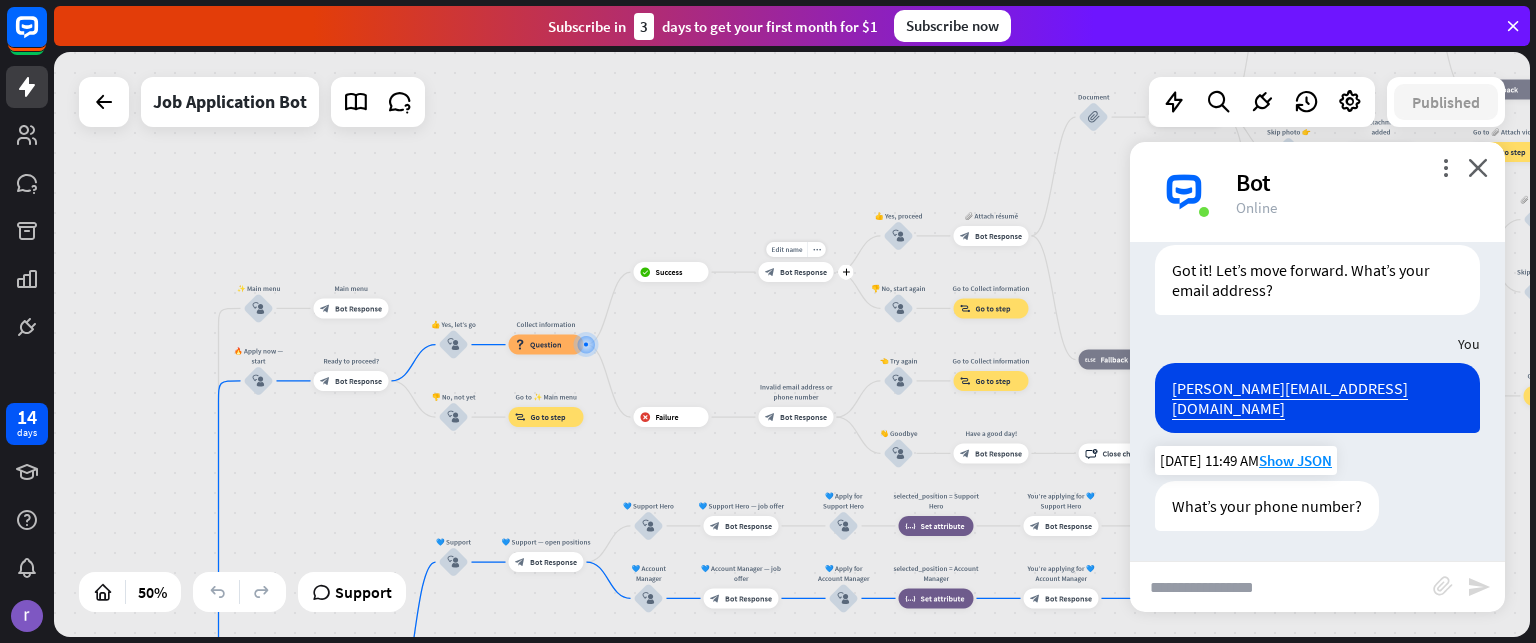 scroll, scrollTop: 6096, scrollLeft: 0, axis: vertical 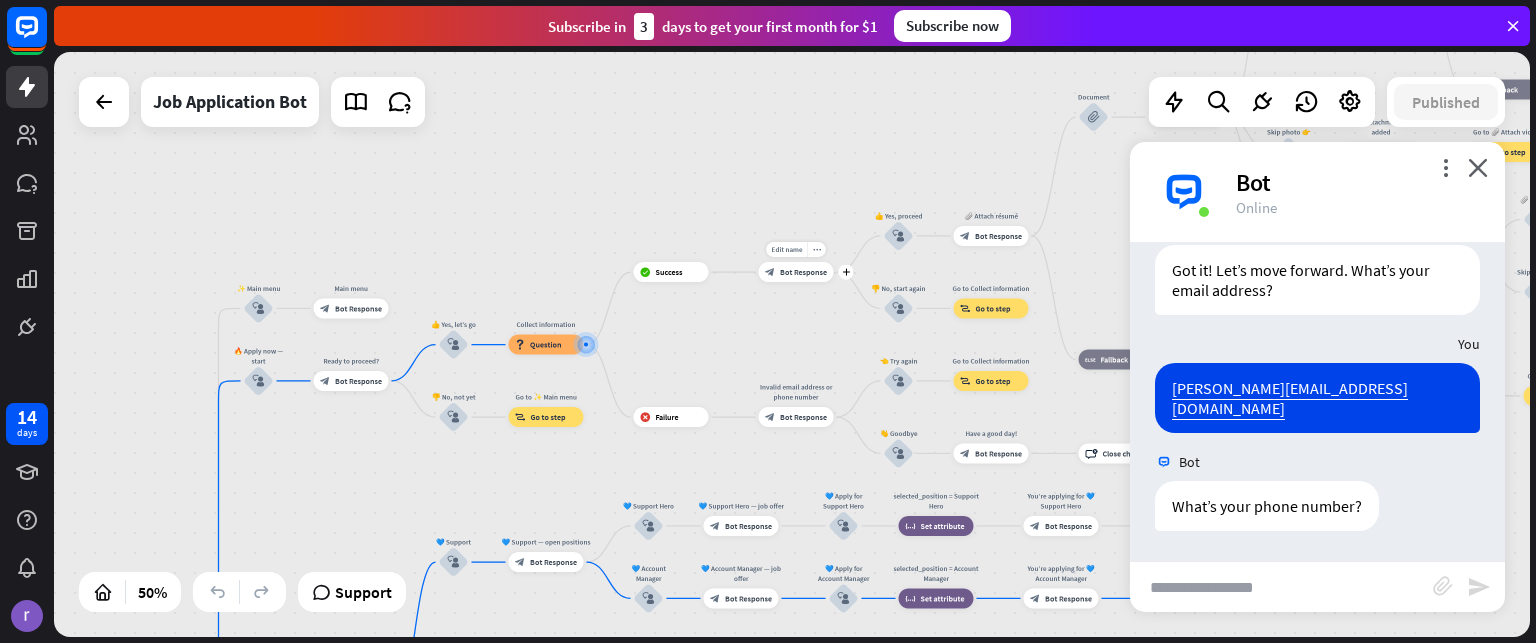 click at bounding box center (1281, 587) 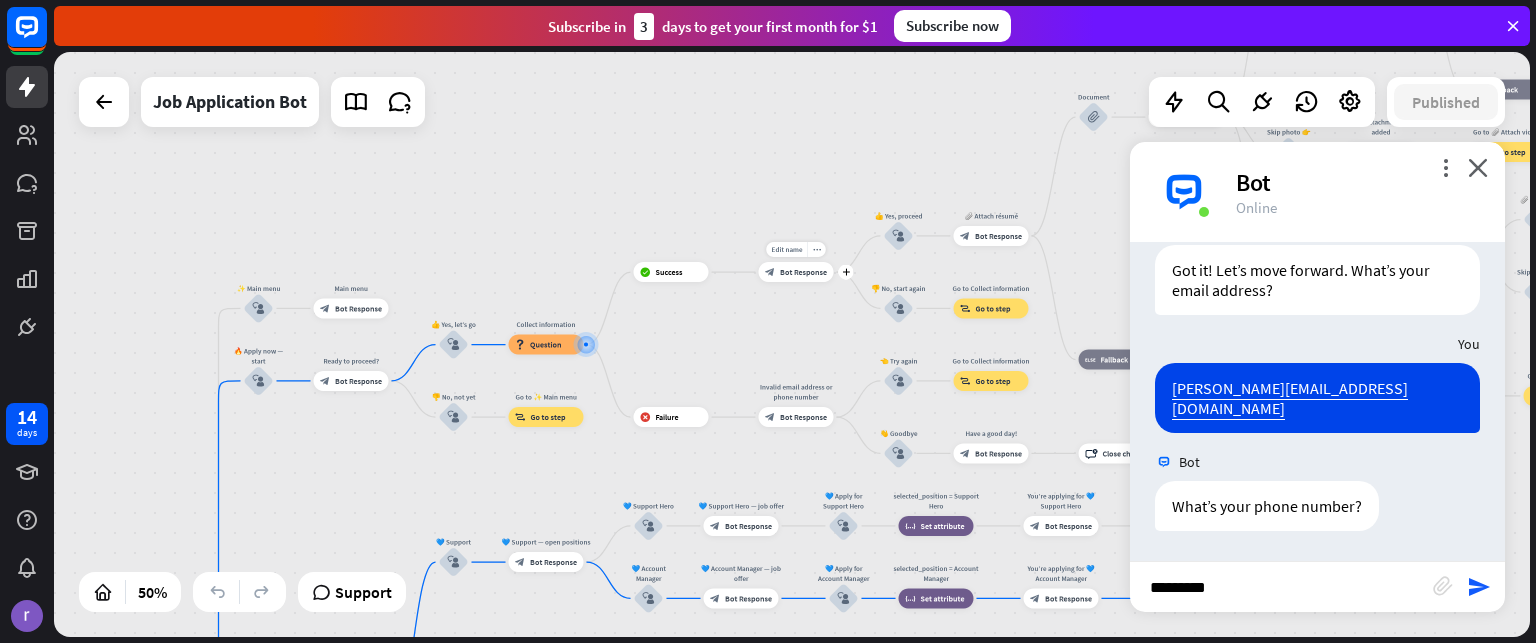 type on "**********" 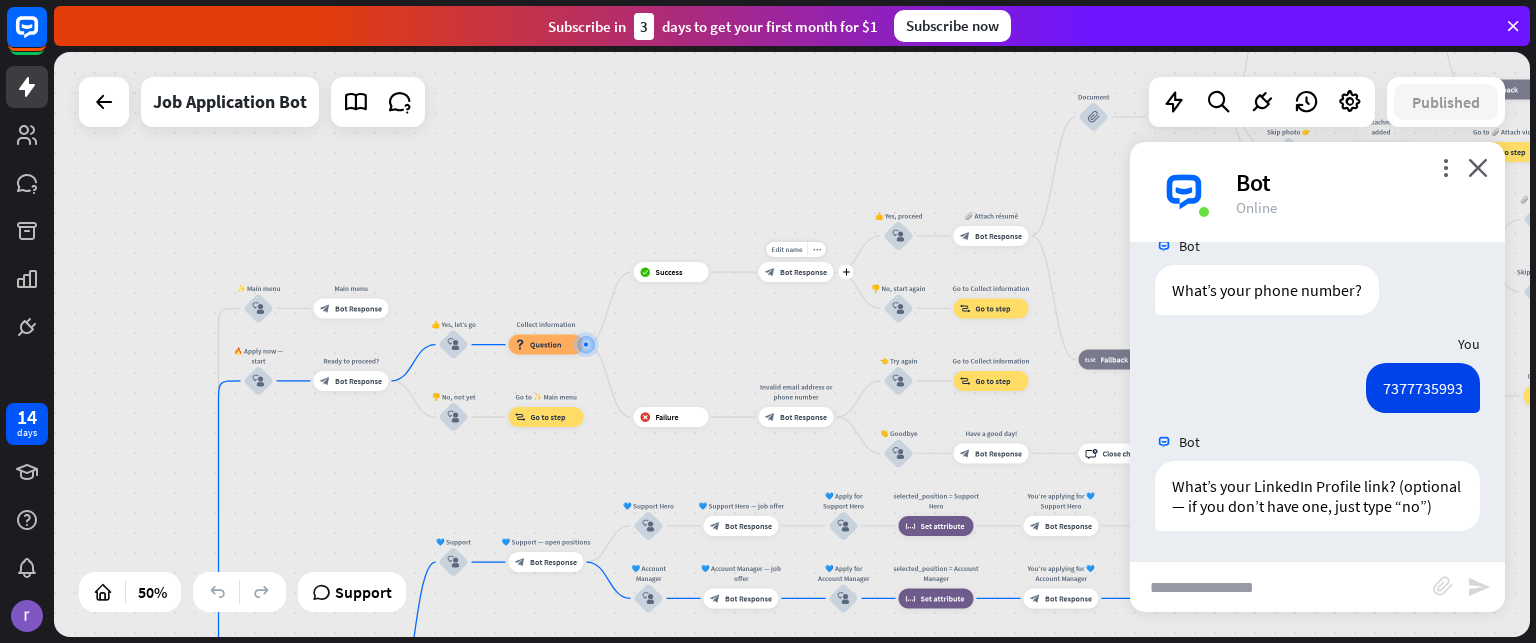 scroll, scrollTop: 6332, scrollLeft: 0, axis: vertical 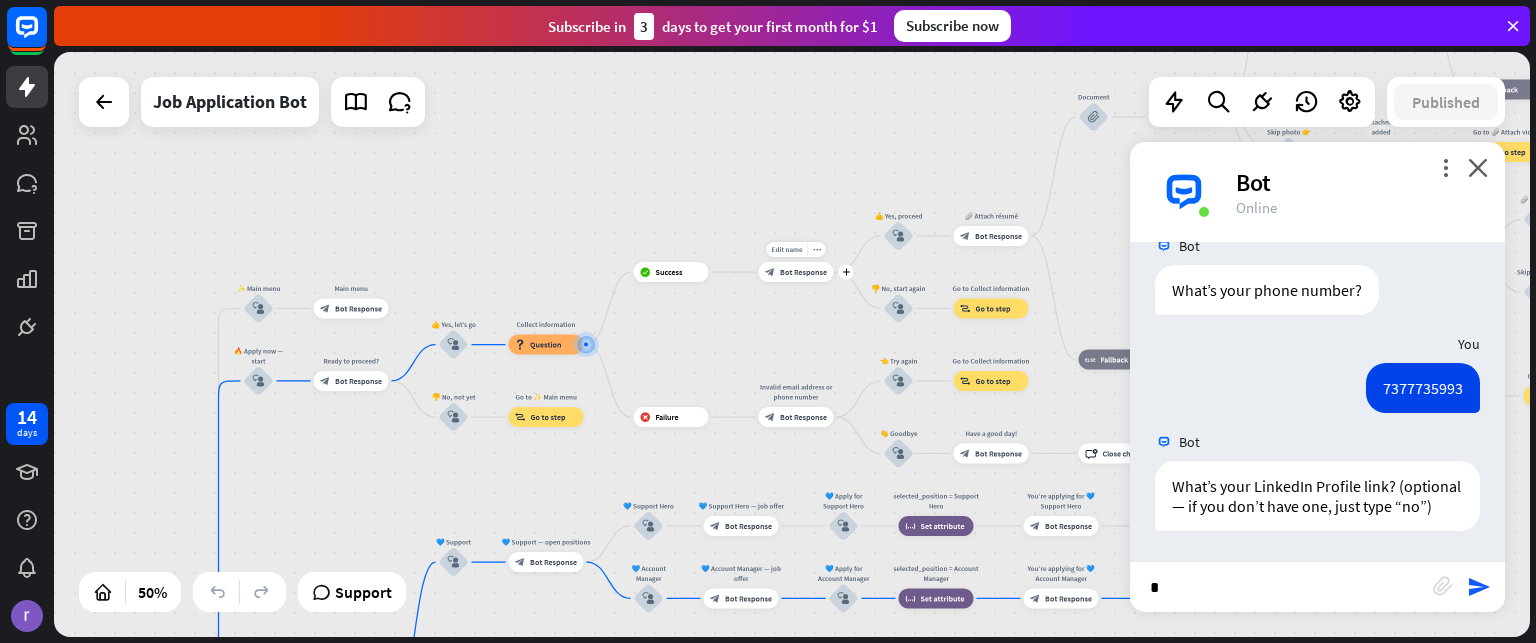 type on "**" 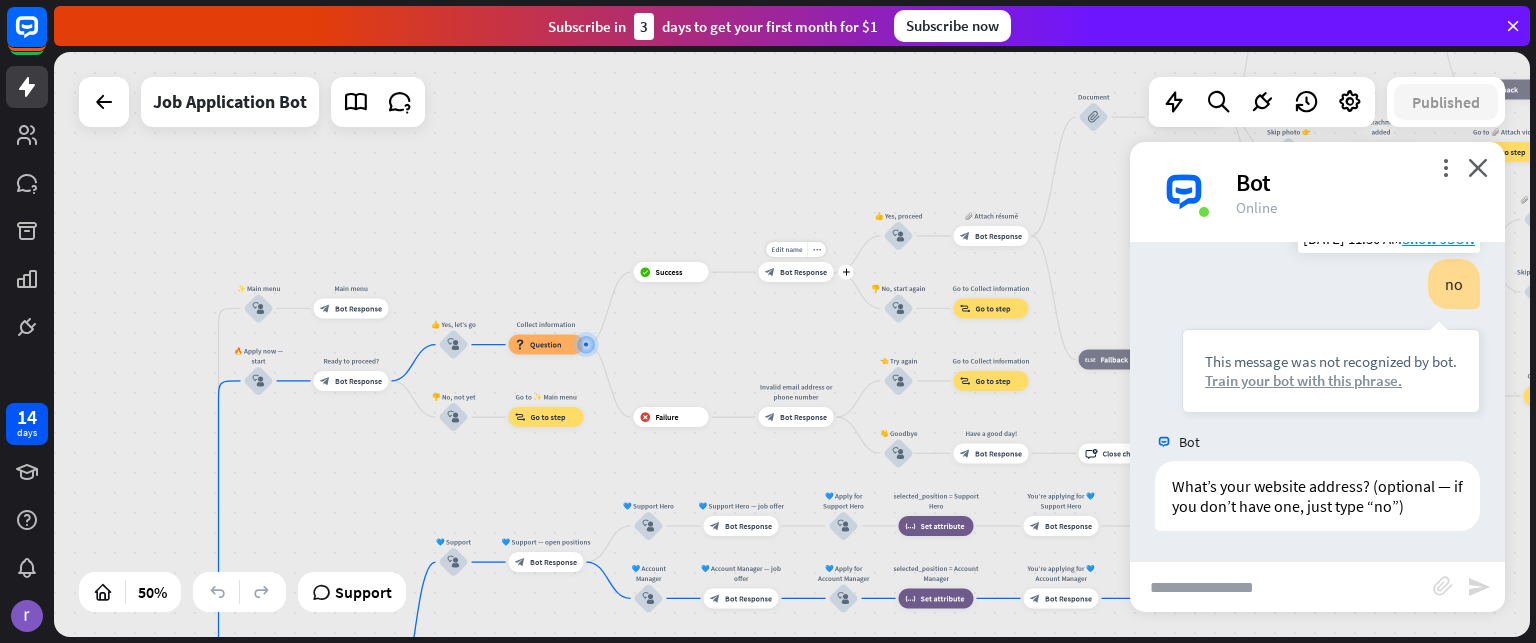 scroll, scrollTop: 6648, scrollLeft: 0, axis: vertical 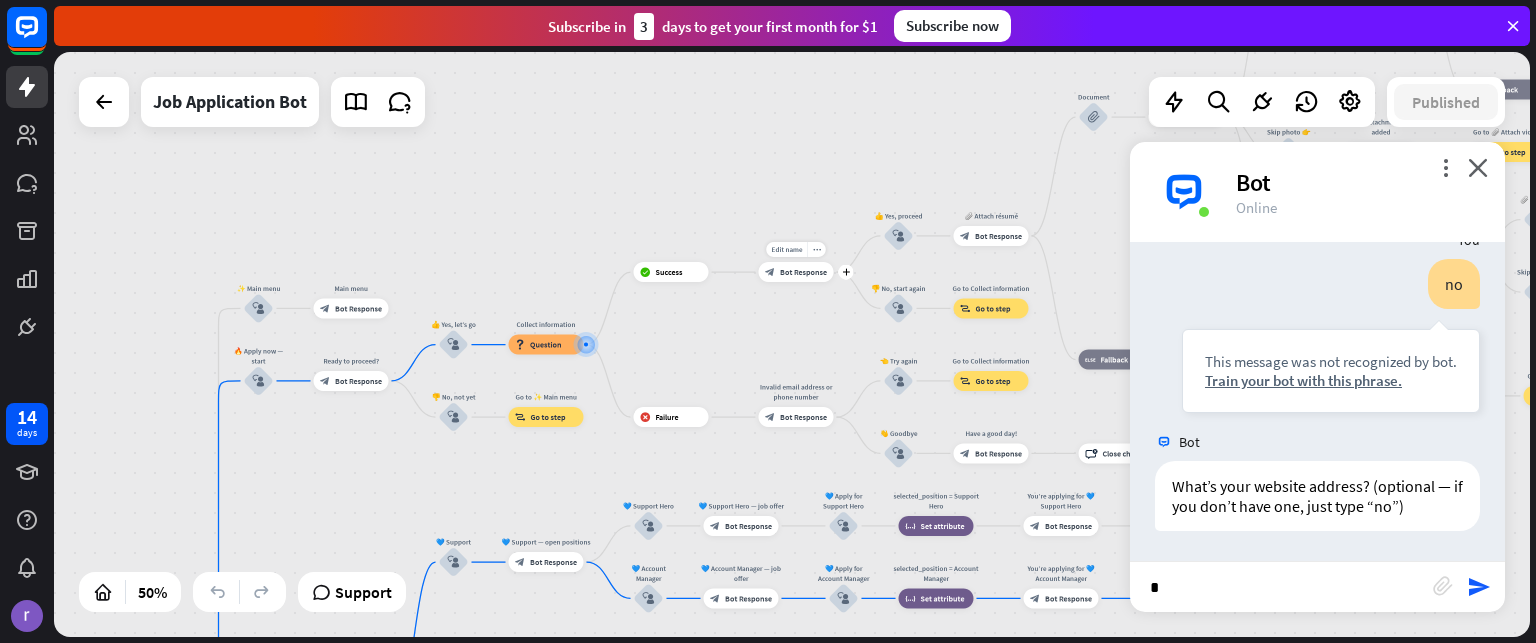 type on "**" 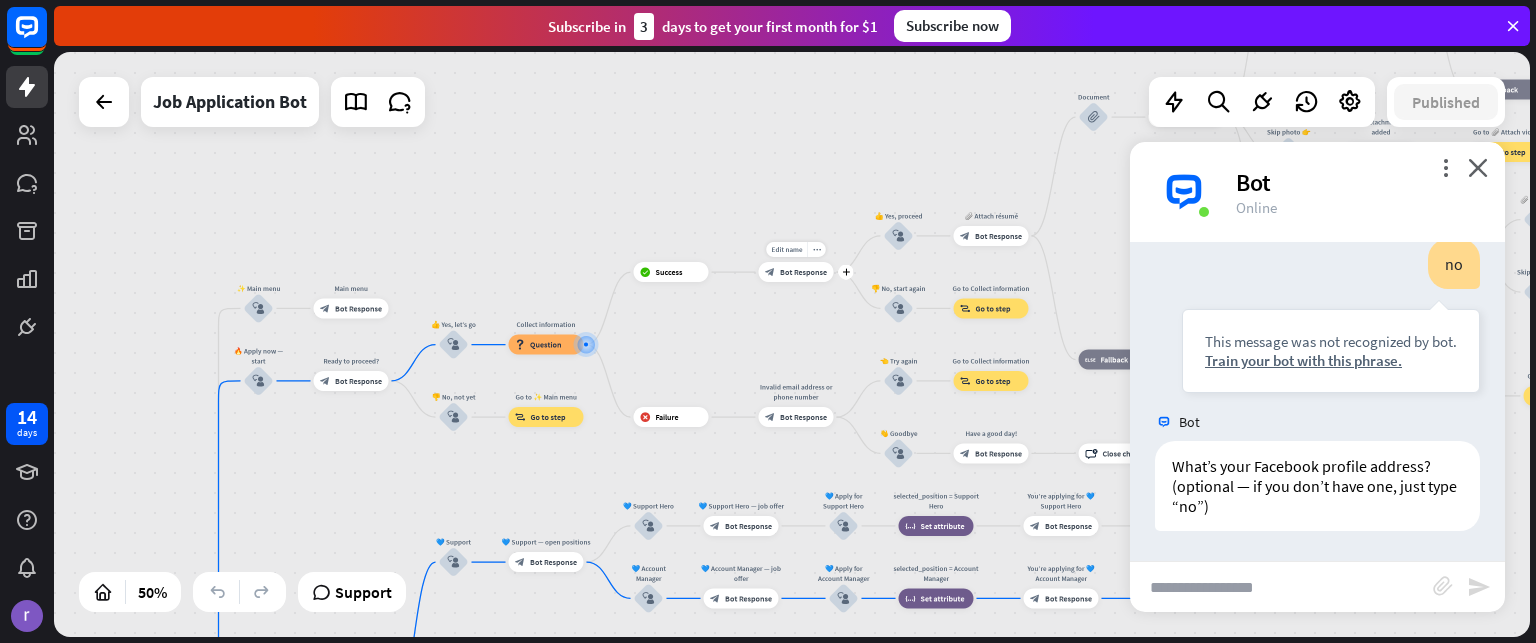 scroll, scrollTop: 6992, scrollLeft: 0, axis: vertical 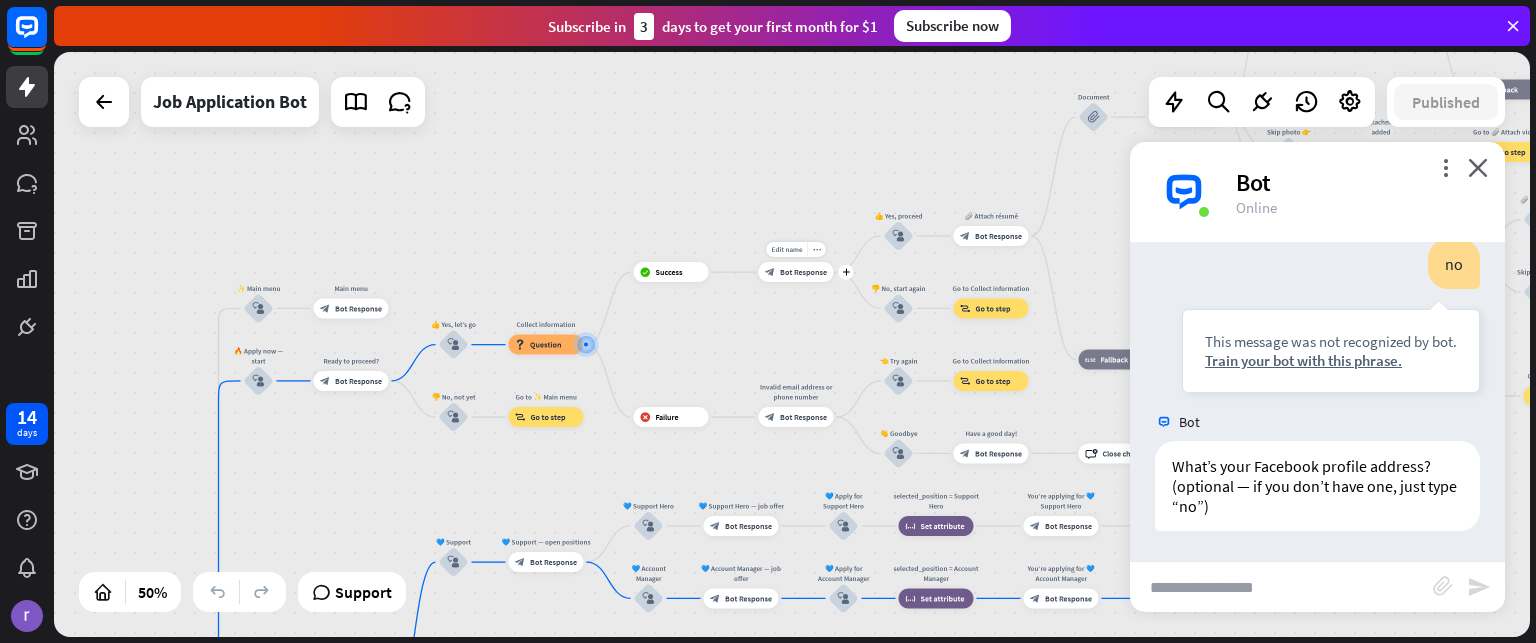 click at bounding box center [1281, 587] 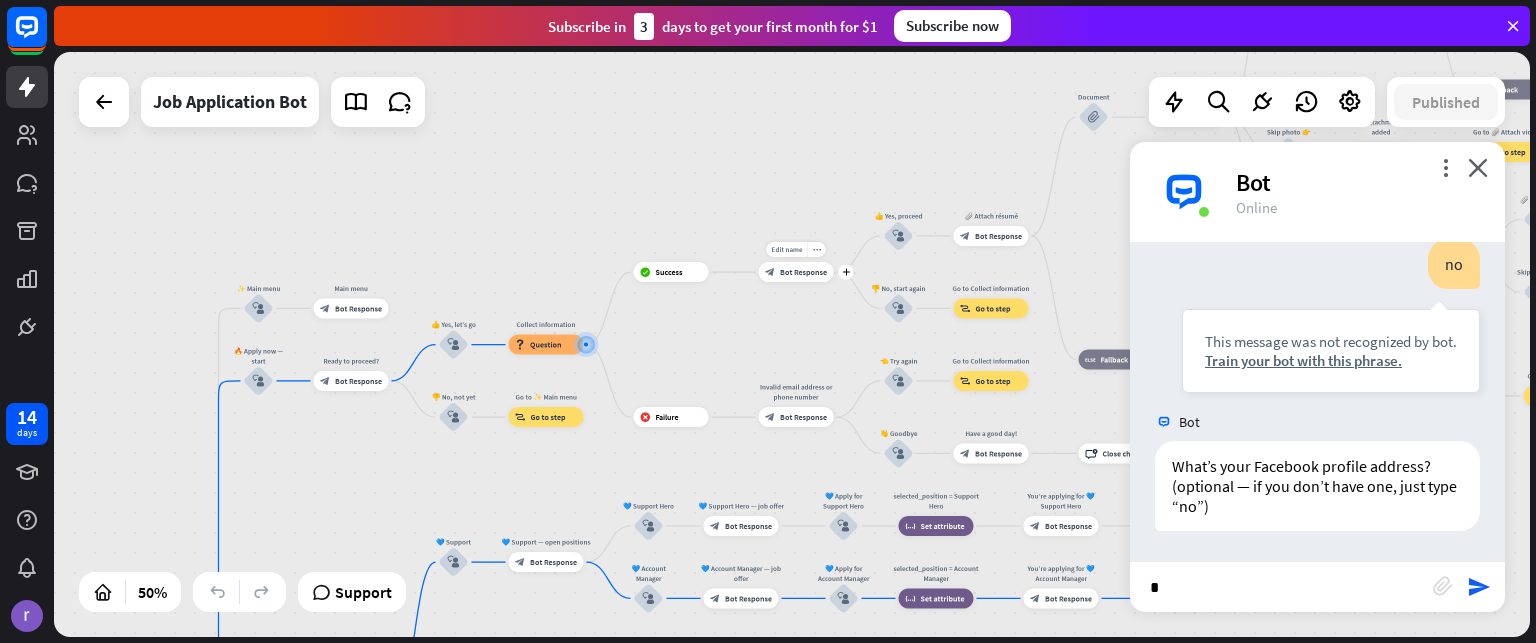 type on "**" 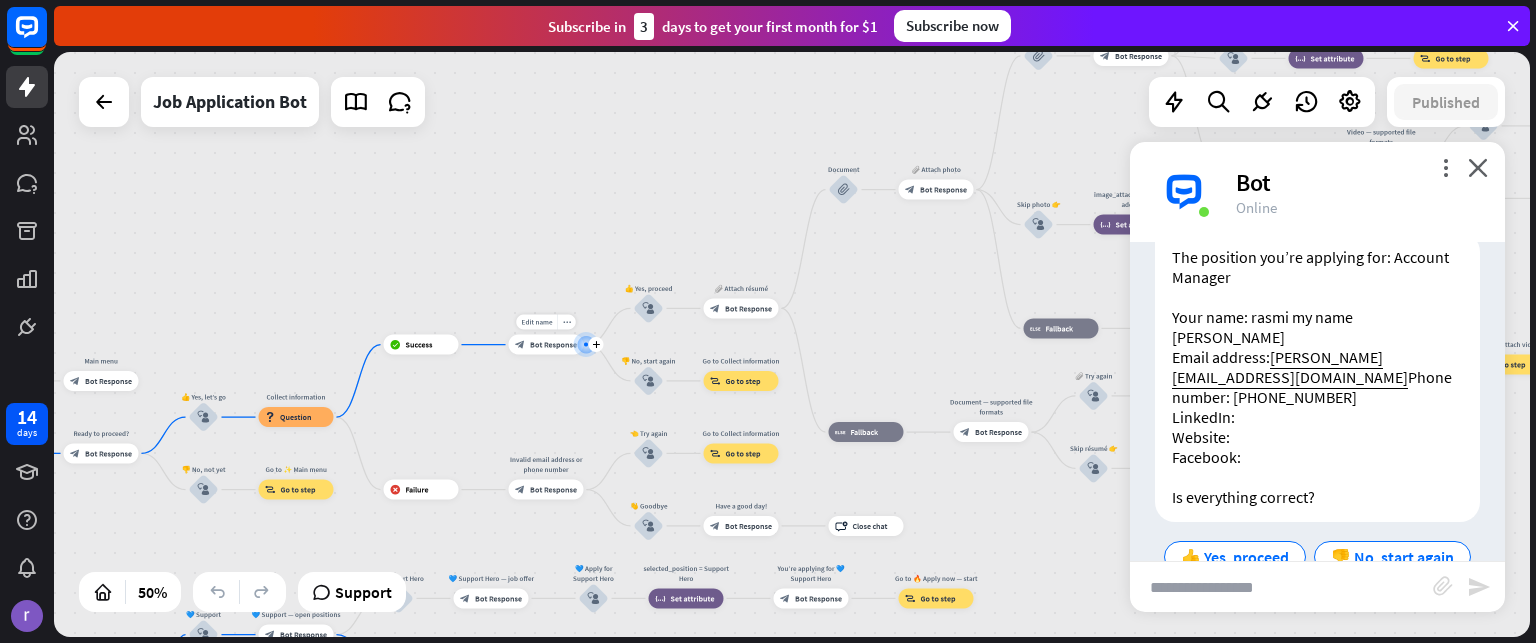 scroll, scrollTop: 7548, scrollLeft: 0, axis: vertical 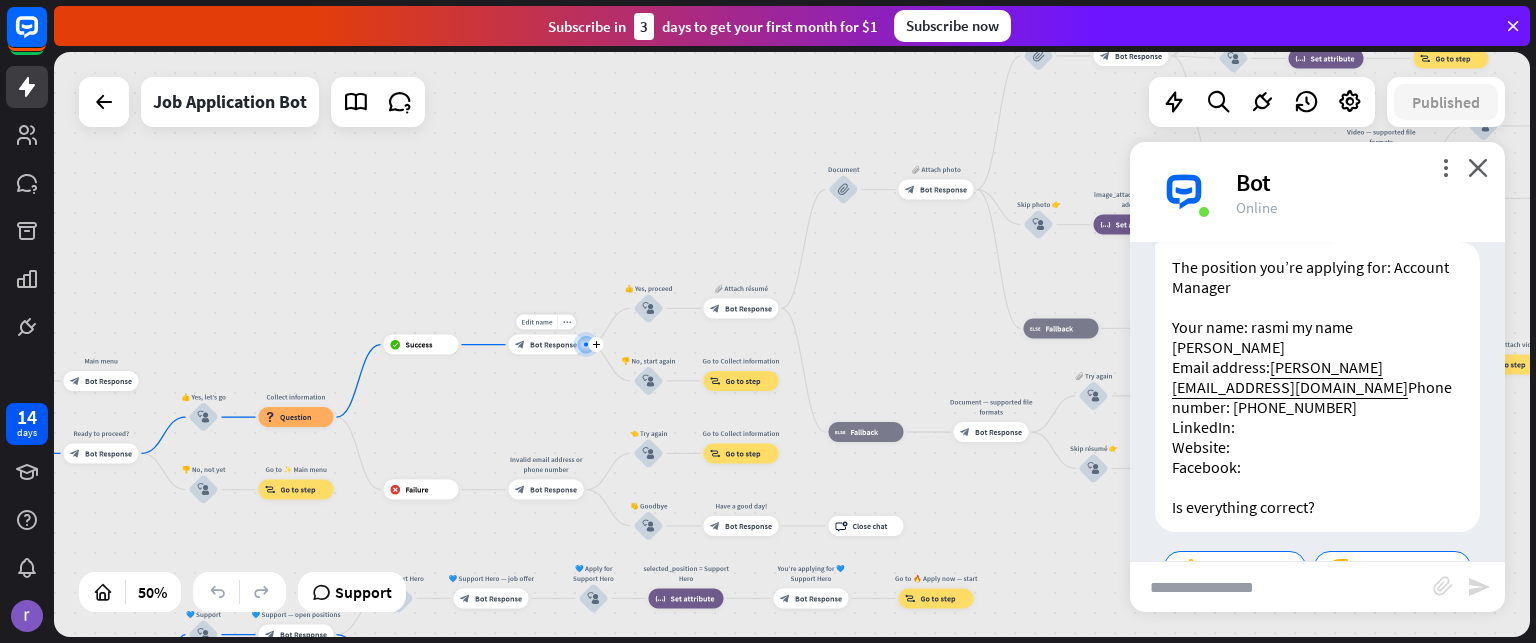 click on "The position you’re applying for: Account Manager
Your name: rasmi my name [PERSON_NAME]
Email address:  [PERSON_NAME][EMAIL_ADDRESS][DOMAIN_NAME]
Phone number: [PHONE_NUMBER]
LinkedIn:
Website:
Facebook:
Is everything correct?" at bounding box center (1317, 387) 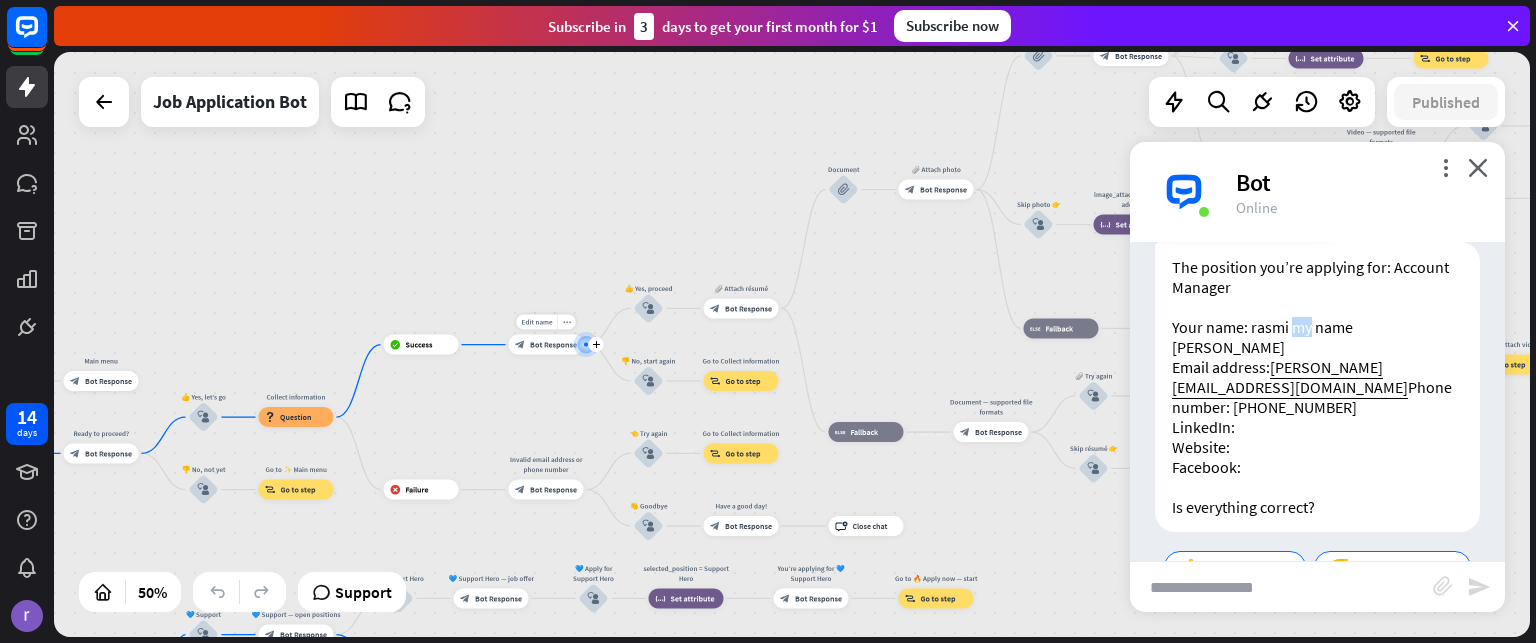 click on "The position you’re applying for: Account Manager
Your name: rasmi my name [PERSON_NAME]
Email address:  [PERSON_NAME][EMAIL_ADDRESS][DOMAIN_NAME]
Phone number: [PHONE_NUMBER]
LinkedIn:
Website:
Facebook:
Is everything correct?" at bounding box center [1317, 387] 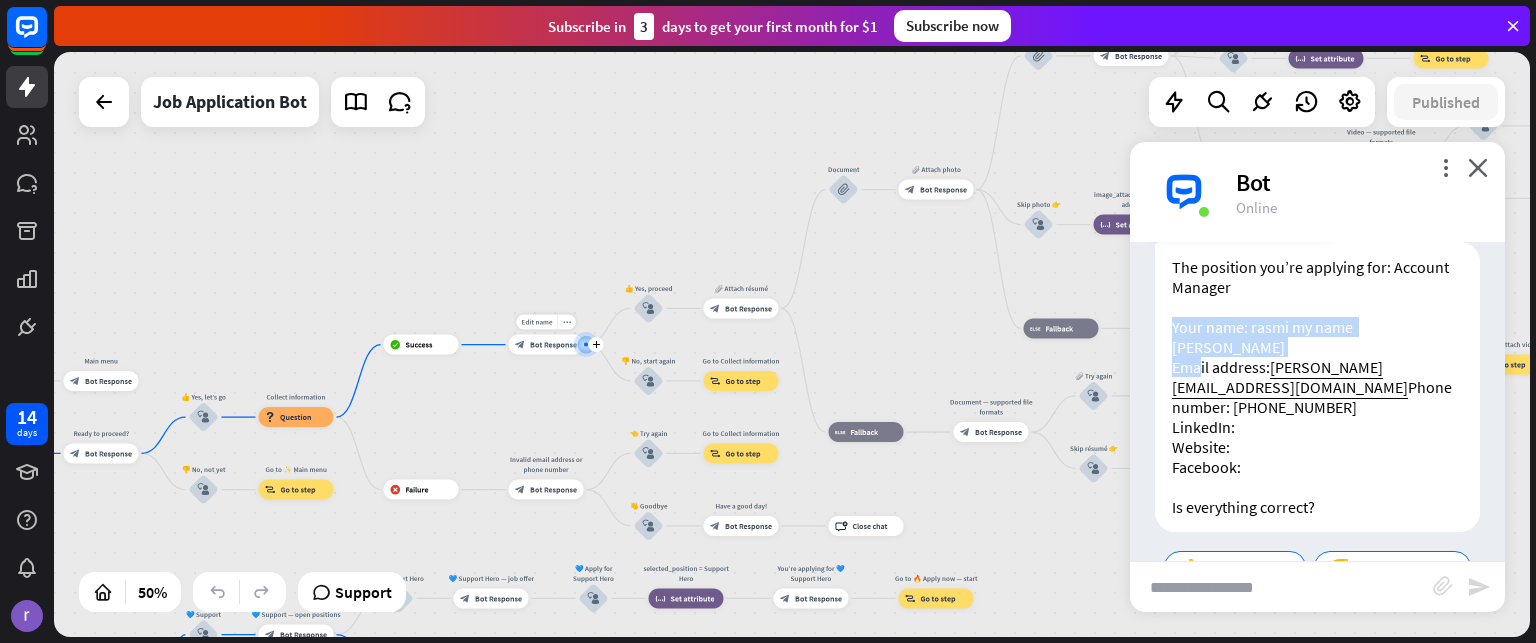 click on "The position you’re applying for: Account Manager
Your name: rasmi my name [PERSON_NAME]
Email address:  [PERSON_NAME][EMAIL_ADDRESS][DOMAIN_NAME]
Phone number: [PHONE_NUMBER]
LinkedIn:
Website:
Facebook:
Is everything correct?" at bounding box center (1317, 387) 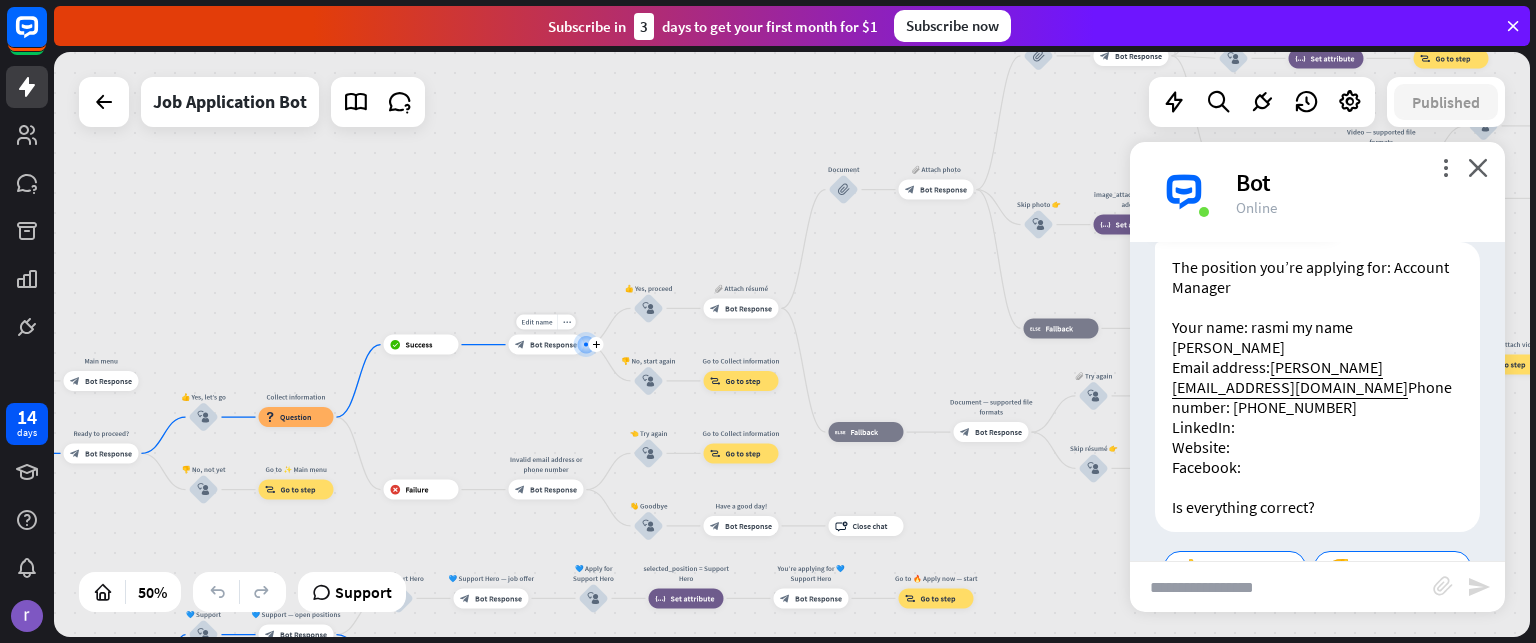 click on "The position you’re applying for: Account Manager
Your name: rasmi my name [PERSON_NAME]
Email address:  [PERSON_NAME][EMAIL_ADDRESS][DOMAIN_NAME]
Phone number: [PHONE_NUMBER]
LinkedIn:
Website:
Facebook:
Is everything correct?" at bounding box center (1317, 387) 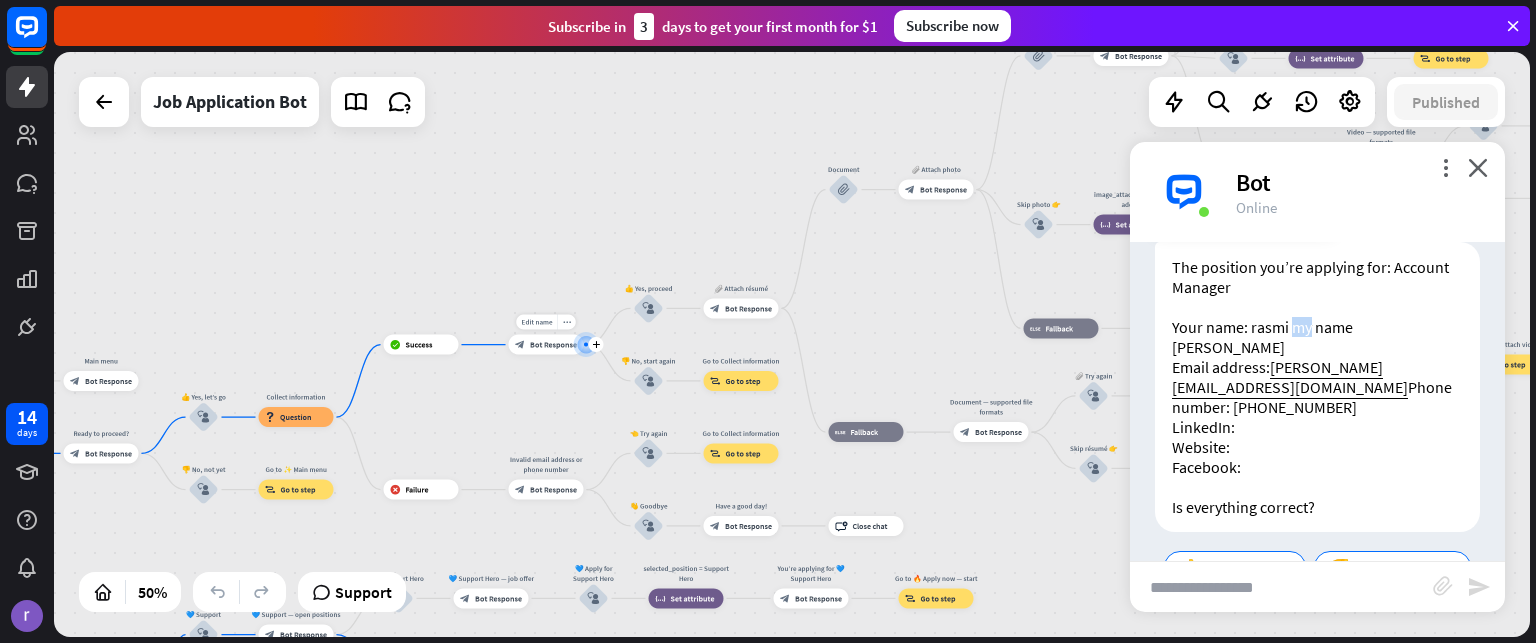 click on "The position you’re applying for: Account Manager
Your name: rasmi my name [PERSON_NAME]
Email address:  [PERSON_NAME][EMAIL_ADDRESS][DOMAIN_NAME]
Phone number: [PHONE_NUMBER]
LinkedIn:
Website:
Facebook:
Is everything correct?" at bounding box center (1317, 387) 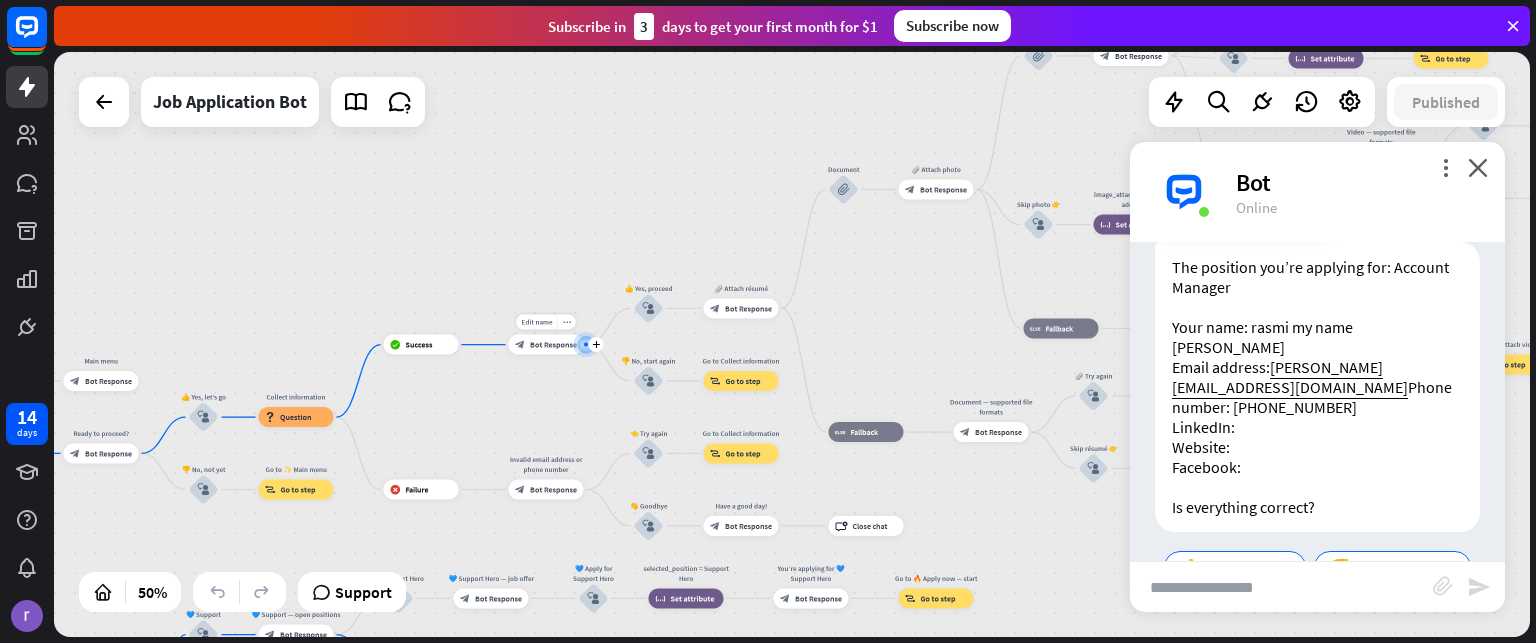 click on "The position you’re applying for: Account Manager
Your name: rasmi my name [PERSON_NAME]
Email address:  [PERSON_NAME][EMAIL_ADDRESS][DOMAIN_NAME]
Phone number: [PHONE_NUMBER]
LinkedIn:
Website:
Facebook:
Is everything correct?" at bounding box center [1317, 387] 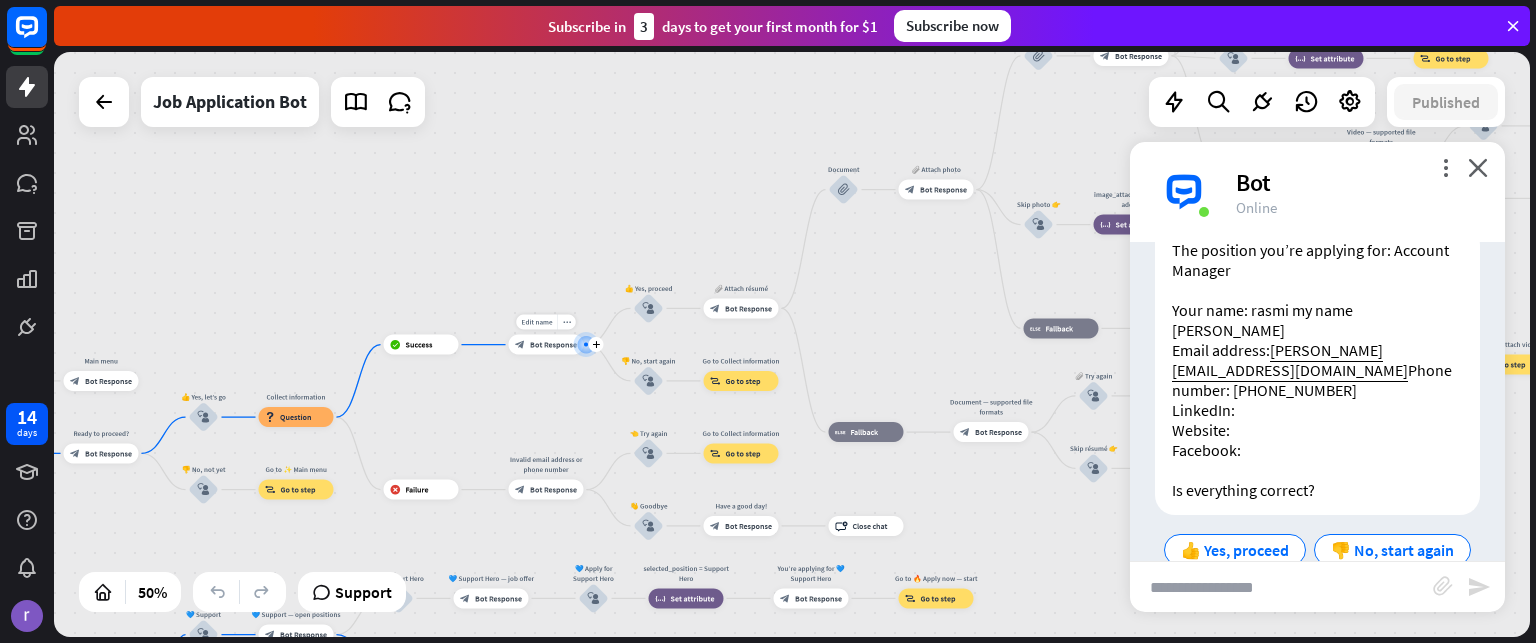 scroll, scrollTop: 7536, scrollLeft: 0, axis: vertical 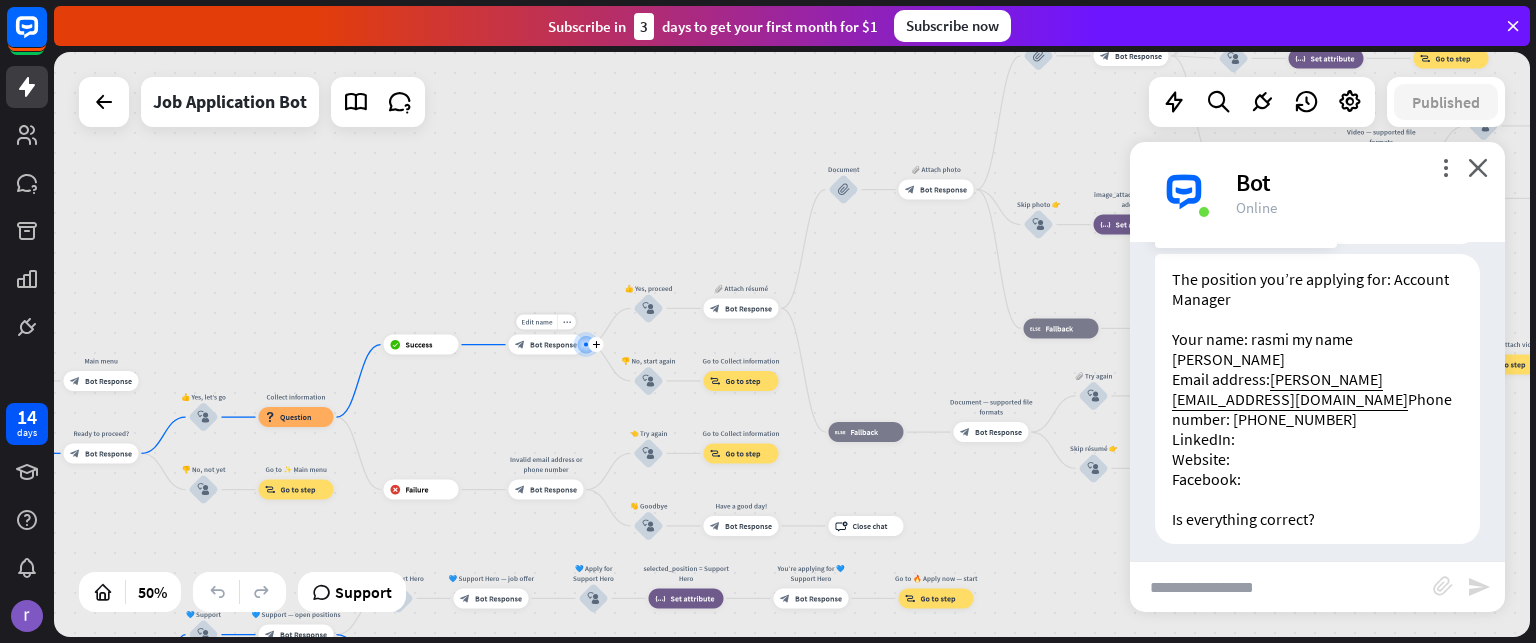 click on "The position you’re applying for: Account Manager
Your name: rasmi my name [PERSON_NAME]
Email address:  [PERSON_NAME][EMAIL_ADDRESS][DOMAIN_NAME]
Phone number: [PHONE_NUMBER]
LinkedIn:
Website:
Facebook:
Is everything correct?" at bounding box center [1317, 399] 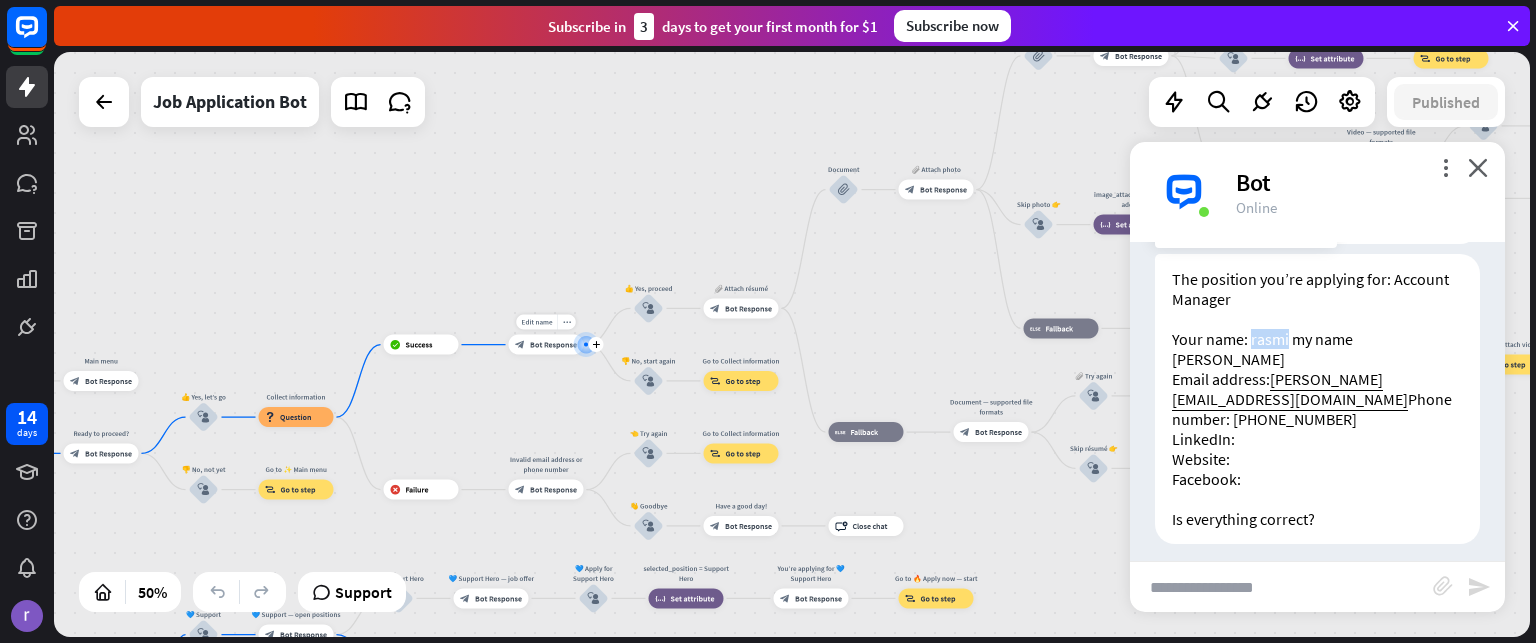 click on "The position you’re applying for: Account Manager
Your name: rasmi my name [PERSON_NAME]
Email address:  [PERSON_NAME][EMAIL_ADDRESS][DOMAIN_NAME]
Phone number: [PHONE_NUMBER]
LinkedIn:
Website:
Facebook:
Is everything correct?" at bounding box center [1317, 399] 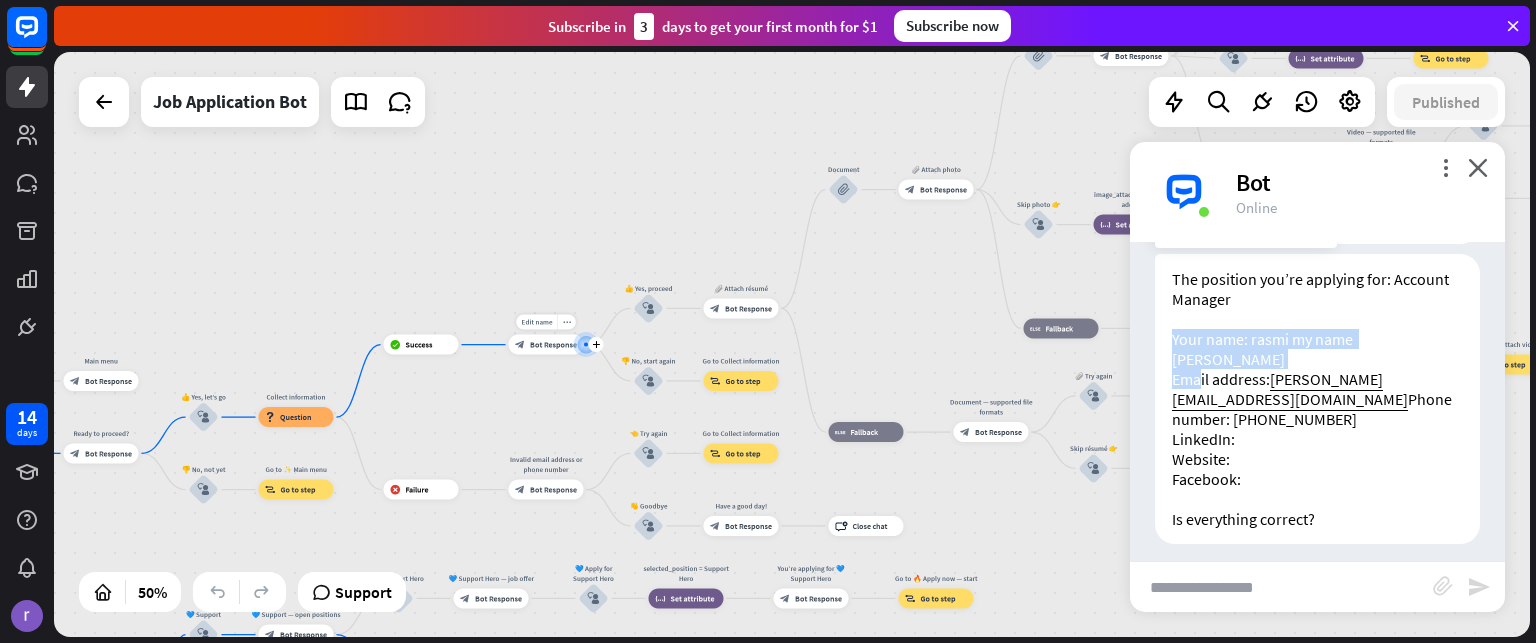 click on "The position you’re applying for: Account Manager
Your name: rasmi my name [PERSON_NAME]
Email address:  [PERSON_NAME][EMAIL_ADDRESS][DOMAIN_NAME]
Phone number: [PHONE_NUMBER]
LinkedIn:
Website:
Facebook:
Is everything correct?" at bounding box center [1317, 399] 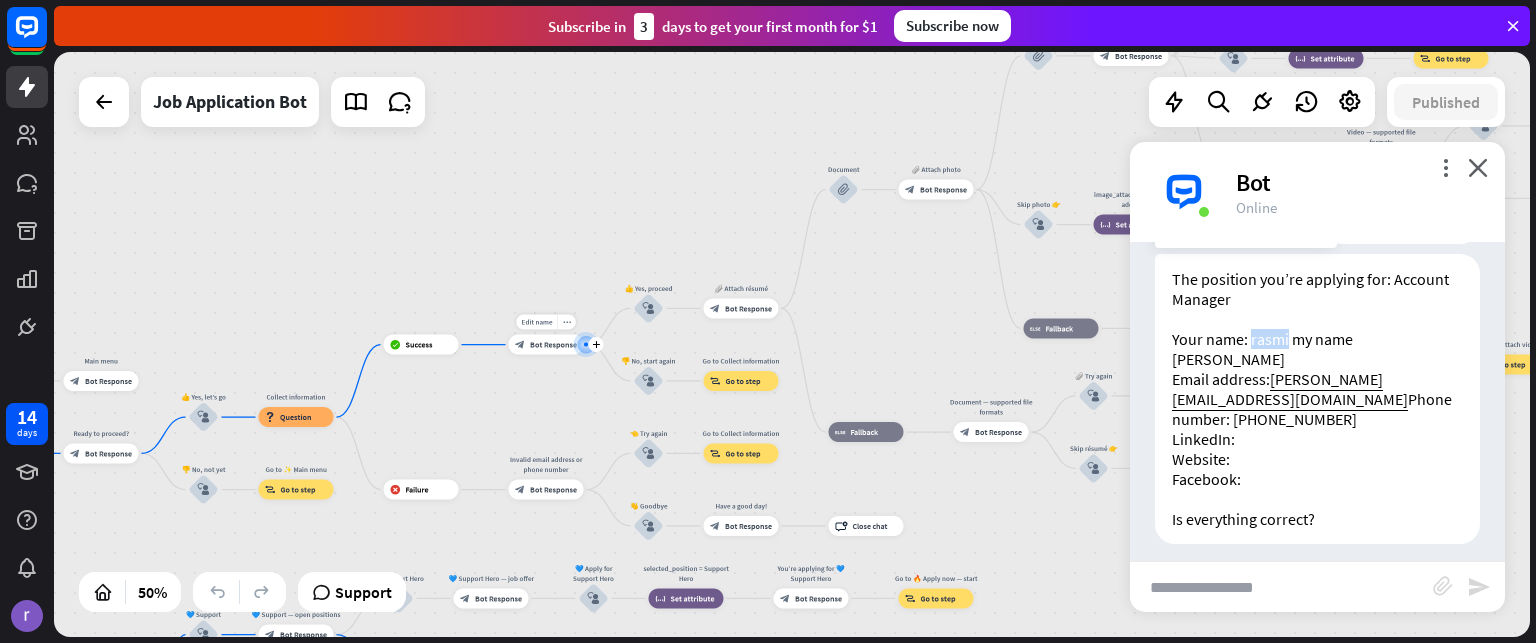 click on "The position you’re applying for: Account Manager
Your name: rasmi my name [PERSON_NAME]
Email address:  [PERSON_NAME][EMAIL_ADDRESS][DOMAIN_NAME]
Phone number: [PHONE_NUMBER]
LinkedIn:
Website:
Facebook:
Is everything correct?" at bounding box center (1317, 399) 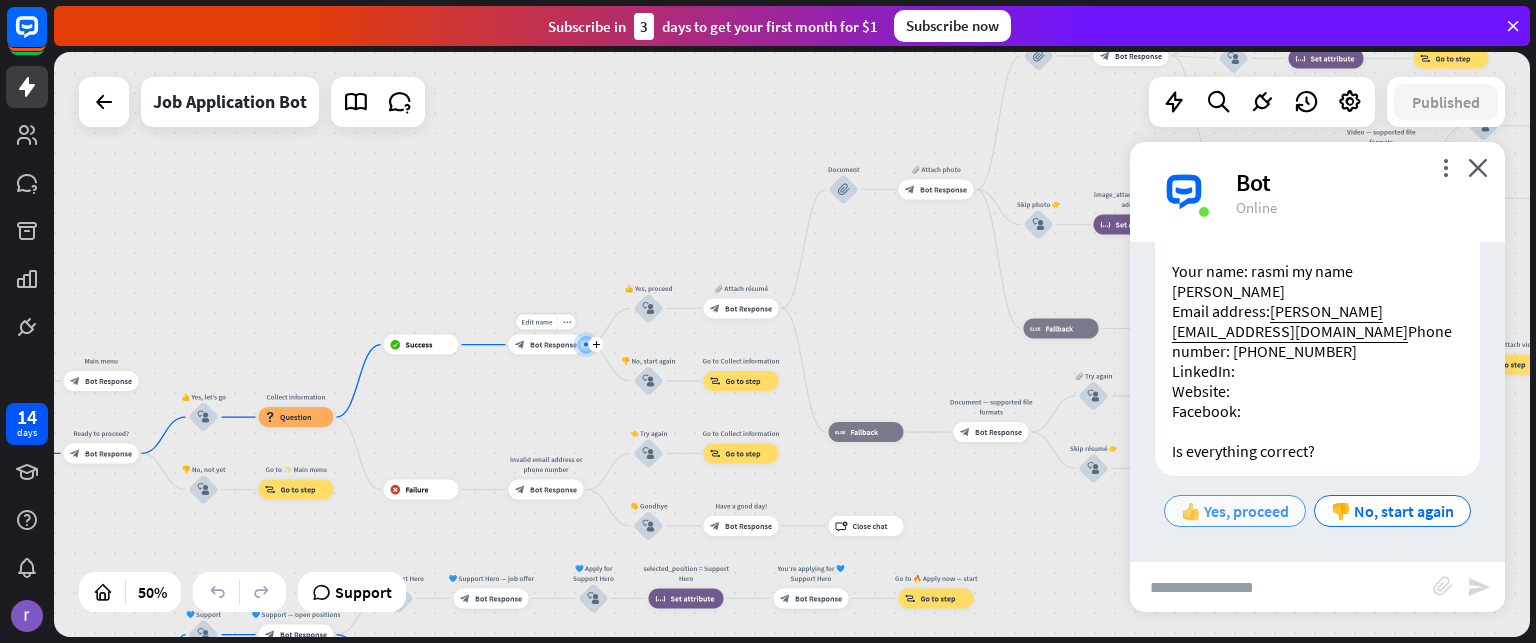 click on "👍 Yes, proceed" at bounding box center (1235, 511) 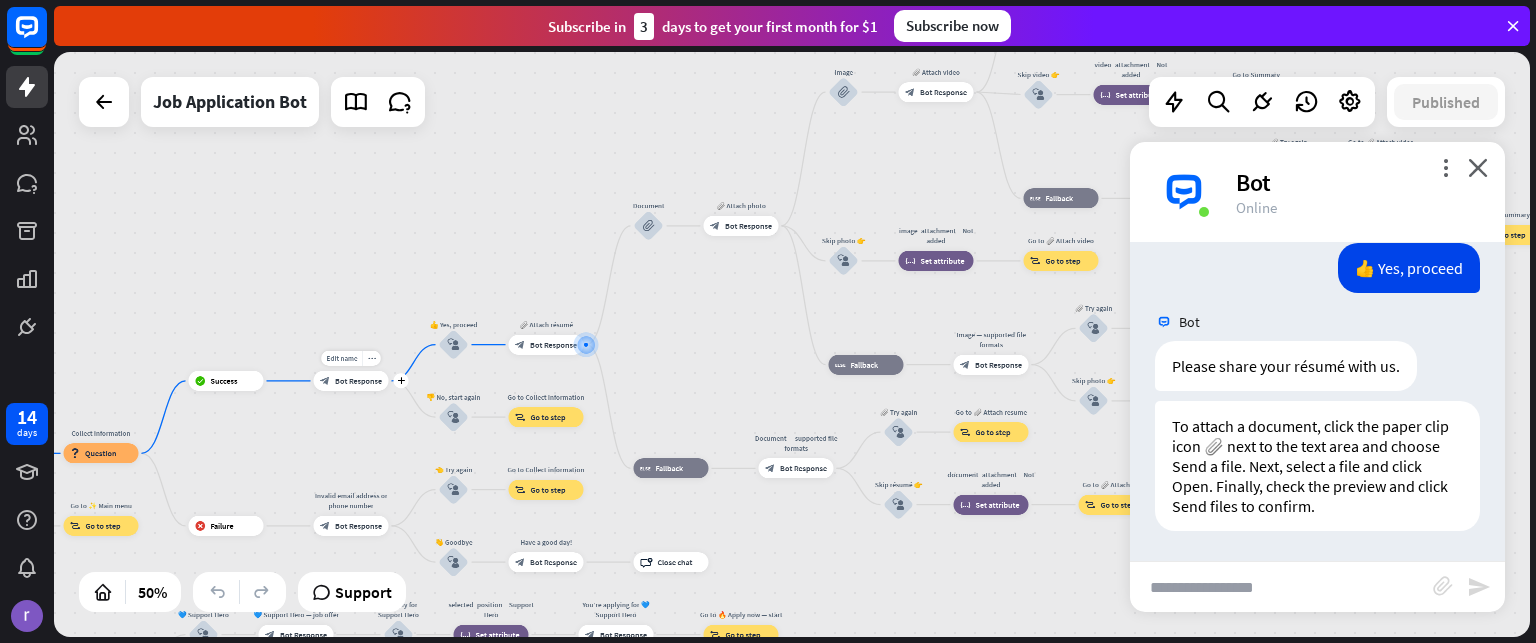scroll, scrollTop: 7948, scrollLeft: 0, axis: vertical 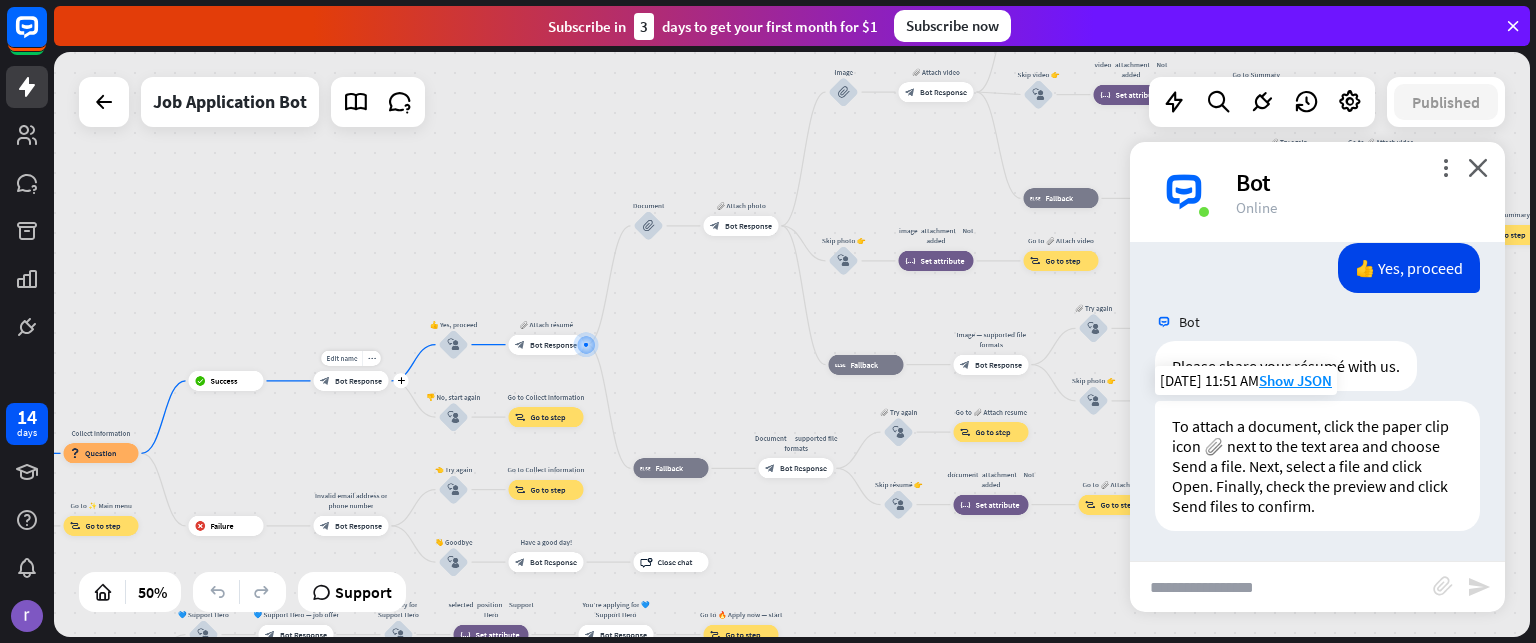 click on "To attach a document, click the paper clip icon 📎 next to the text area and choose Send a file. Next, select a file and click Open. Finally, check the preview and click Send files to confirm." at bounding box center (1317, 466) 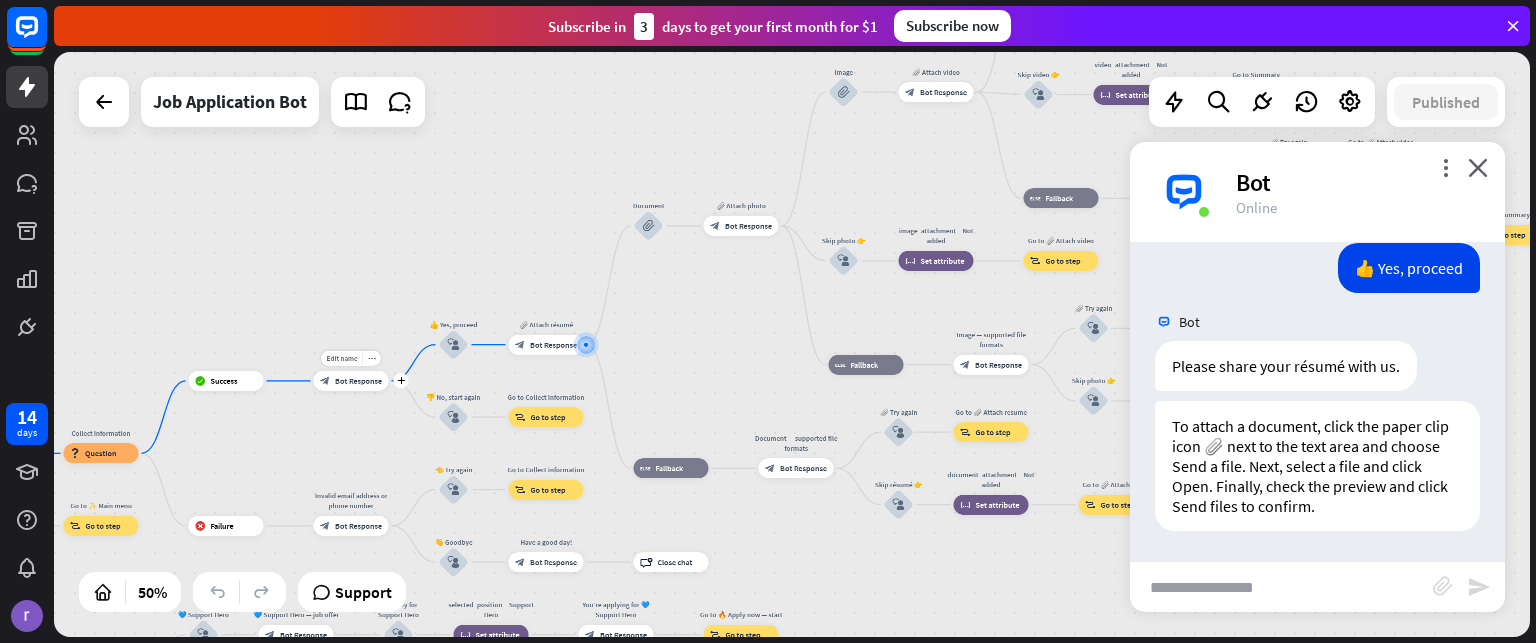 click at bounding box center [1281, 587] 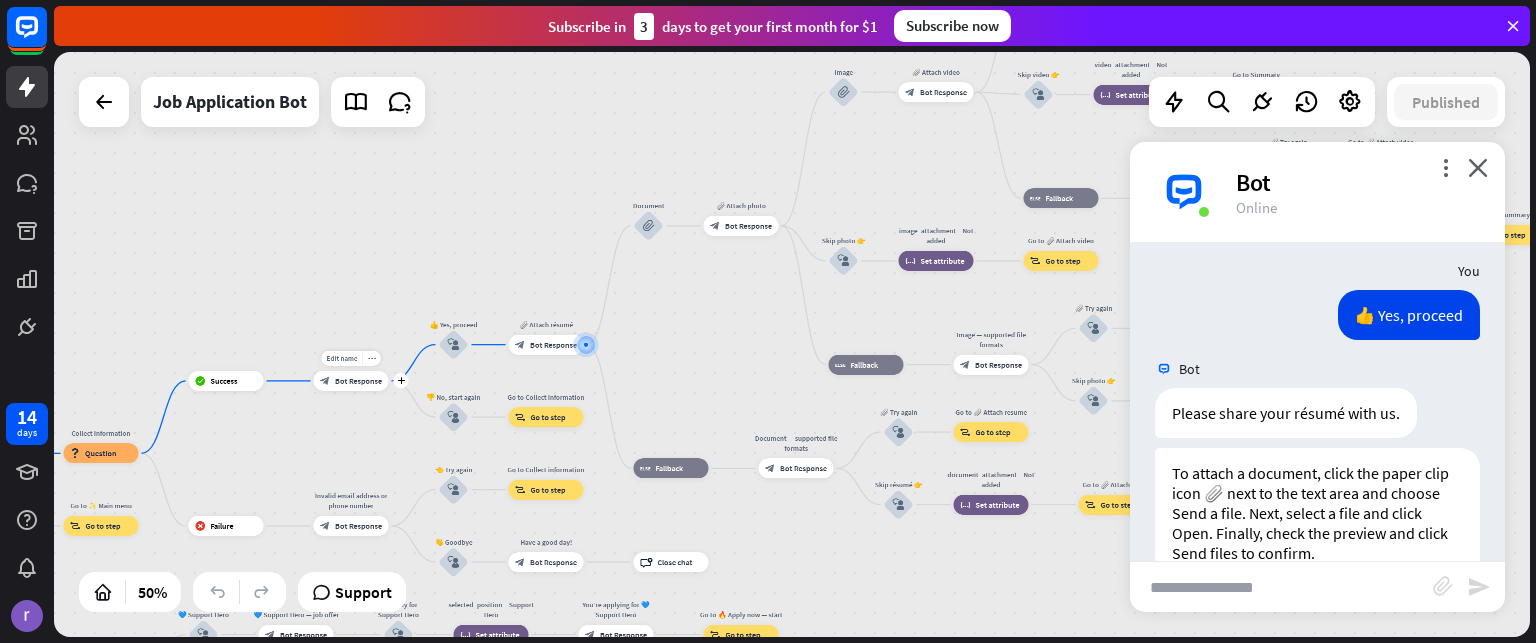 scroll, scrollTop: 7947, scrollLeft: 0, axis: vertical 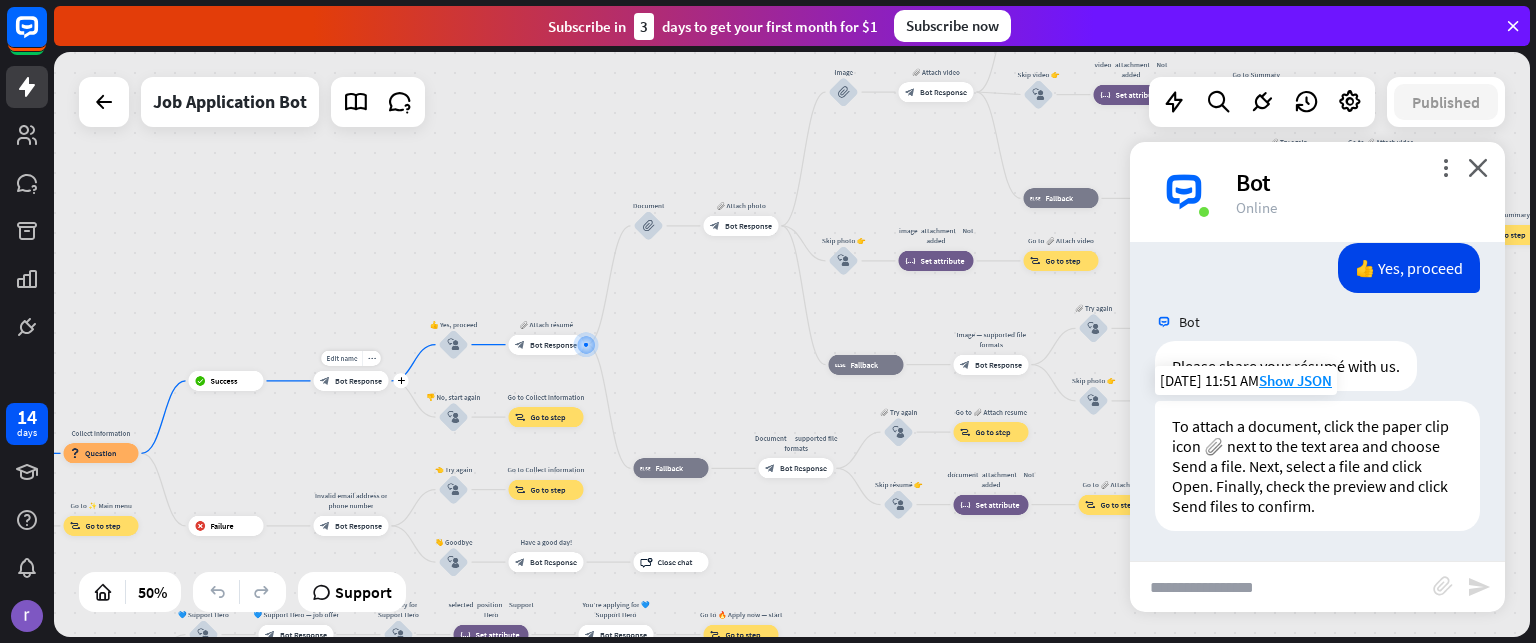 click on "To attach a document, click the paper clip icon 📎 next to the text area and choose Send a file. Next, select a file and click Open. Finally, check the preview and click Send files to confirm." at bounding box center [1317, 466] 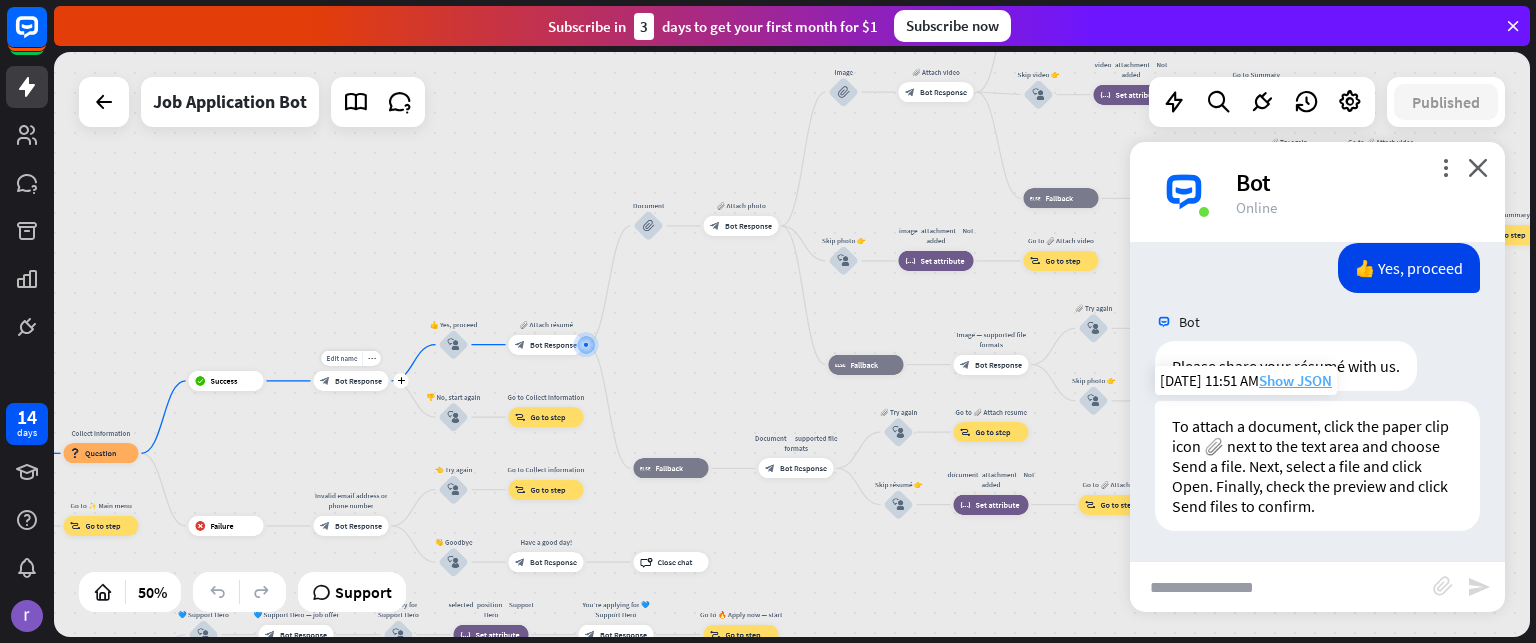 click on "Show JSON" at bounding box center (1295, 380) 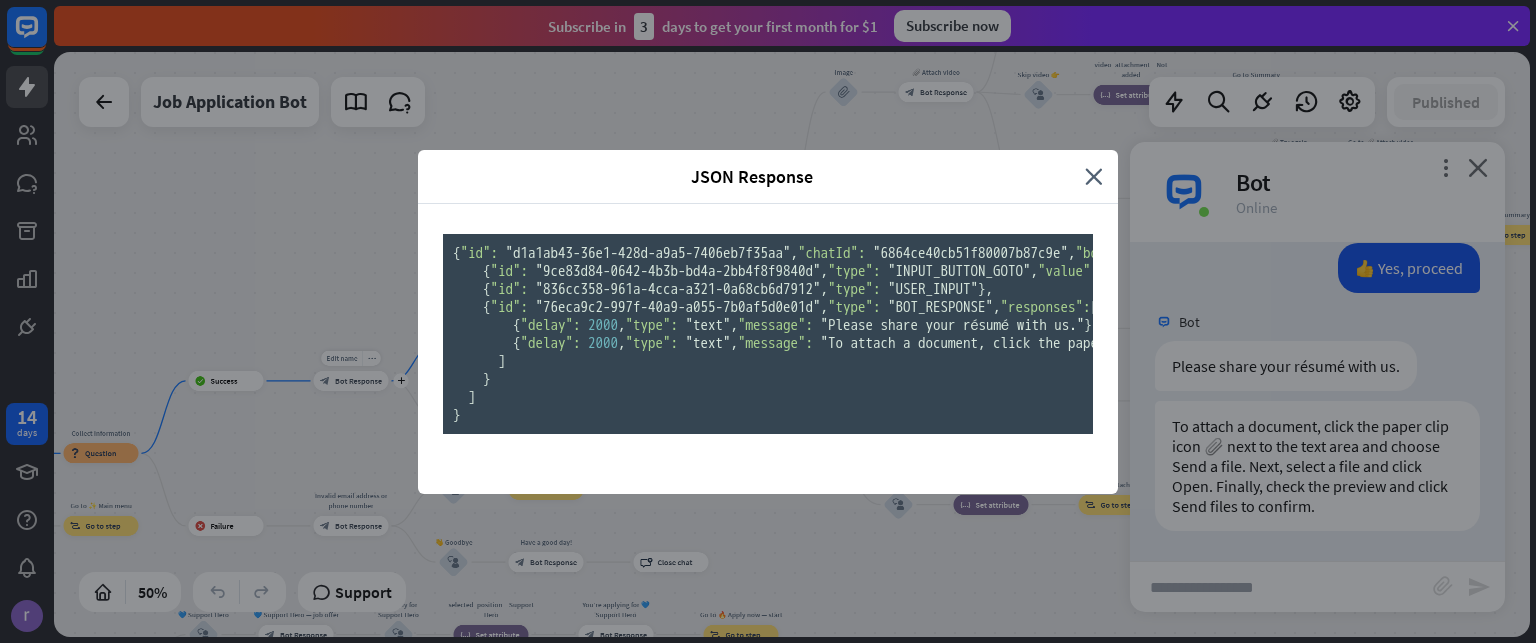 scroll, scrollTop: 0, scrollLeft: 0, axis: both 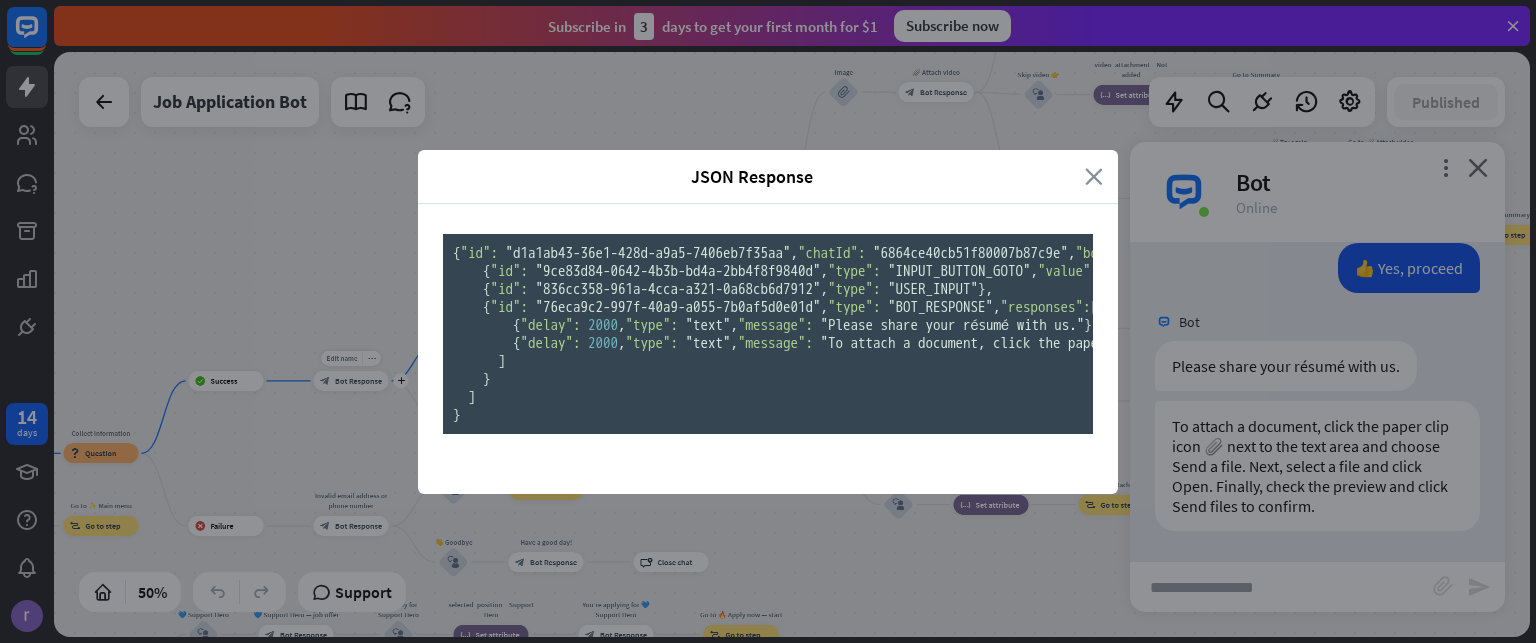 click on "close" at bounding box center [1094, 176] 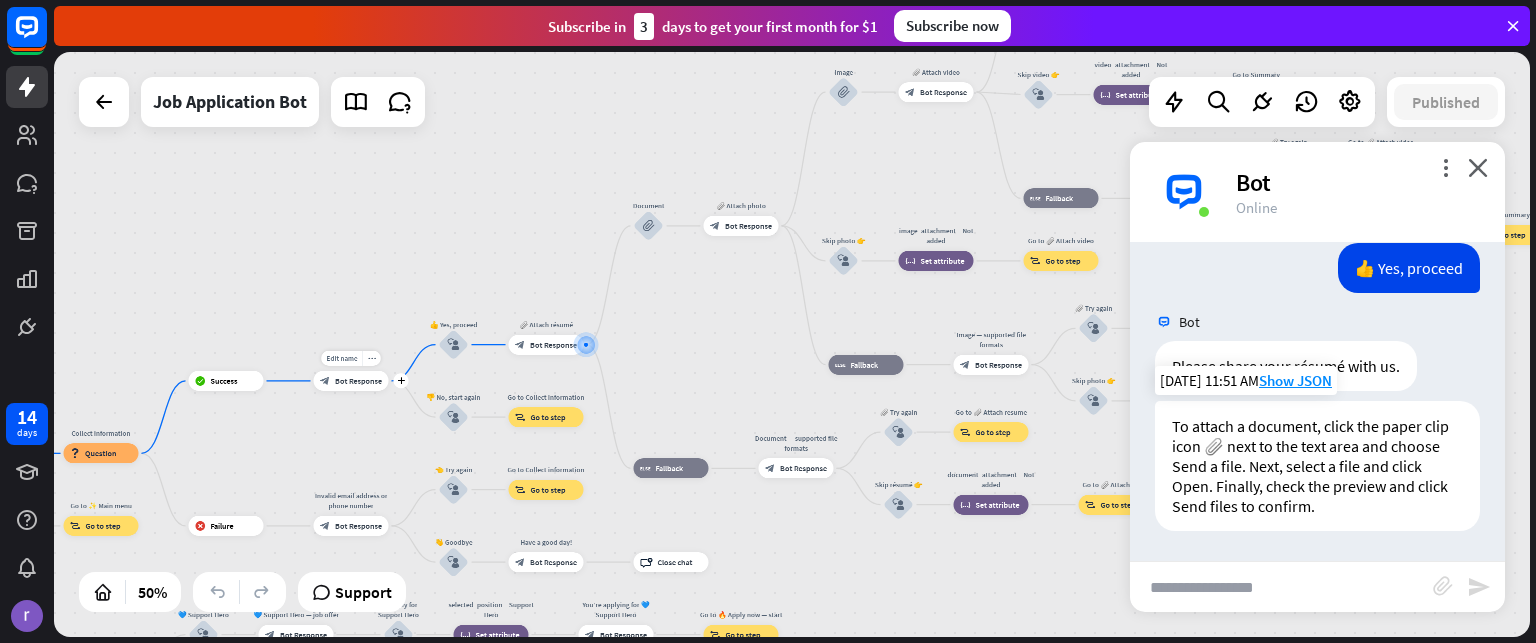 click on "To attach a document, click the paper clip icon 📎 next to the text area and choose Send a file. Next, select a file and click Open. Finally, check the preview and click Send files to confirm." at bounding box center [1317, 466] 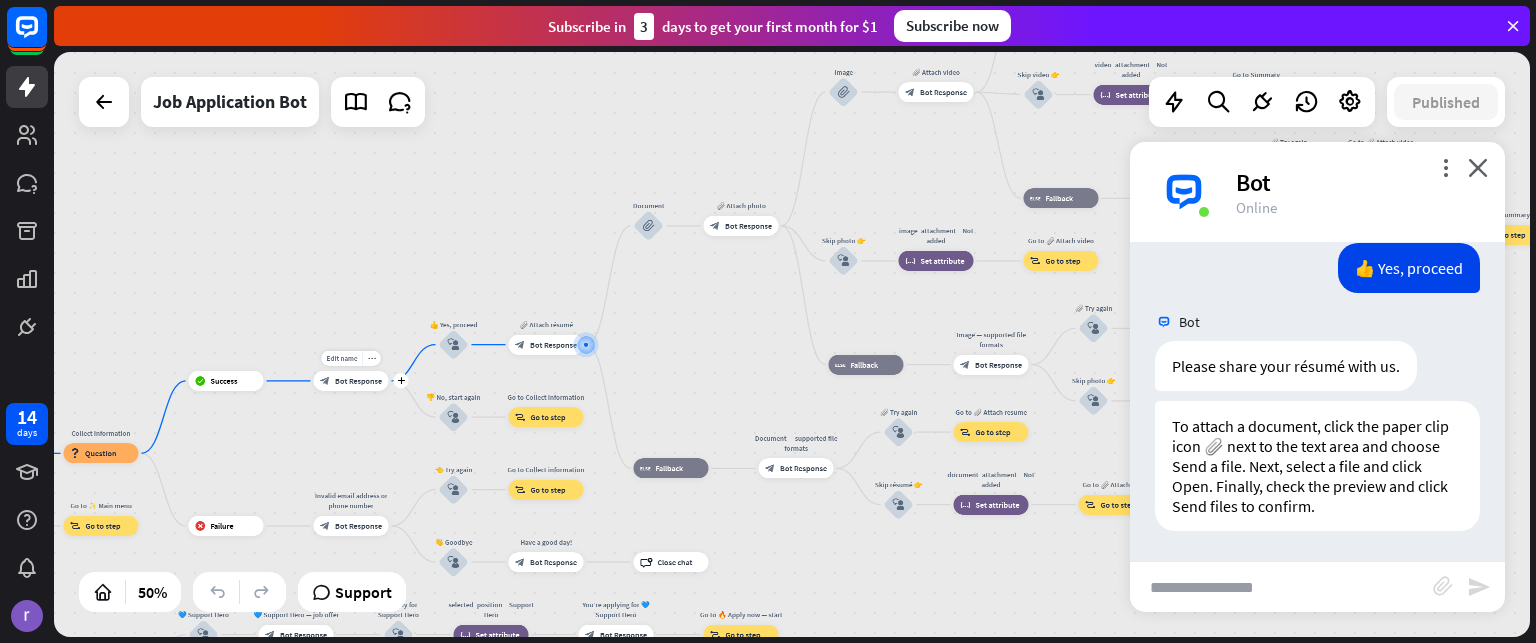click at bounding box center [1281, 587] 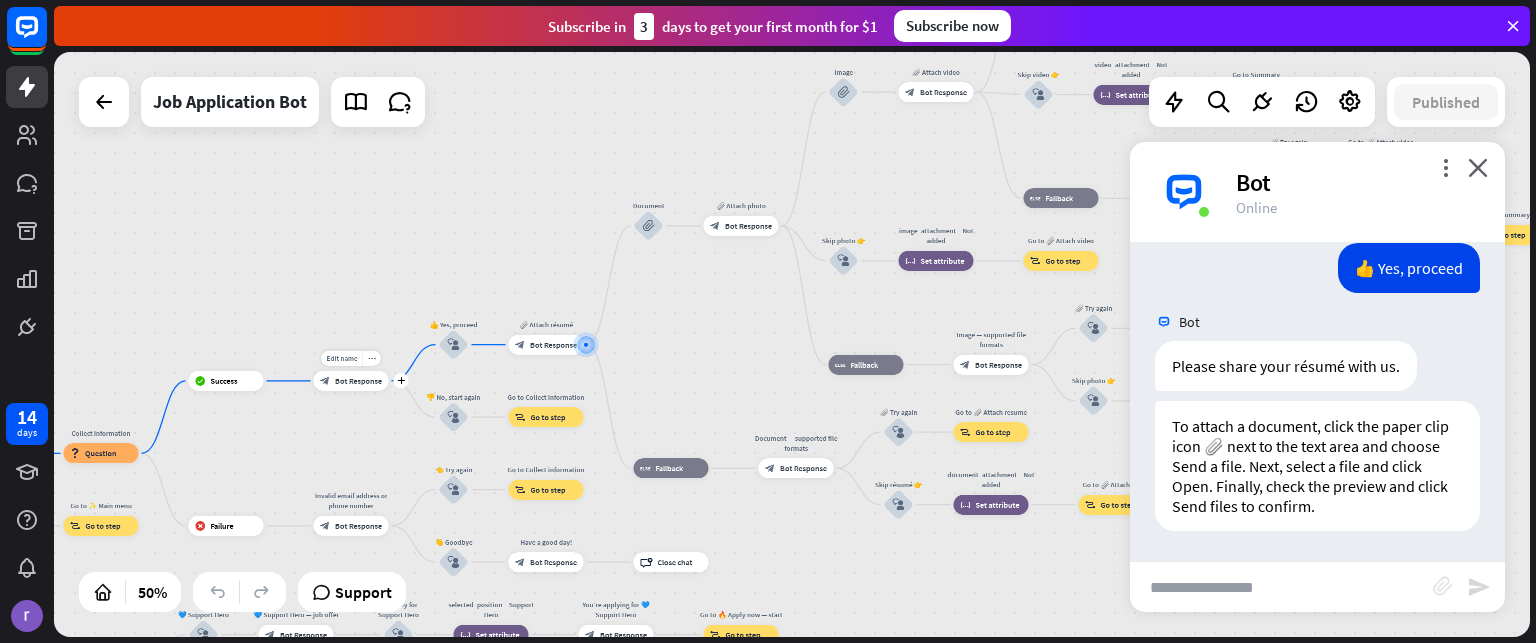 click on "block_attachment" at bounding box center [1443, 586] 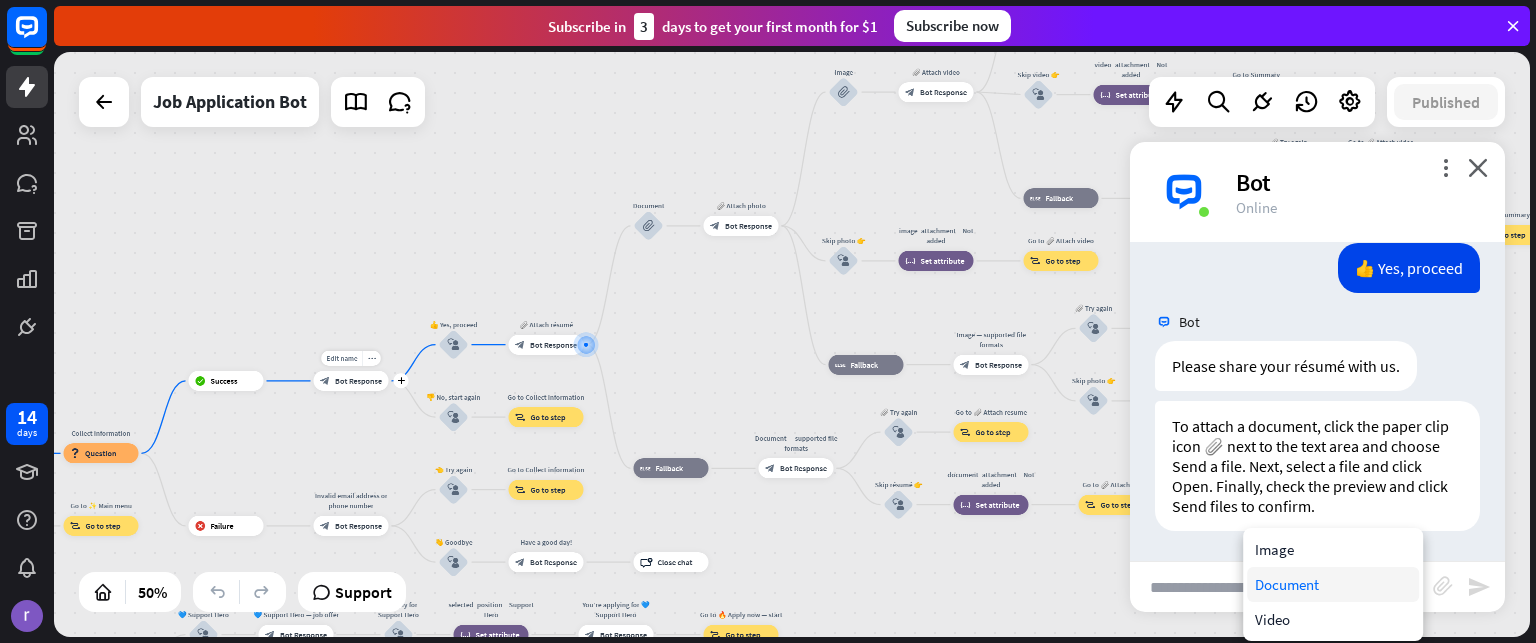click on "Document" at bounding box center (1333, 584) 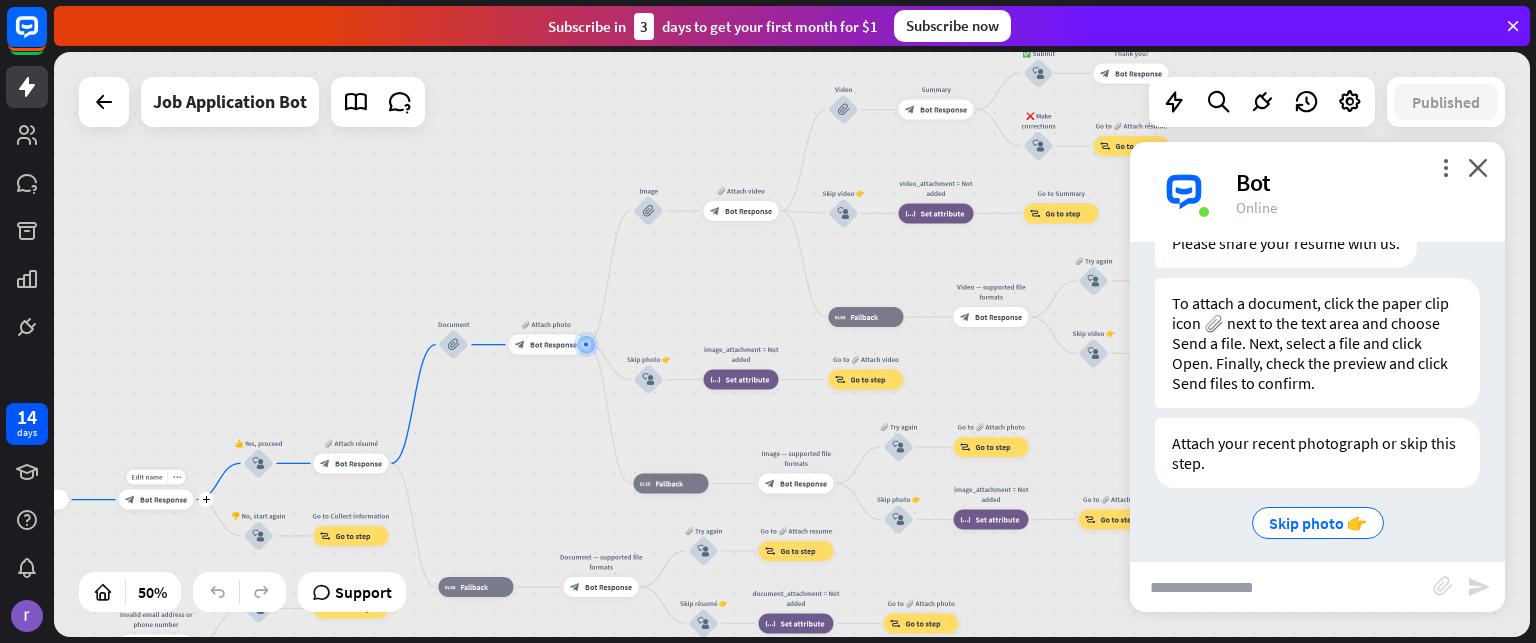 scroll, scrollTop: 8083, scrollLeft: 0, axis: vertical 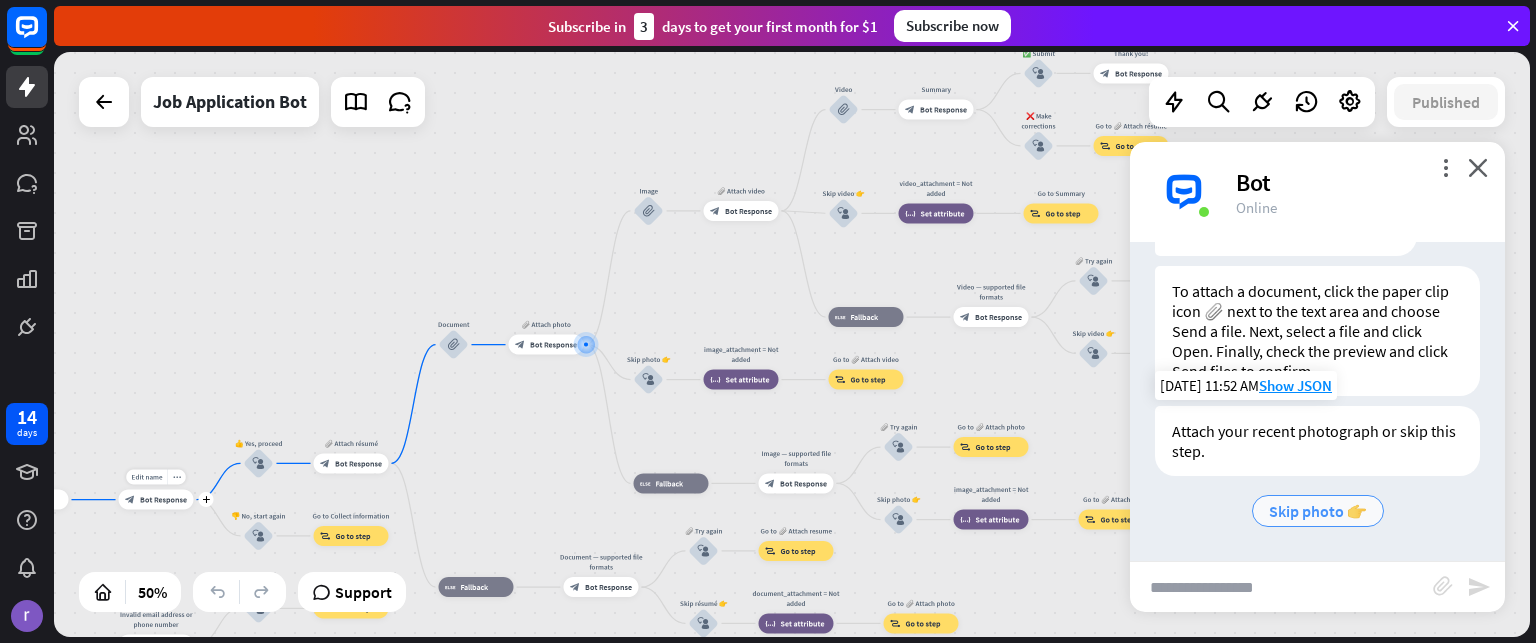 click on "Skip photo 👉" at bounding box center [1318, 511] 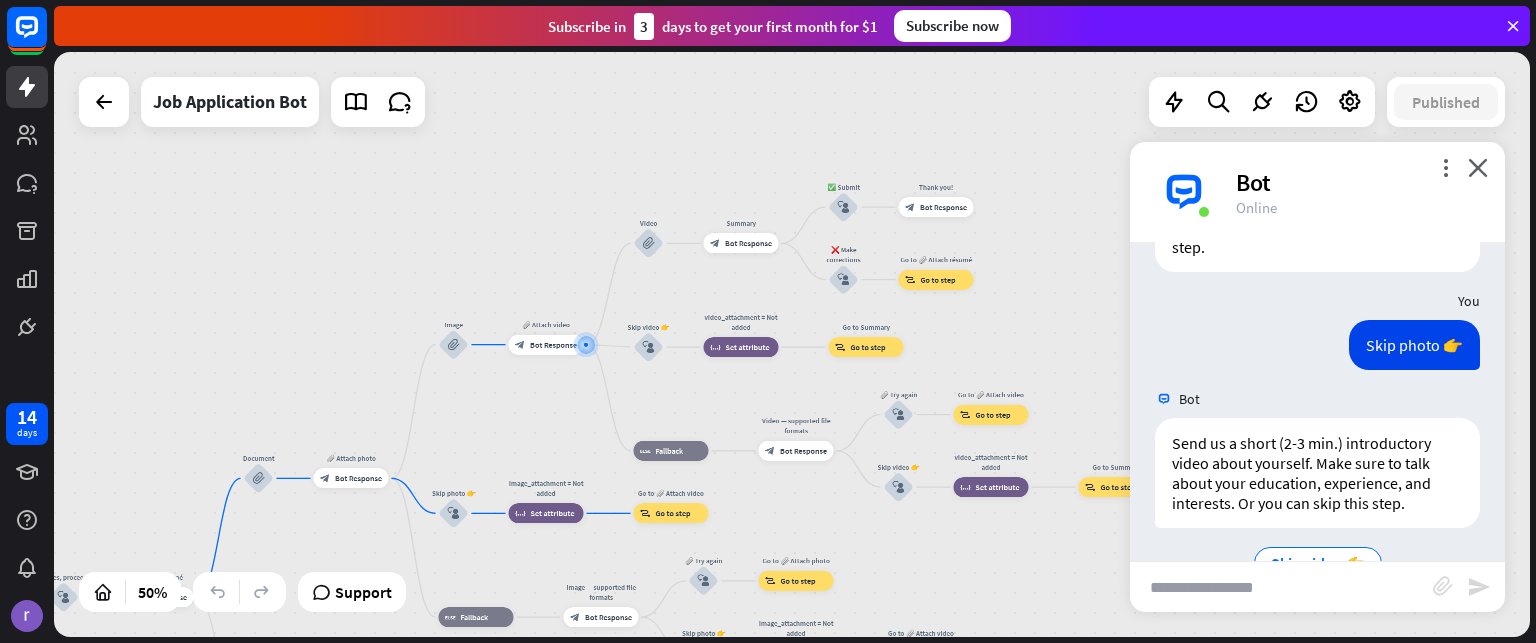 scroll, scrollTop: 8339, scrollLeft: 0, axis: vertical 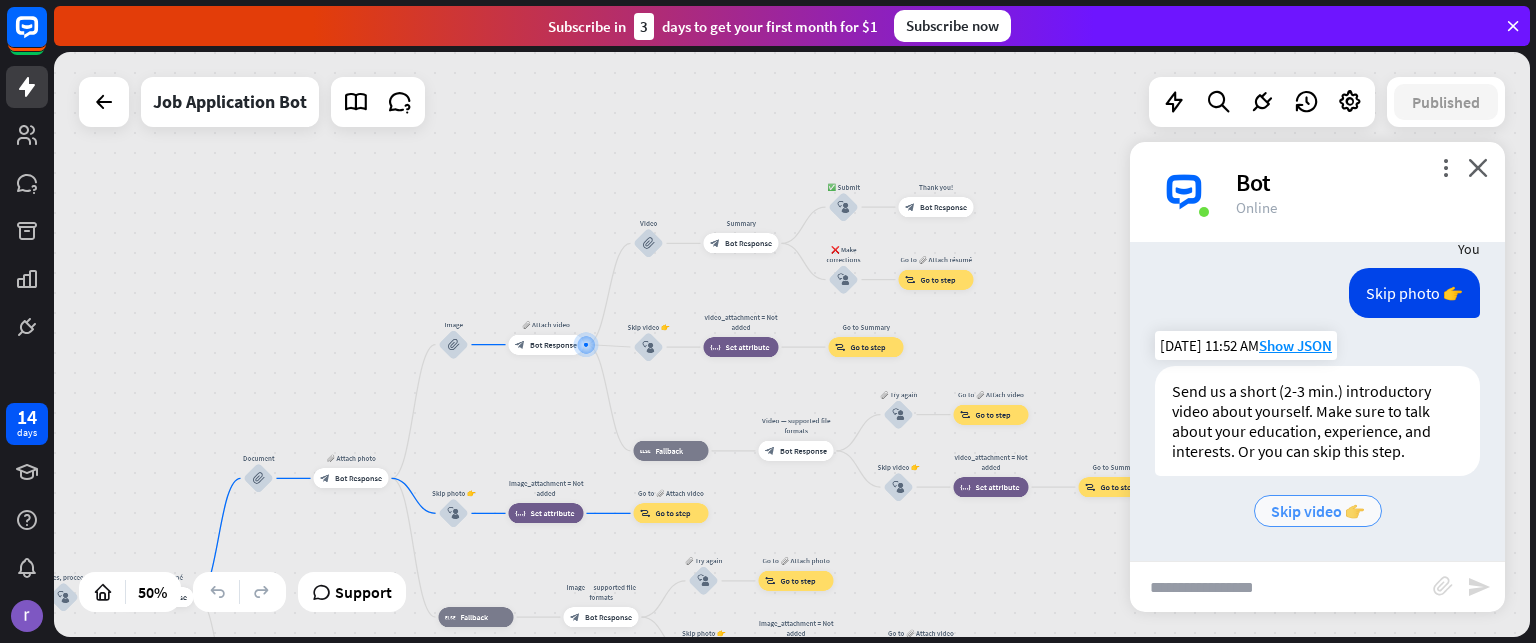 click on "Skip video 👉" at bounding box center (1318, 511) 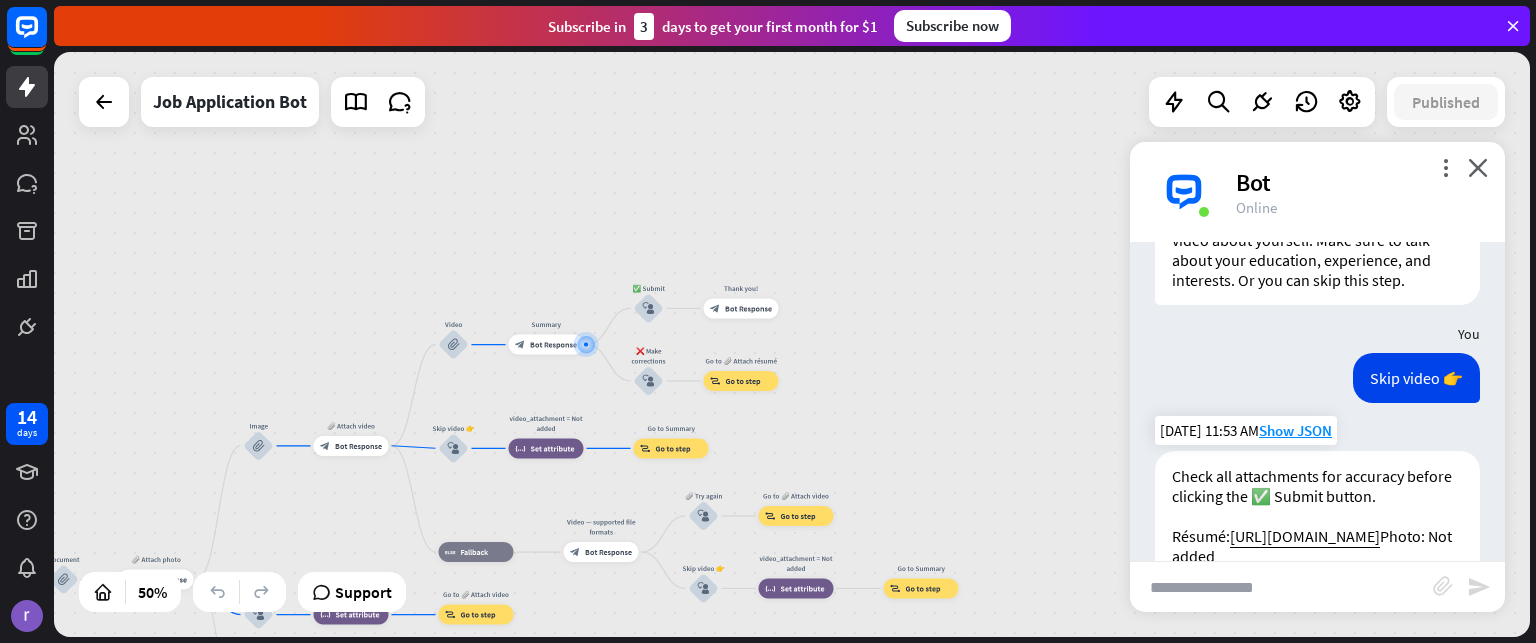 scroll, scrollTop: 8714, scrollLeft: 0, axis: vertical 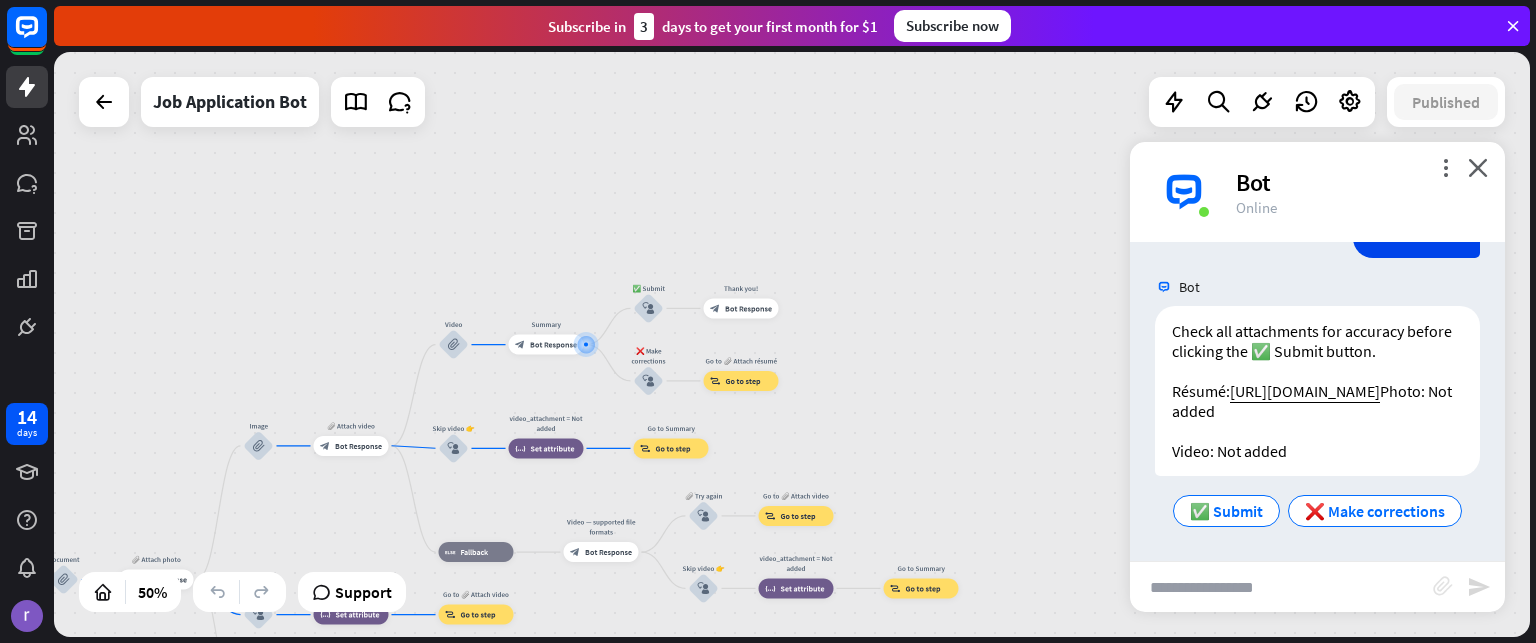 click on "block_attachment" at bounding box center (1443, 586) 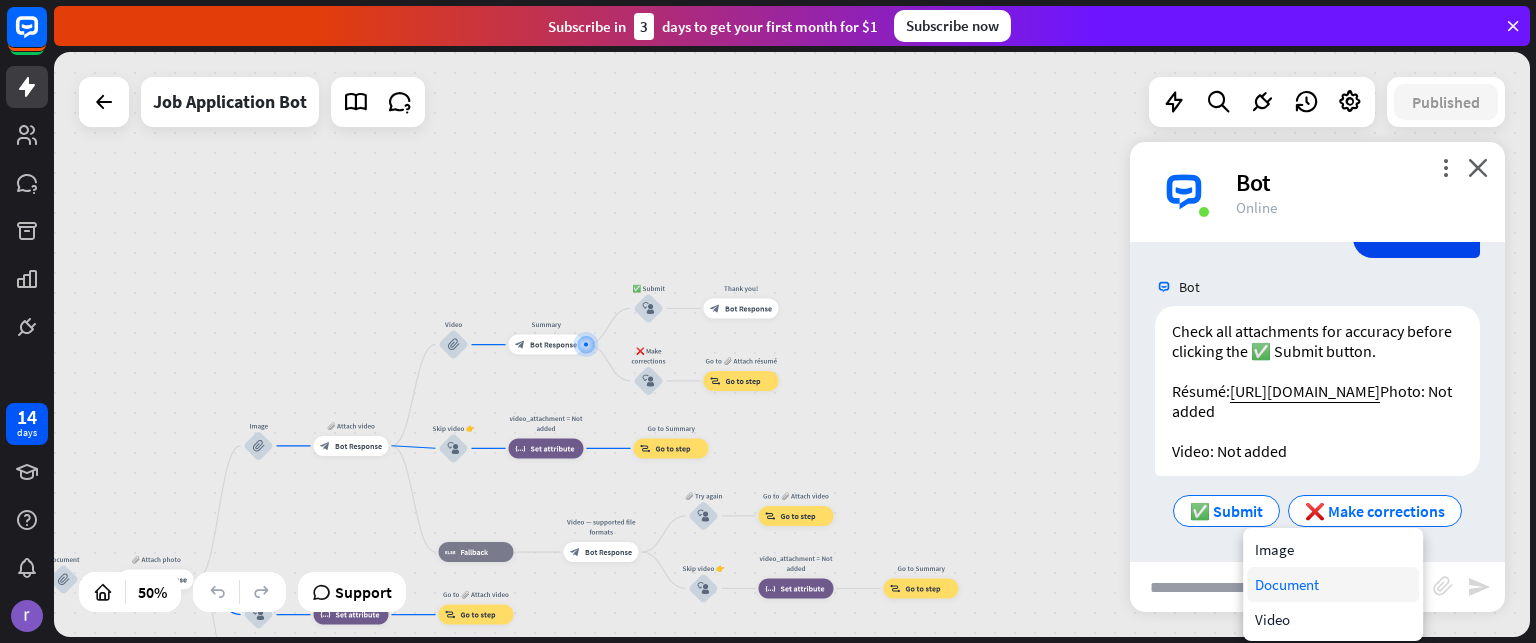 click on "Document" at bounding box center (1333, 584) 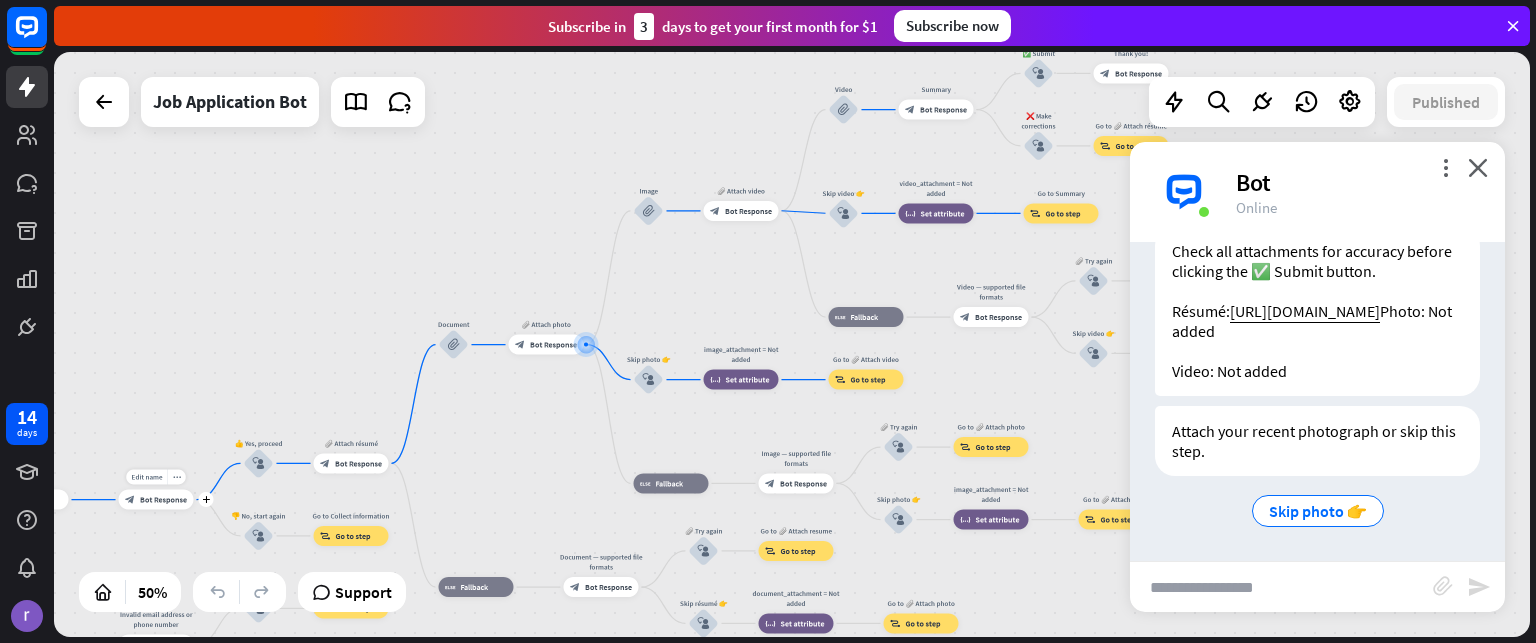 scroll, scrollTop: 8795, scrollLeft: 0, axis: vertical 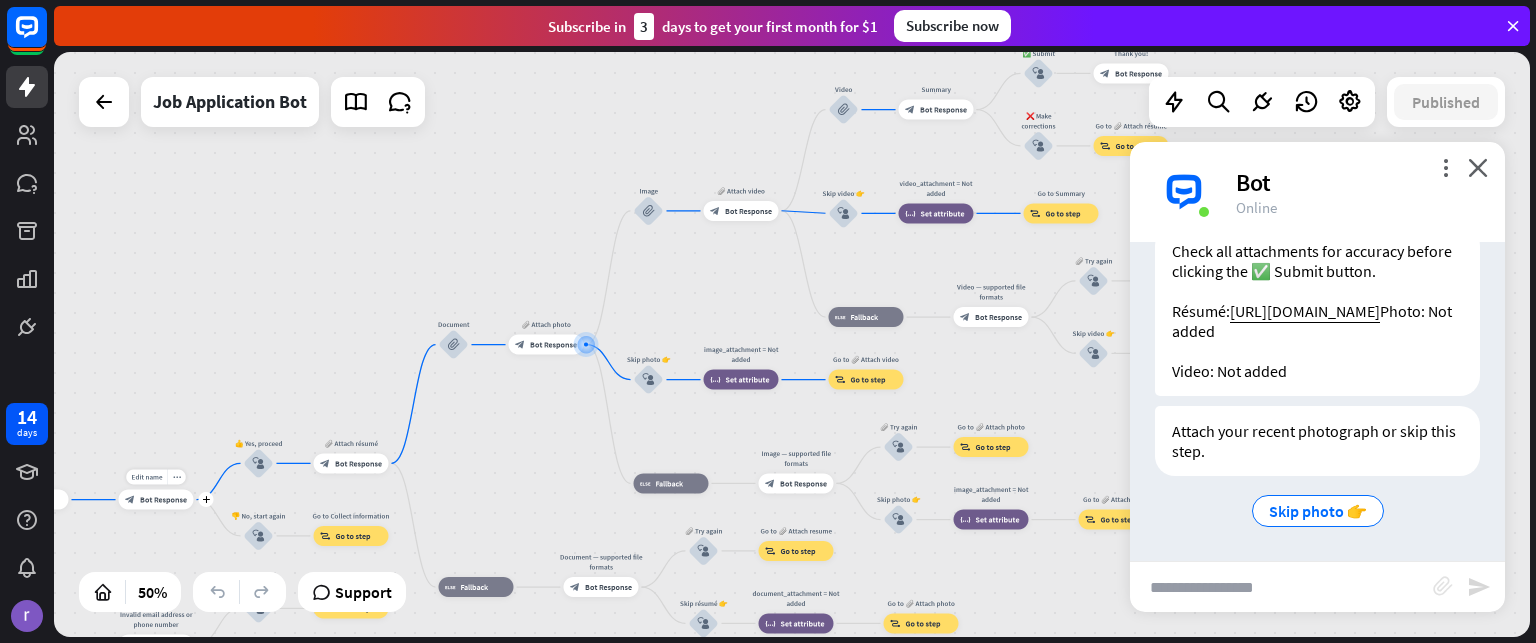 click on "block_attachment" at bounding box center [1443, 586] 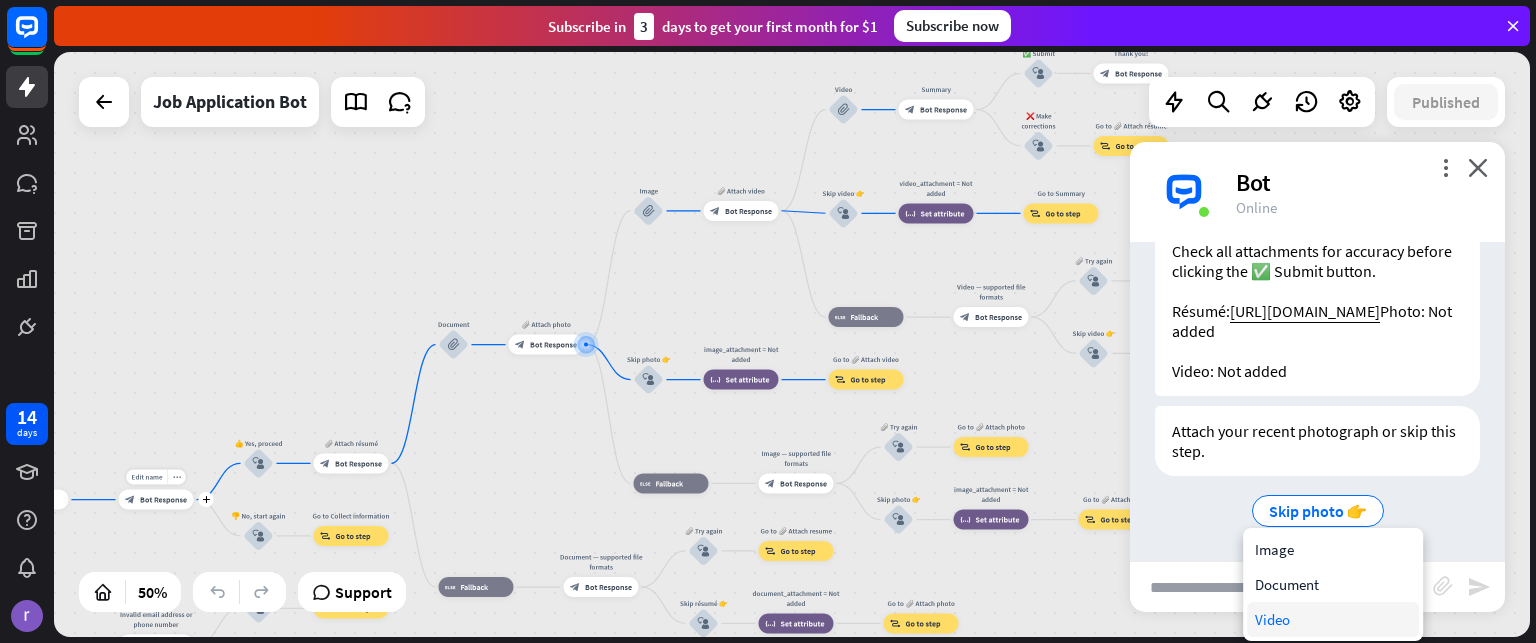 click on "Video" at bounding box center (1333, 619) 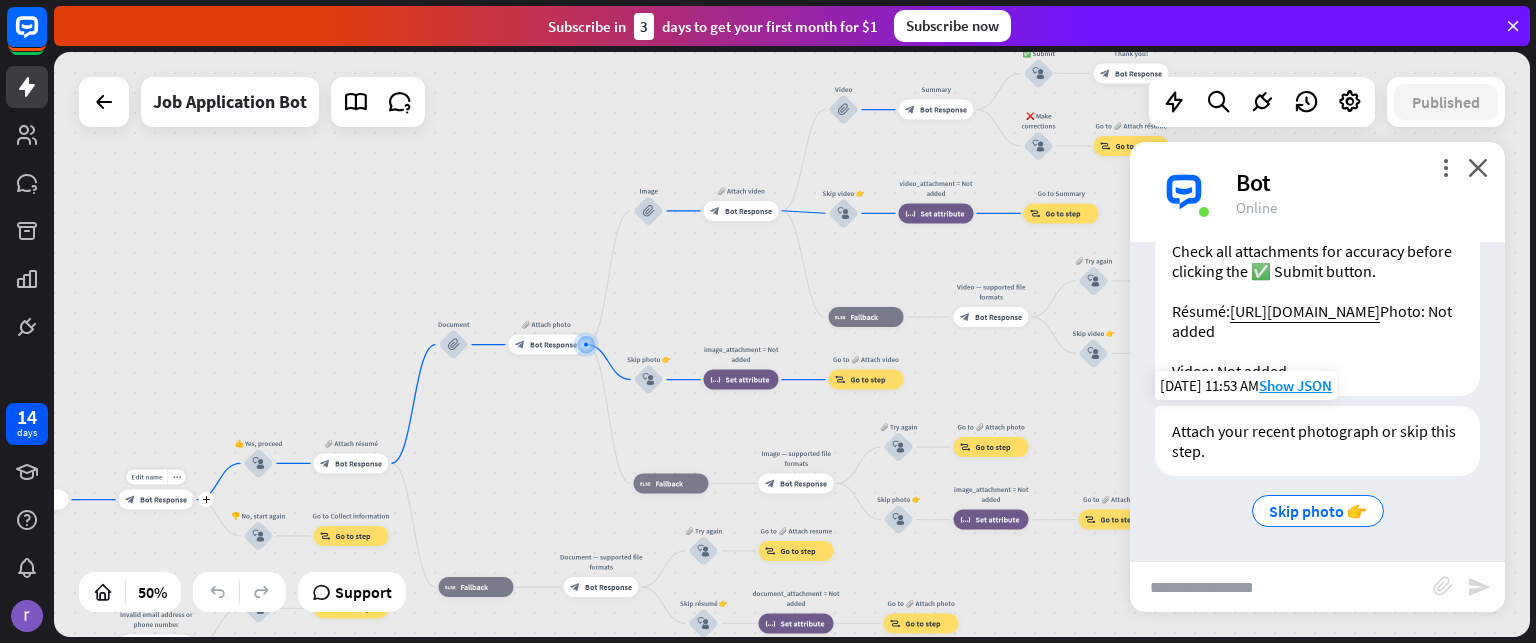 scroll, scrollTop: 8694, scrollLeft: 0, axis: vertical 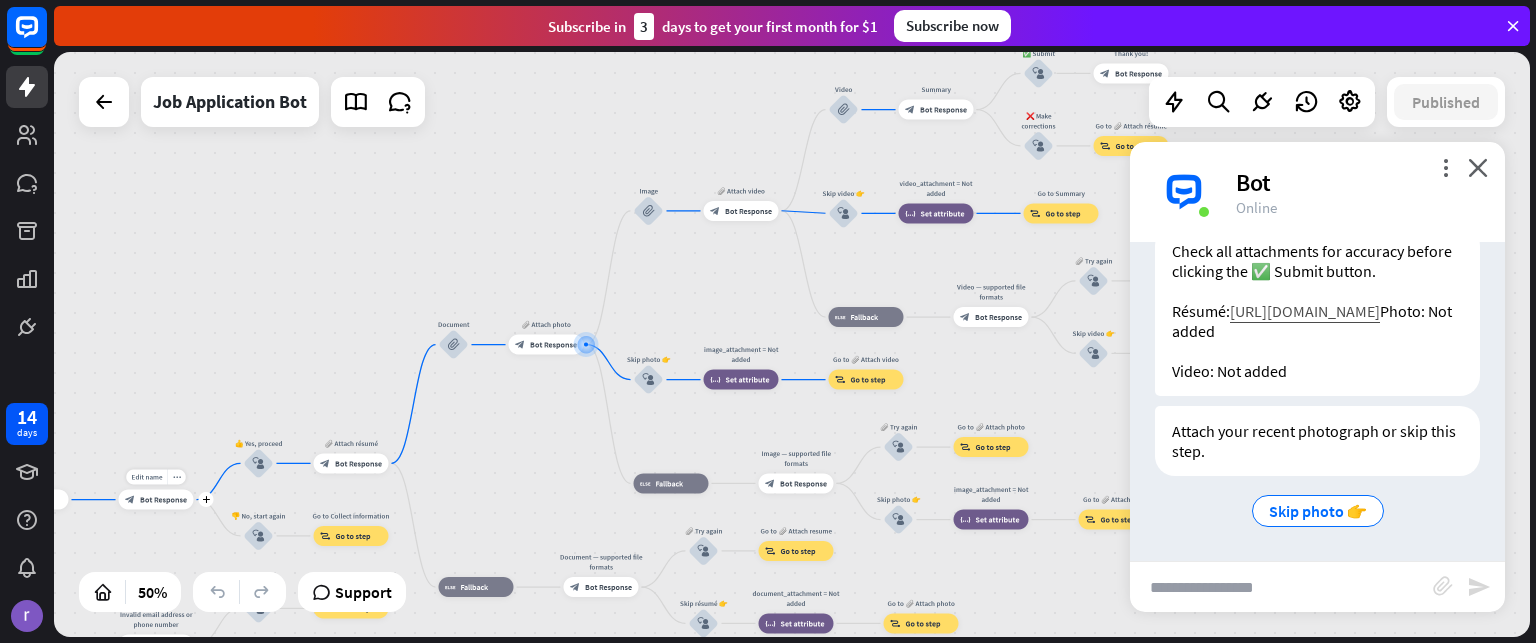 click on "[URL][DOMAIN_NAME]" at bounding box center [1305, 311] 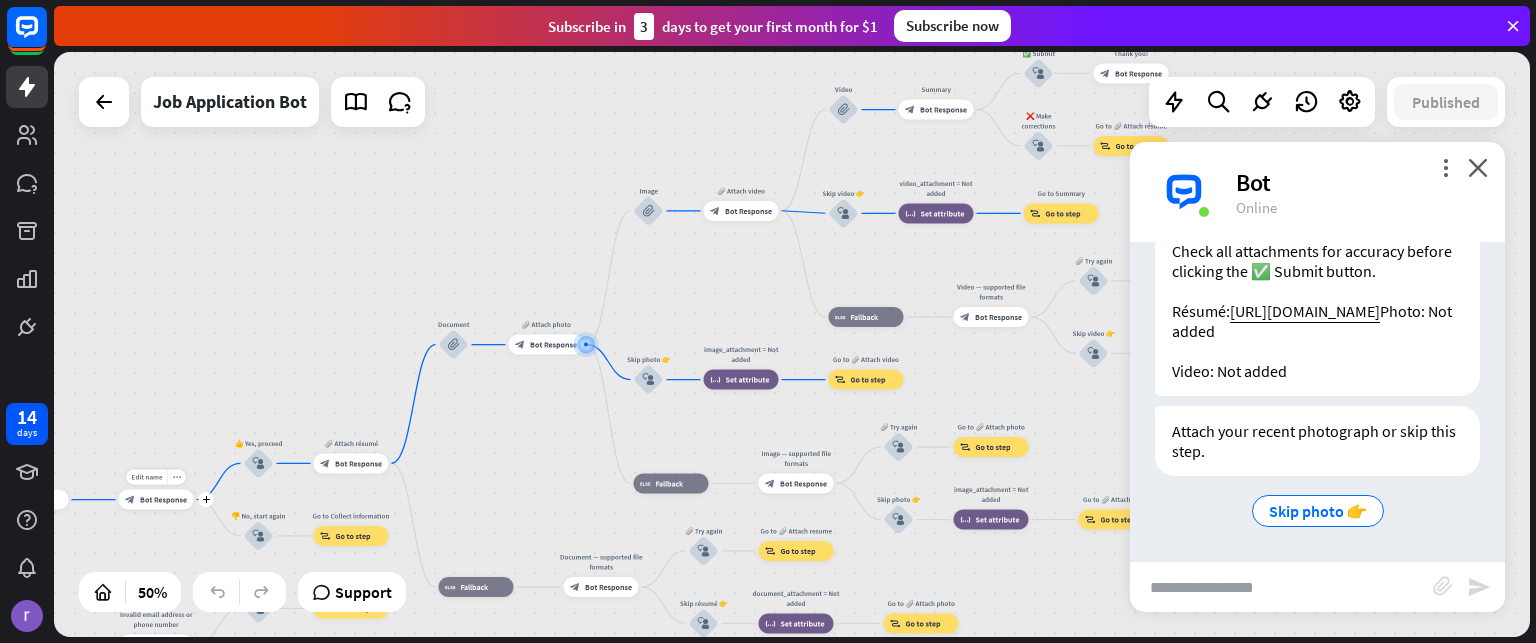 scroll, scrollTop: 8794, scrollLeft: 0, axis: vertical 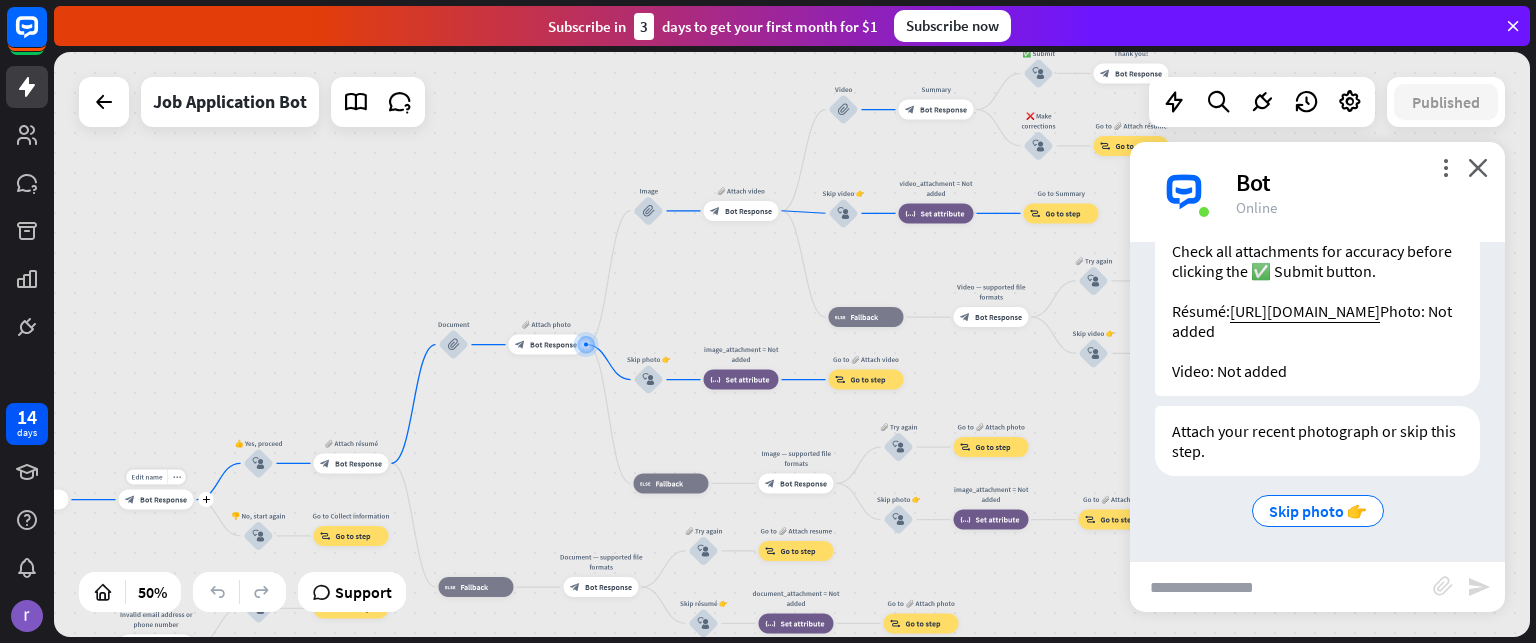 click at bounding box center [1281, 587] 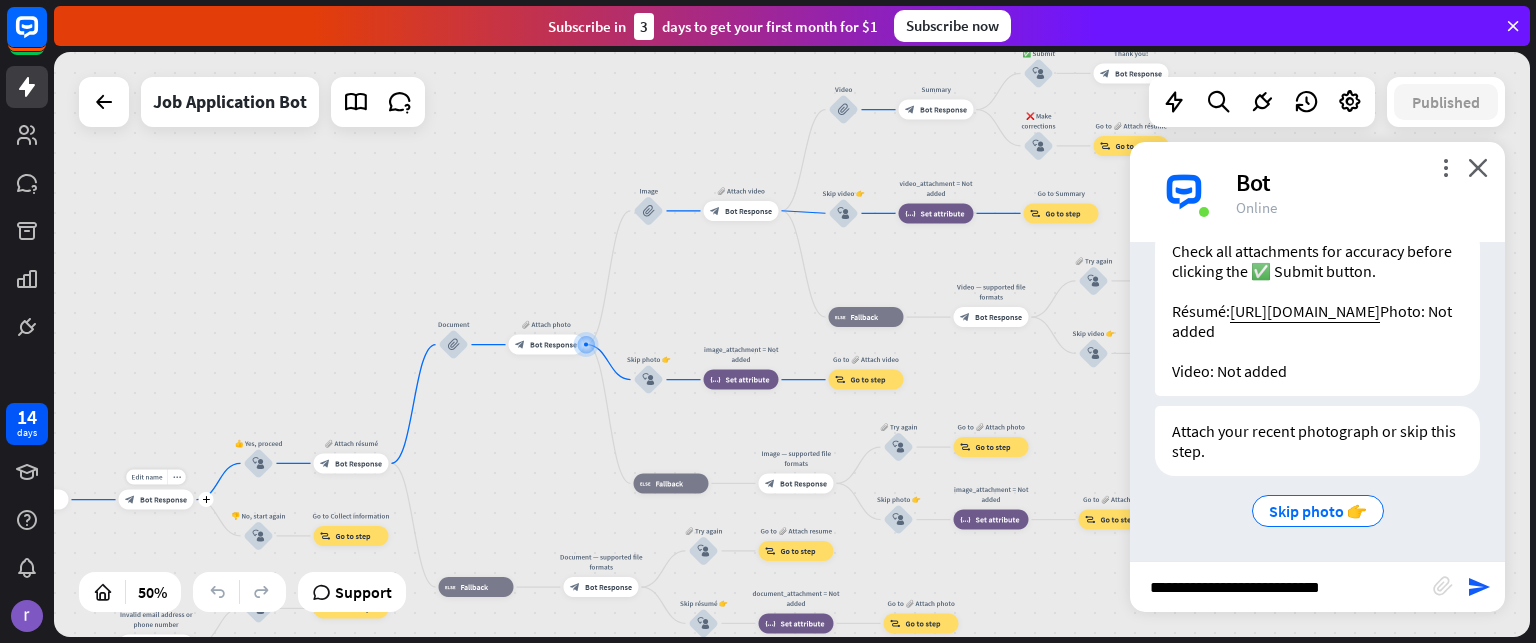 type on "**********" 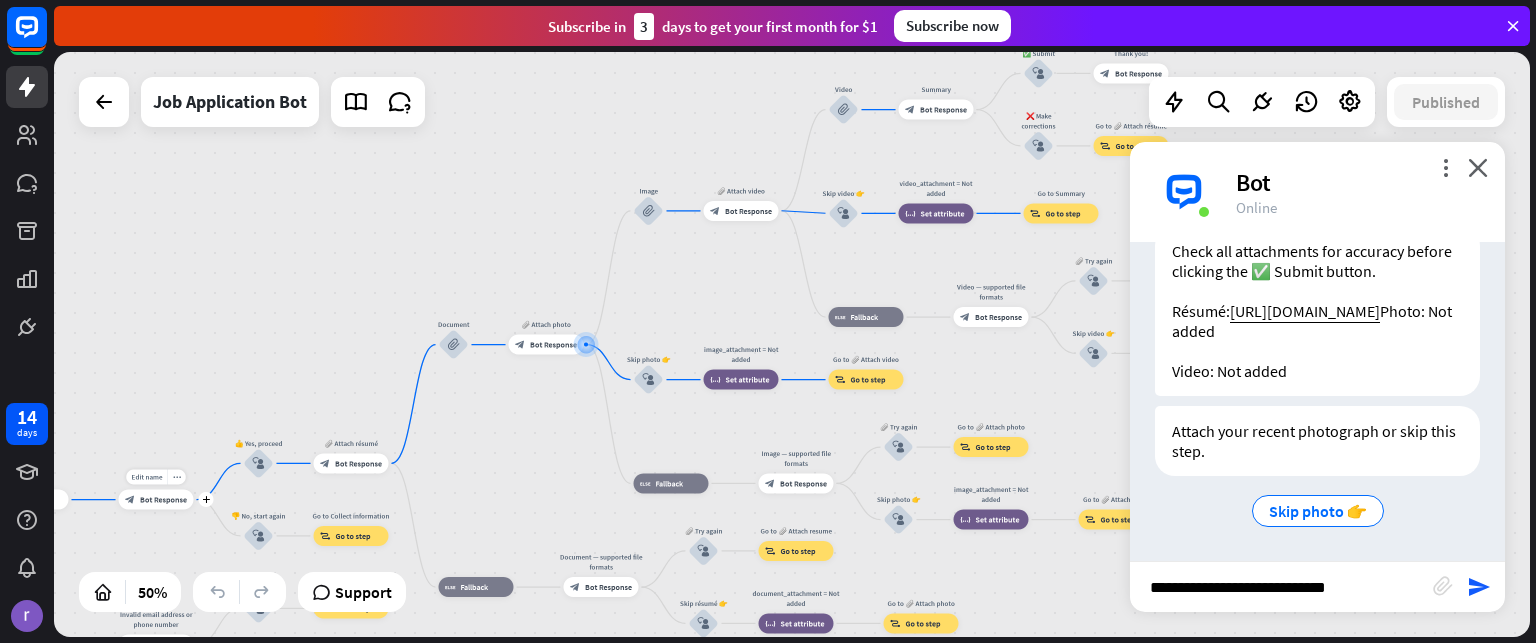 type 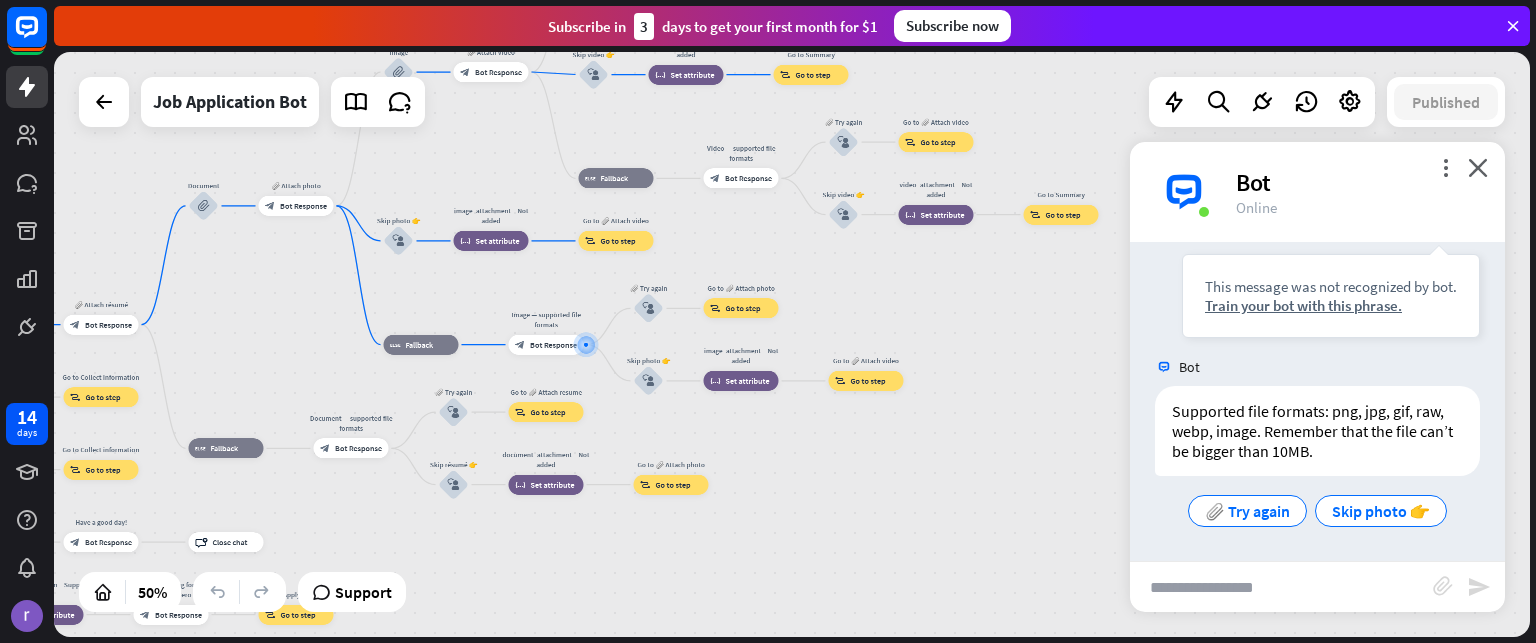 scroll, scrollTop: 9134, scrollLeft: 0, axis: vertical 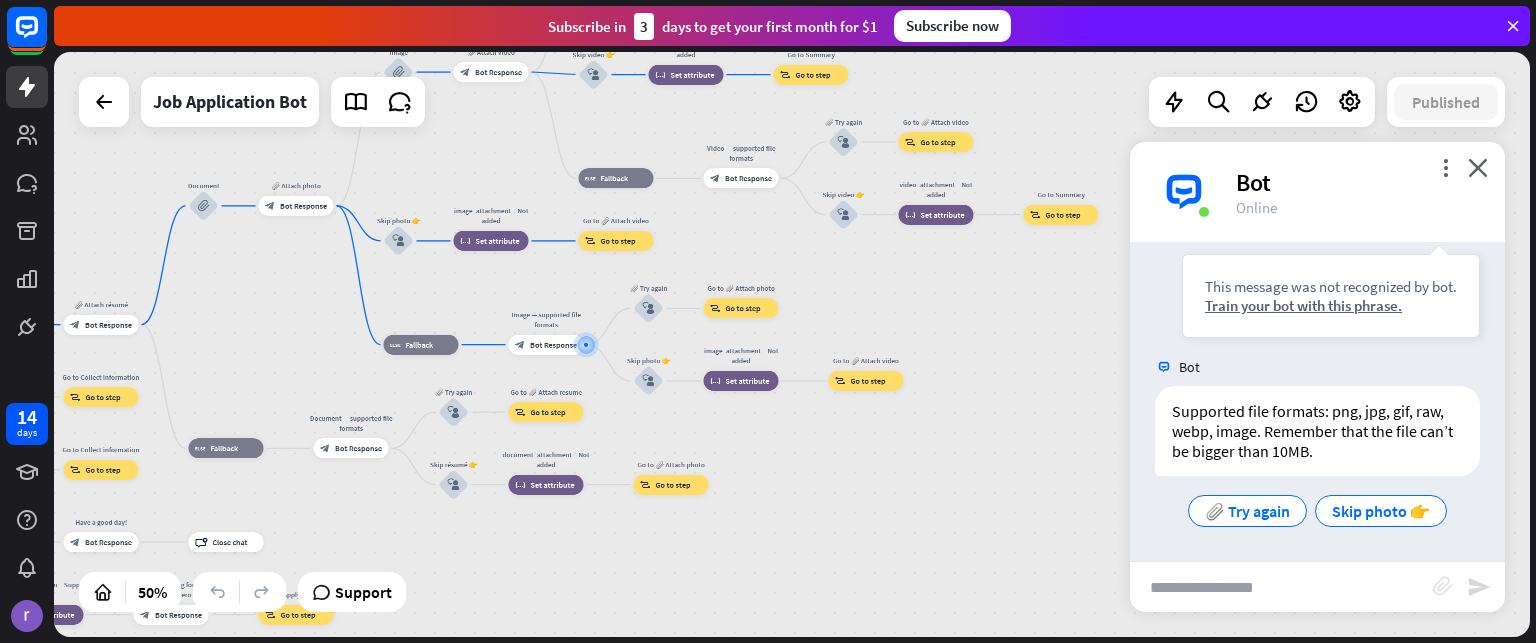click on "block_attachment" at bounding box center (1443, 586) 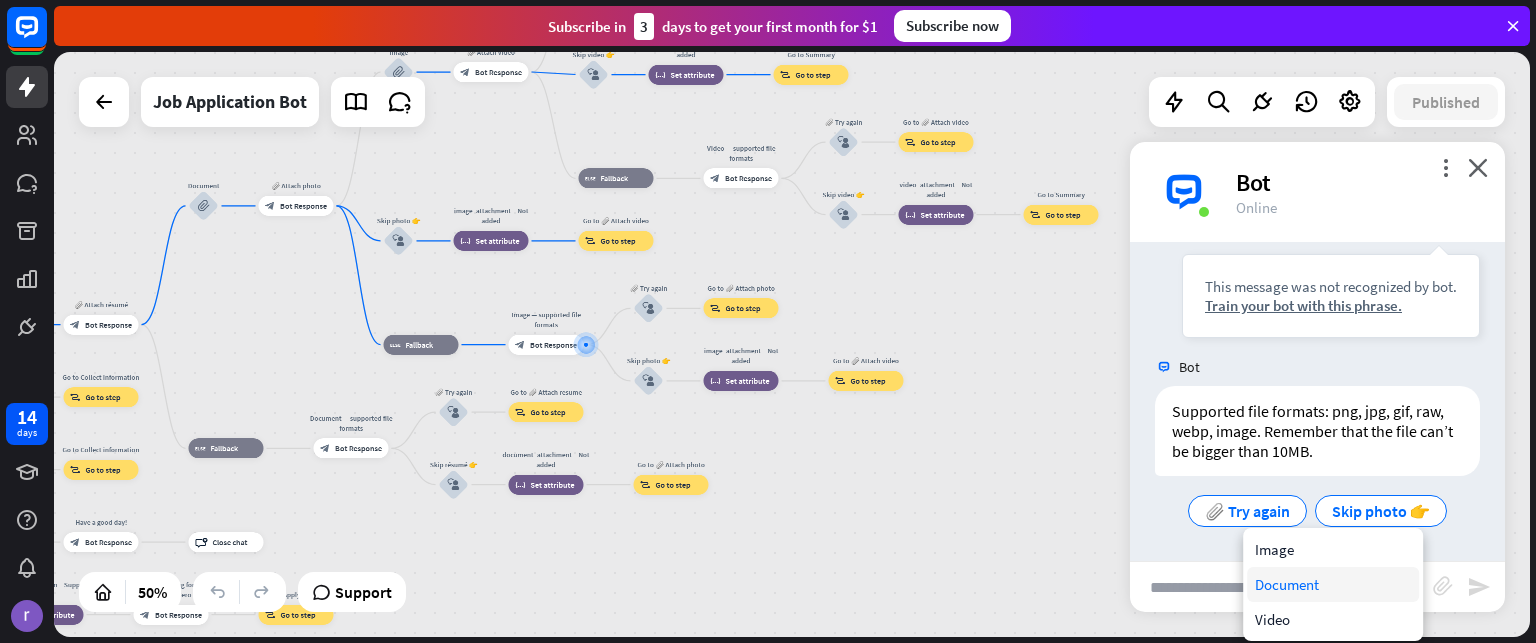 click on "Document" at bounding box center [1333, 584] 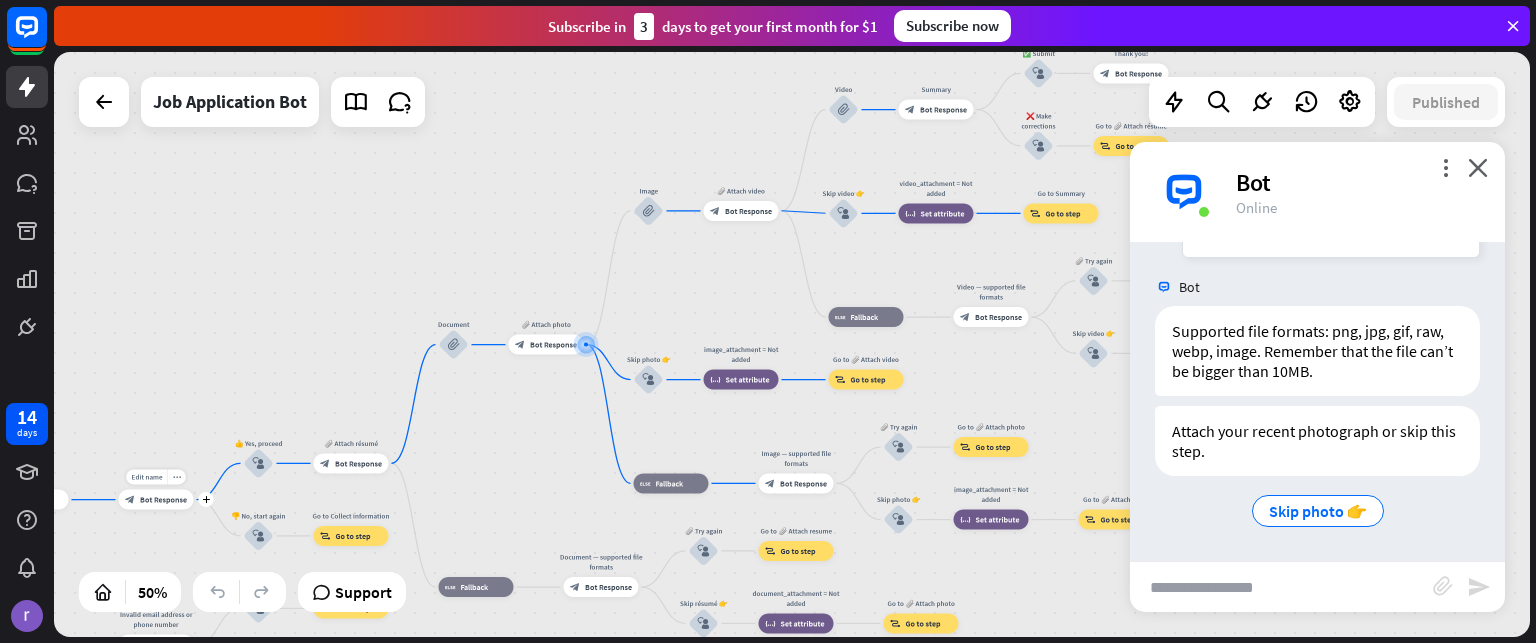 scroll, scrollTop: 9214, scrollLeft: 0, axis: vertical 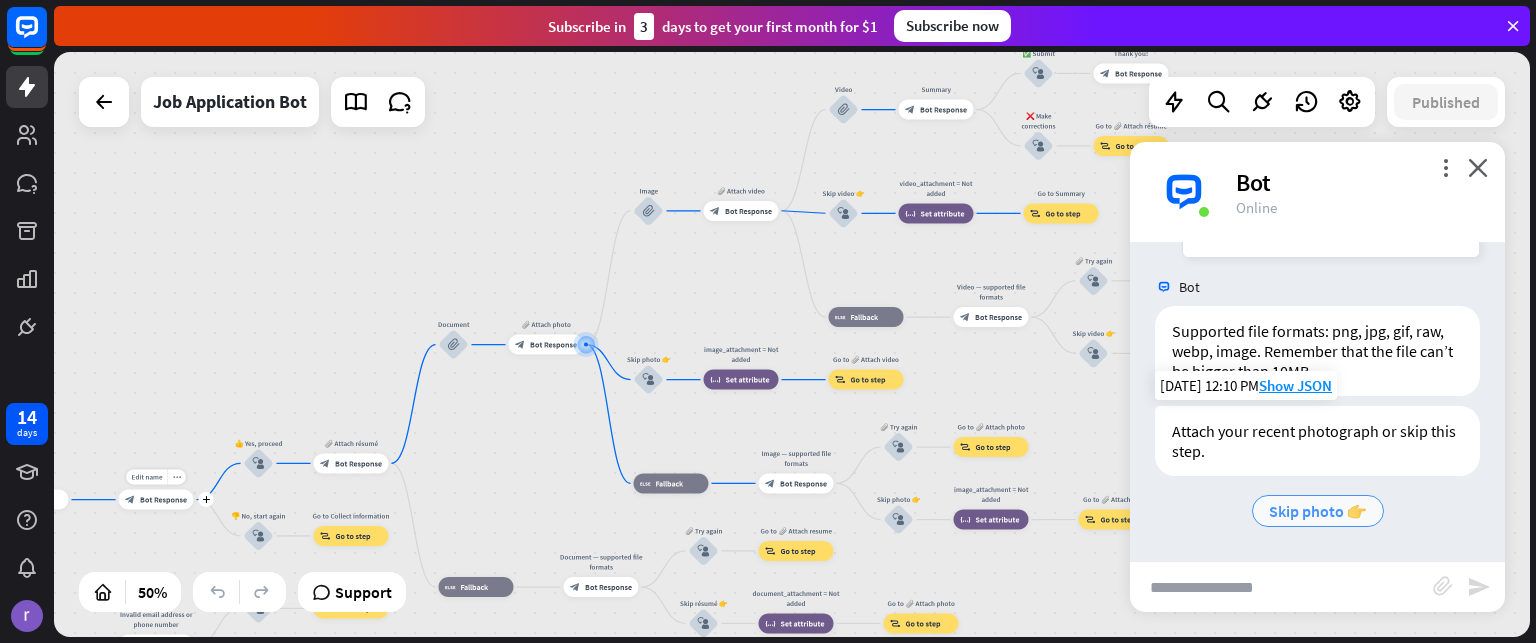 click on "Skip photo 👉" at bounding box center (1318, 511) 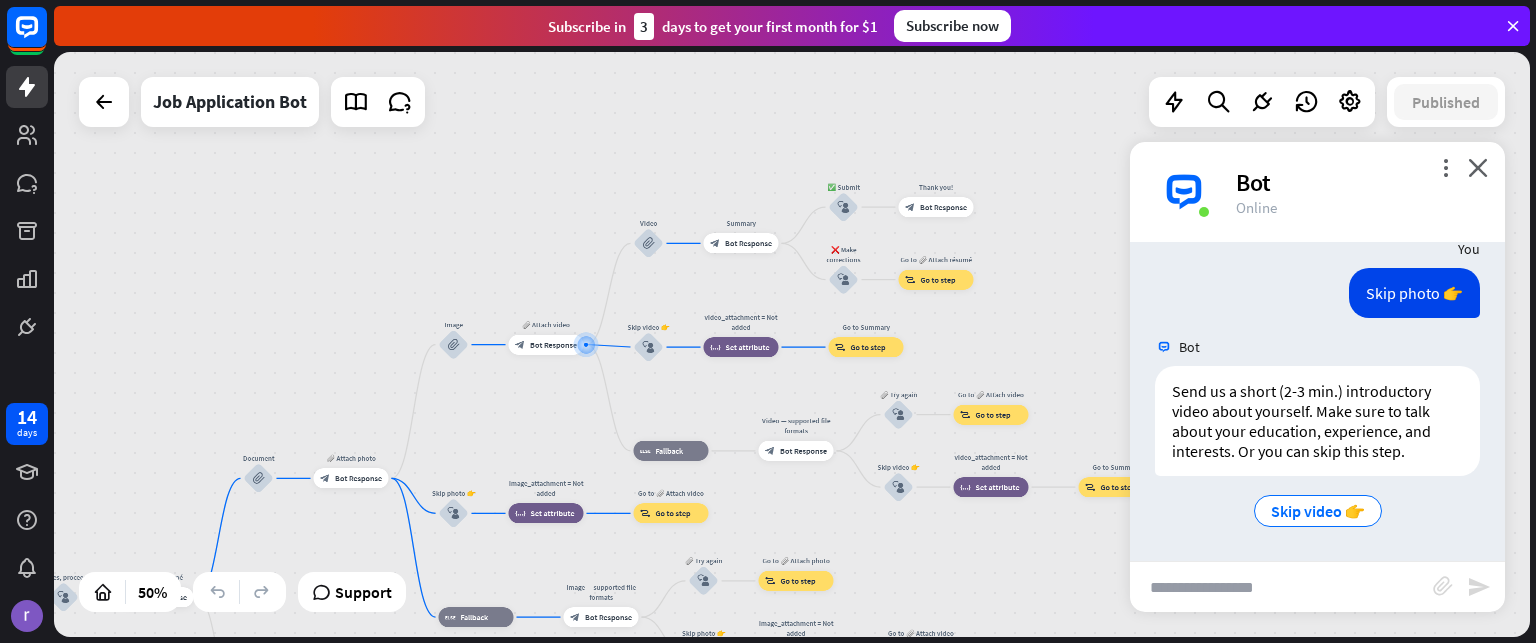 scroll, scrollTop: 9470, scrollLeft: 0, axis: vertical 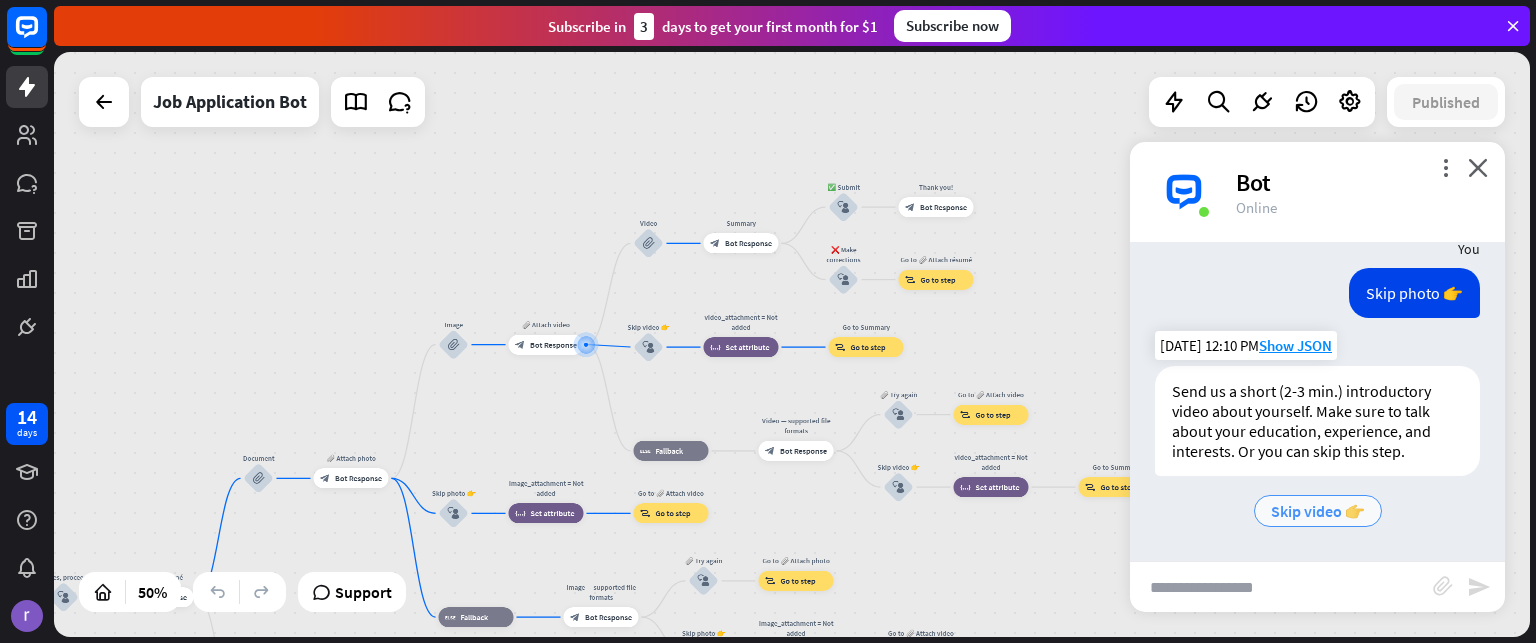 click on "Skip video 👉" at bounding box center (1318, 511) 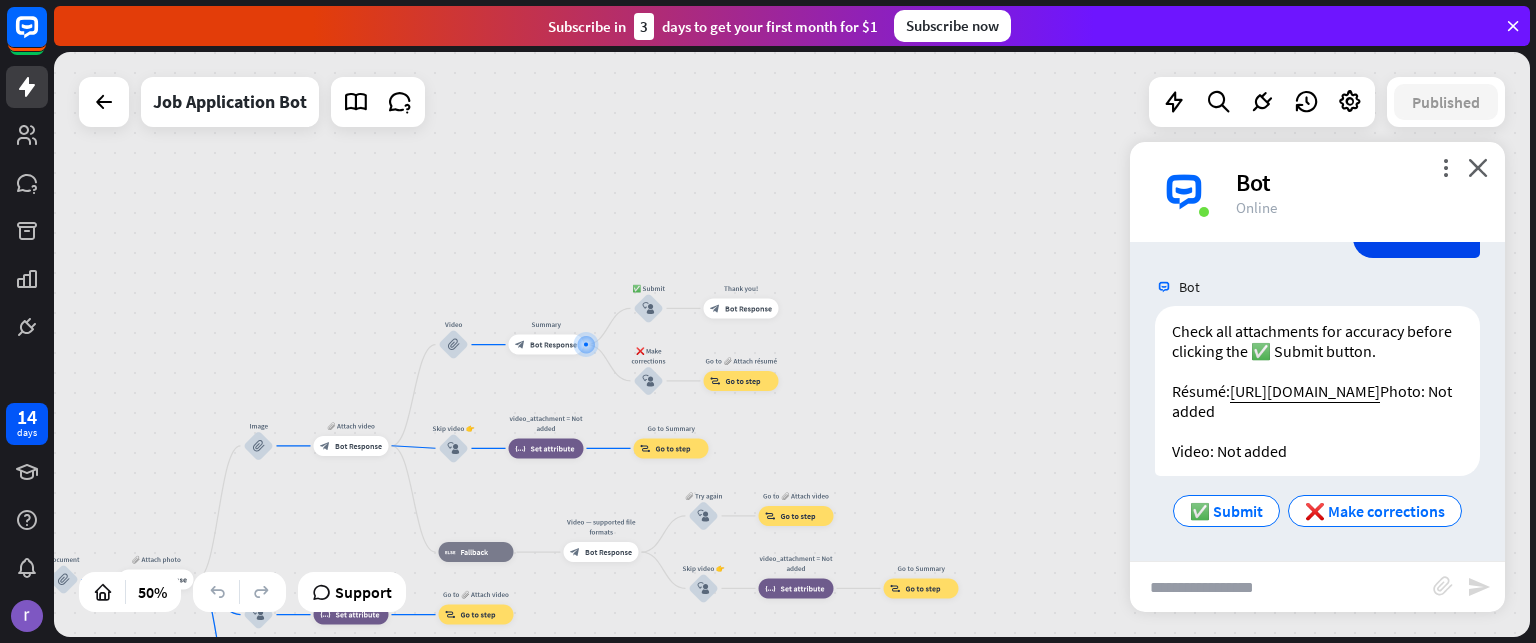 scroll, scrollTop: 9846, scrollLeft: 0, axis: vertical 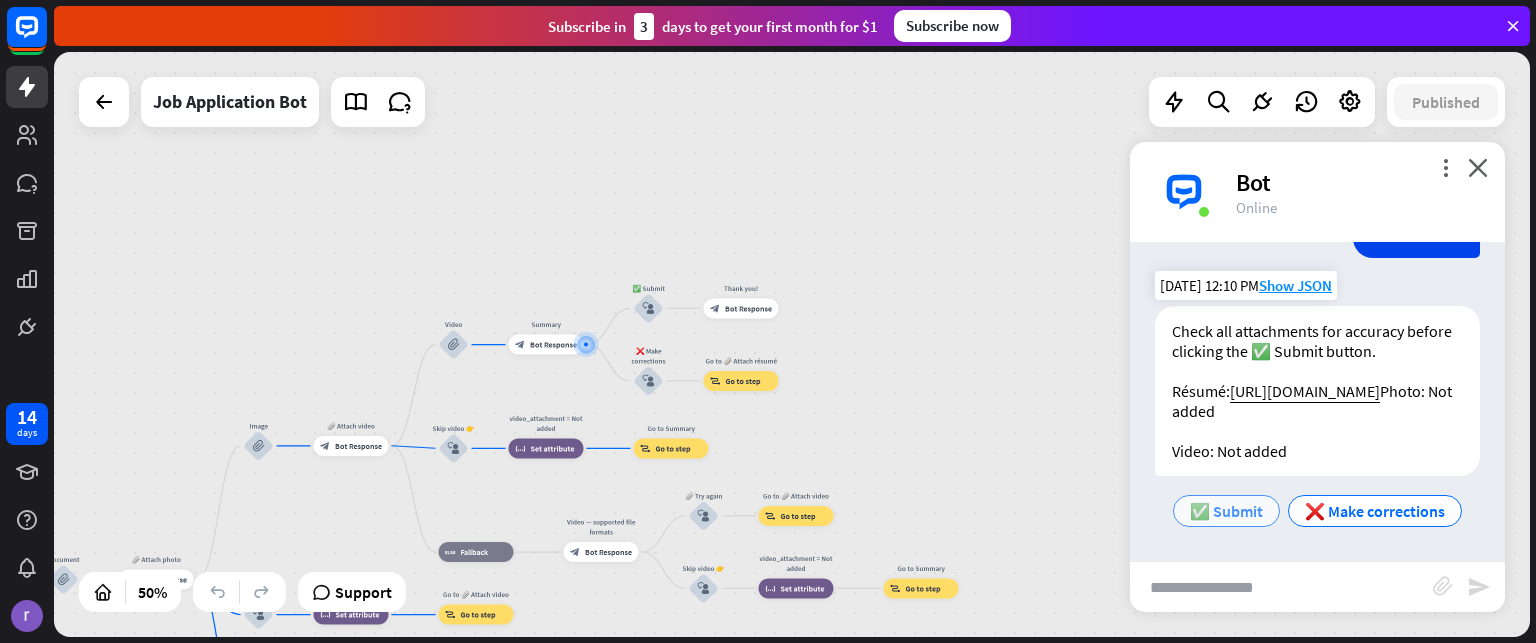 click on "✅ Submit" at bounding box center [1226, 511] 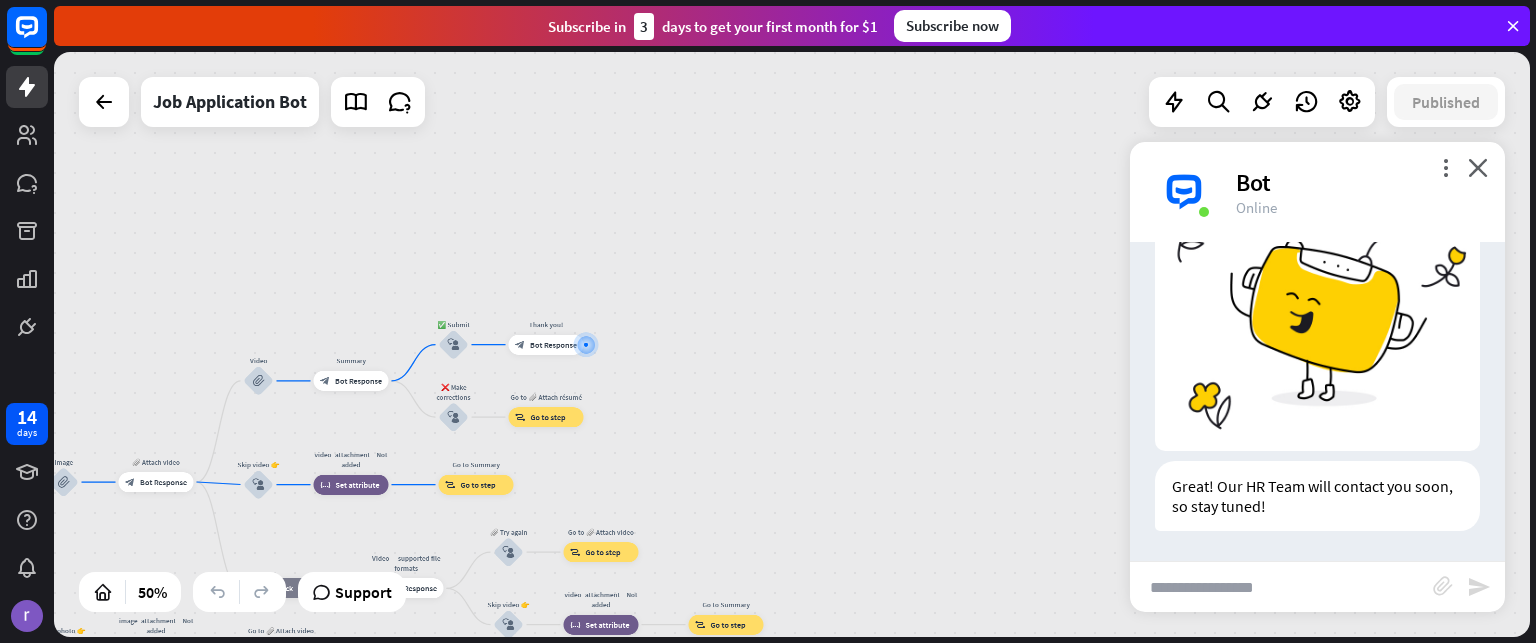 scroll, scrollTop: 10273, scrollLeft: 0, axis: vertical 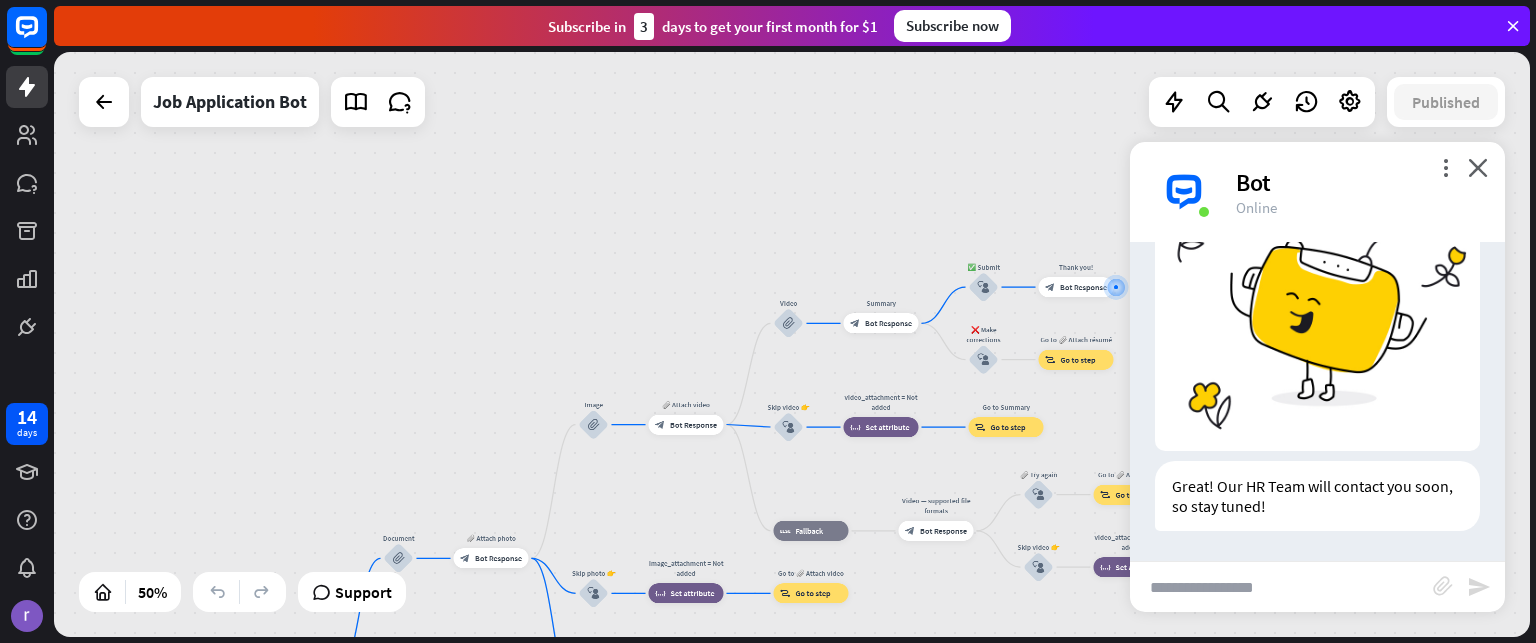 click on "more_vert
close
Bot
Online" at bounding box center [1317, 192] 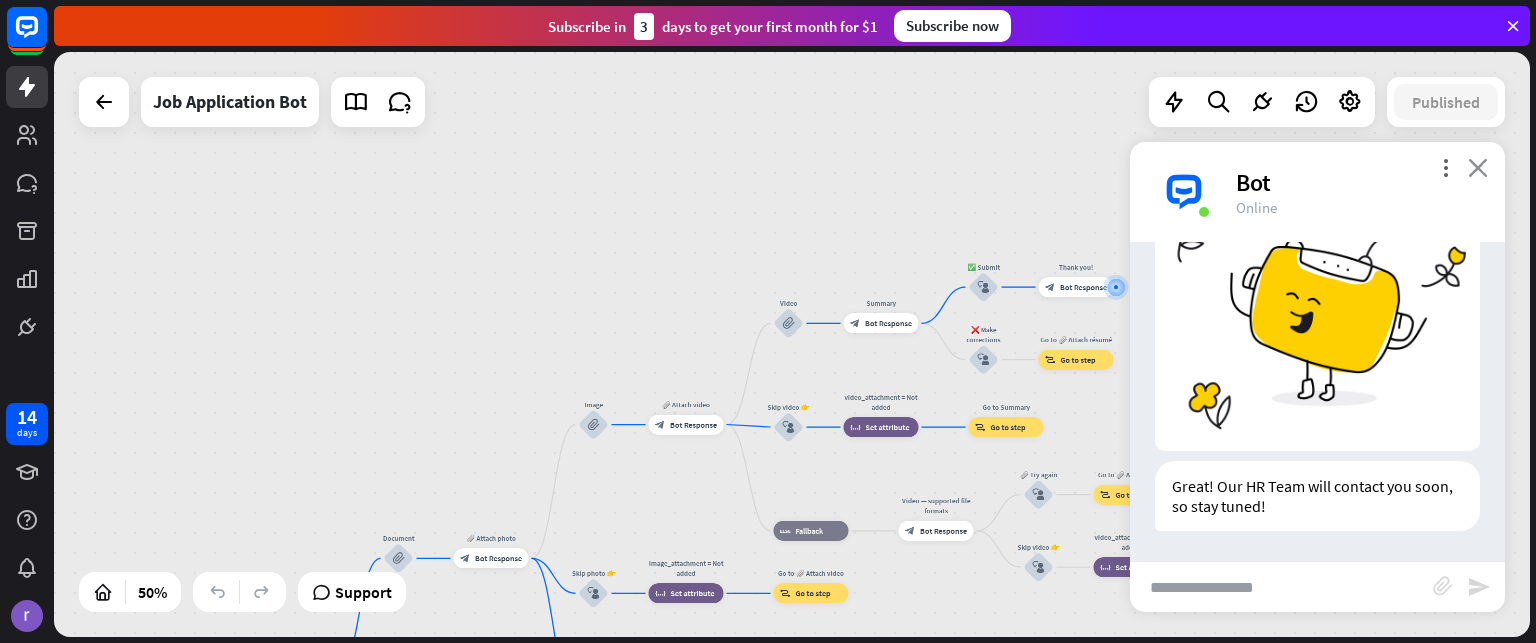 click on "close" at bounding box center (1478, 167) 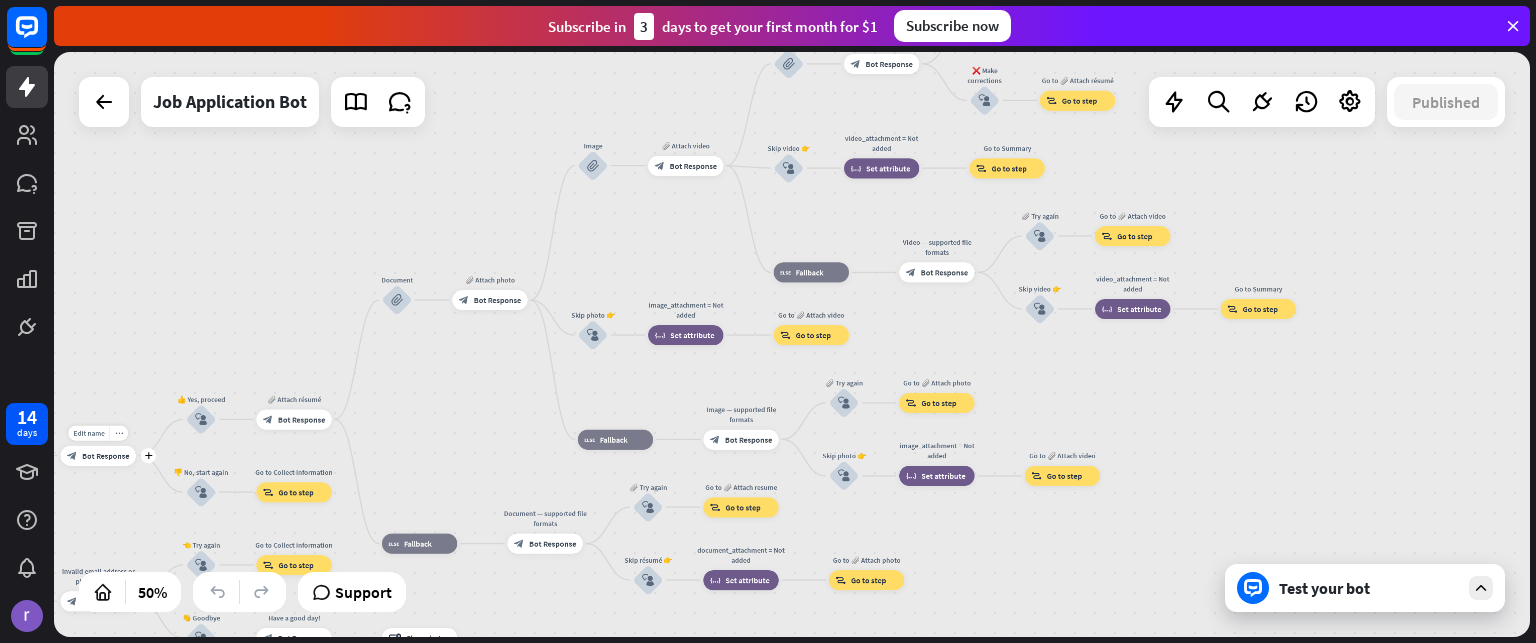click on "home_2   Start point                 Welcome message   block_bot_response   Bot Response                 ✨ Main menu   block_user_input                 Main menu   block_bot_response   Bot Response                 🔥 Apply now — start   block_user_input                 Ready to proceed?   block_bot_response   Bot Response                 👍 Yes, let’s go   block_user_input                 Collect information   block_question   Question                   block_success   Success       Edit name   more_horiz         plus     block_bot_response   Bot Response                 👍 Yes, proceed   block_user_input                 📎 Attach résumé   block_bot_response   Bot Response                 Document   block_attachment                 📎 Attach photo   block_bot_response   Bot Response                 Image   block_attachment                 📎 Attach video   block_bot_response   Bot Response                 Video   block_attachment                 Summary     Bot Response" at bounding box center (792, 344) 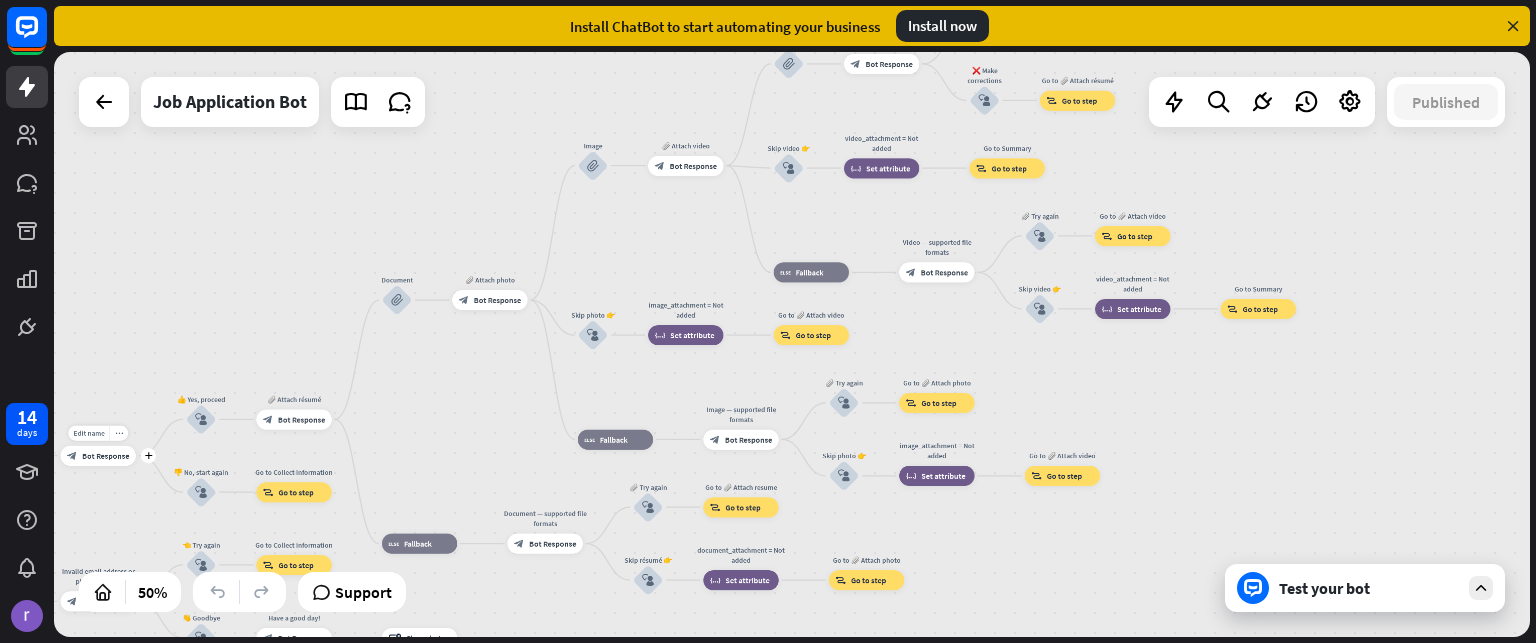 click at bounding box center [1513, 26] 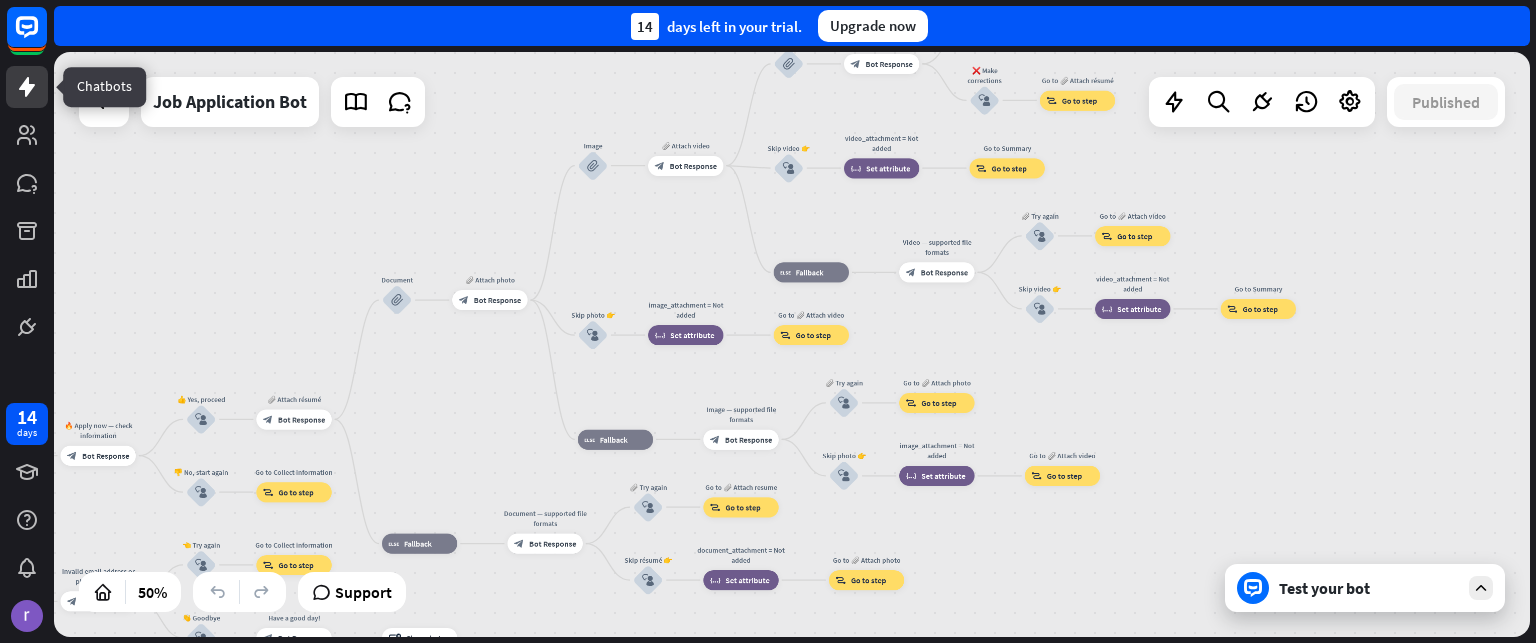 click 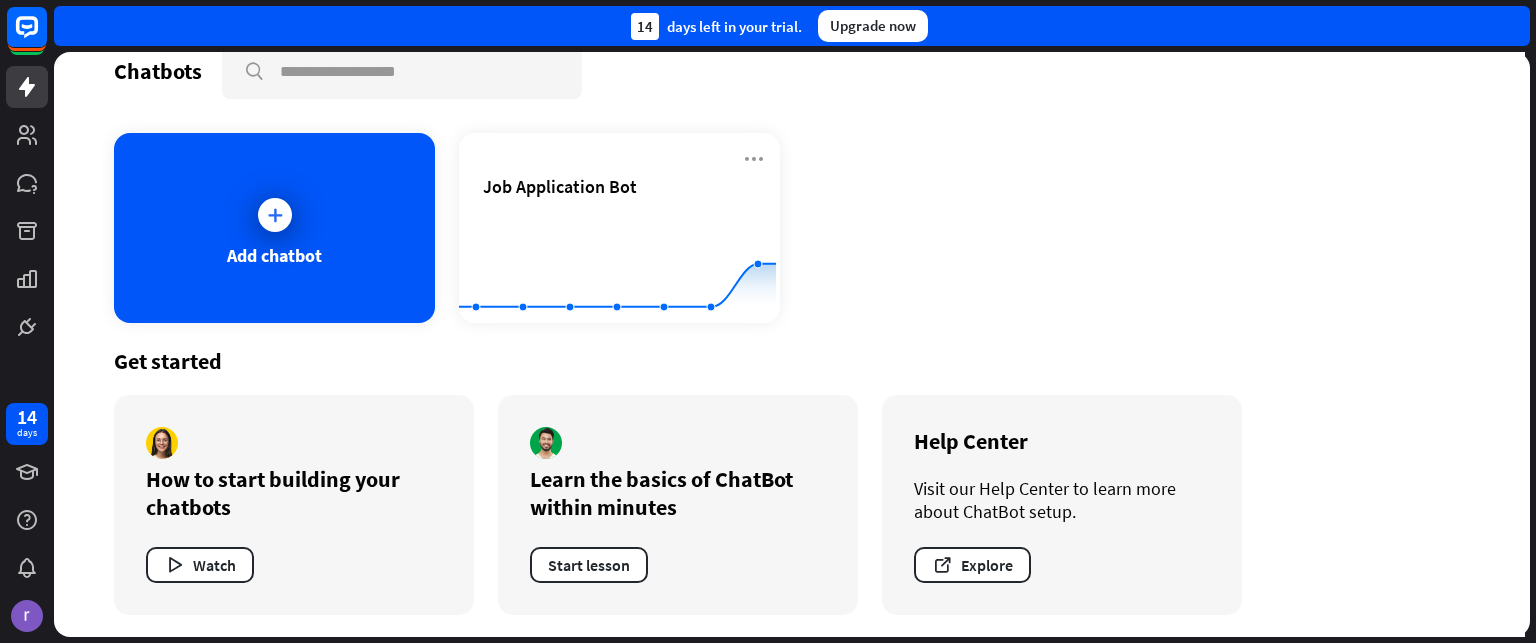 scroll, scrollTop: 0, scrollLeft: 0, axis: both 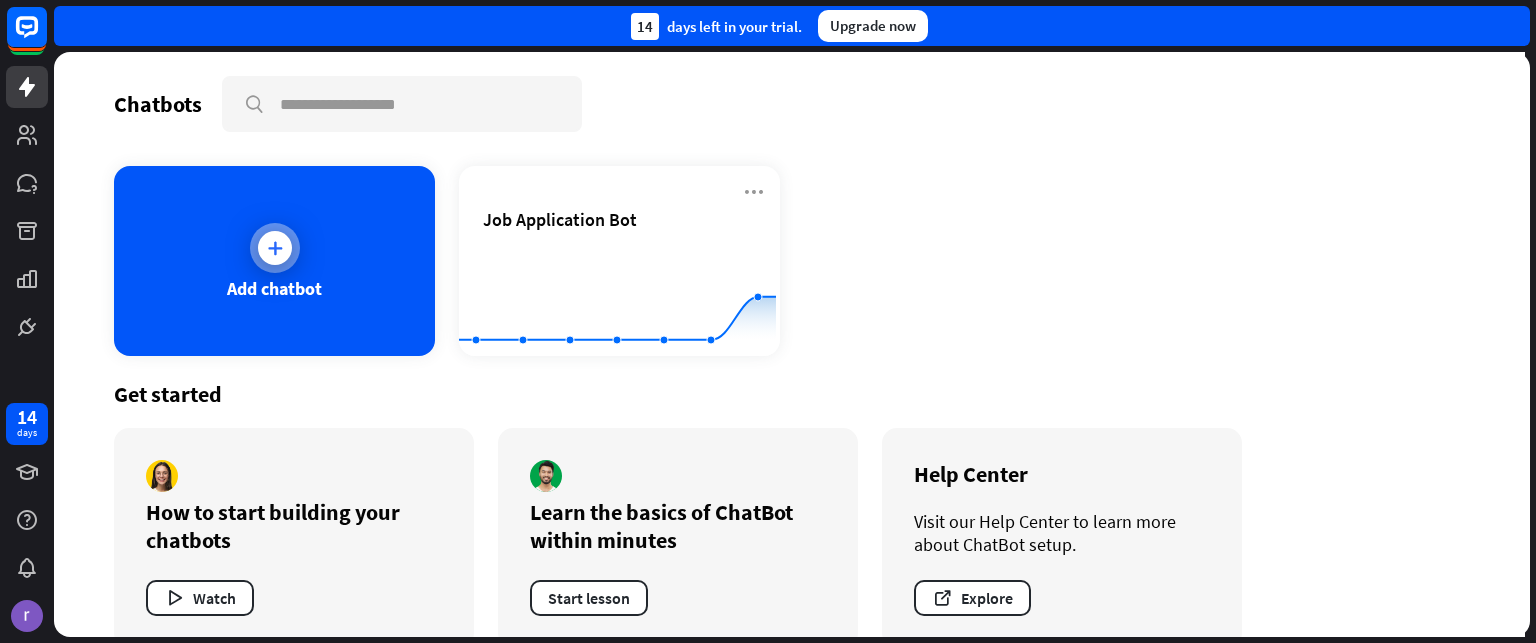 click at bounding box center [275, 248] 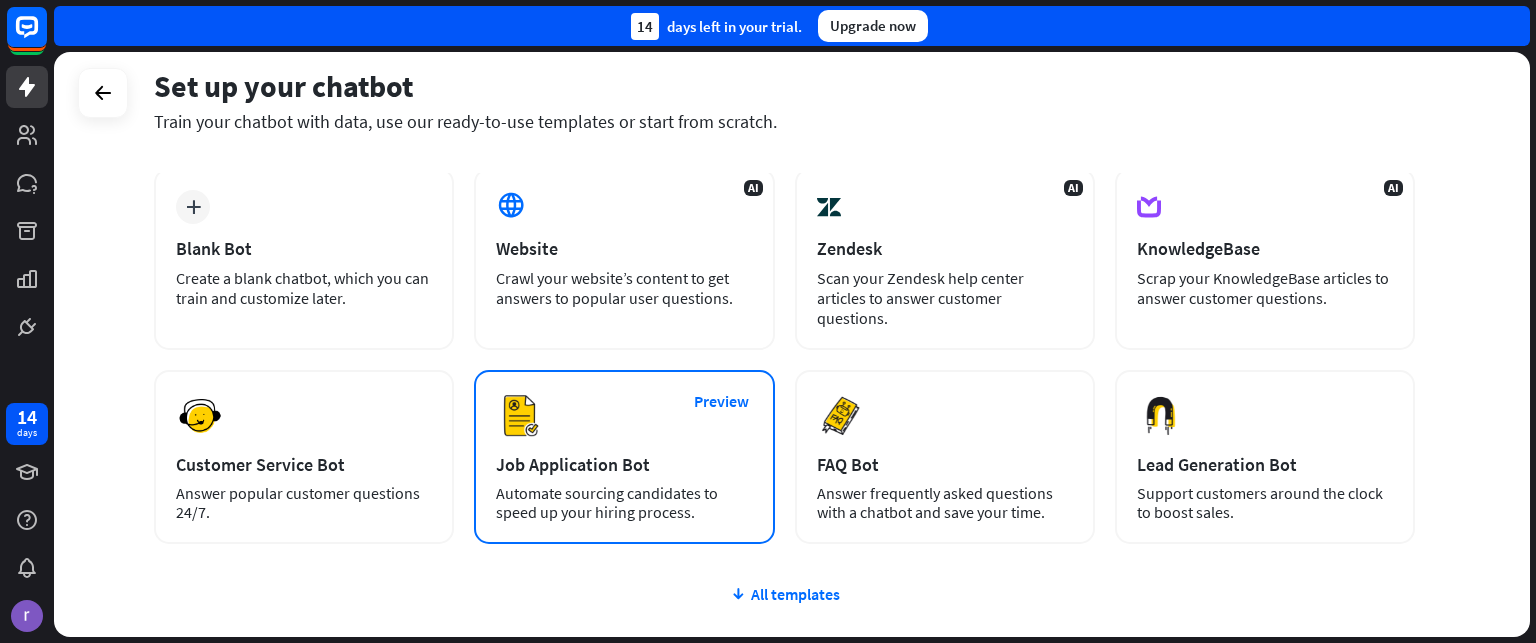 scroll, scrollTop: 72, scrollLeft: 0, axis: vertical 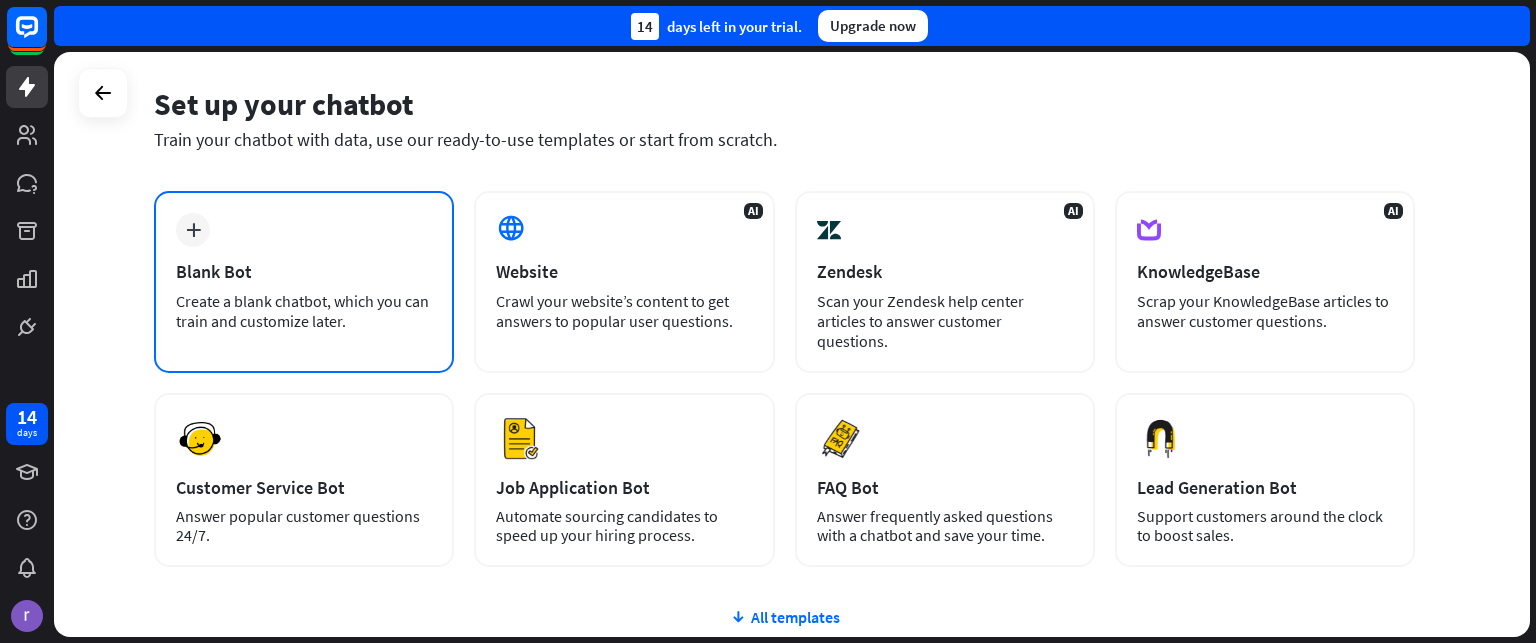 click on "plus   Blank Bot
Create a blank chatbot, which you can train and
customize later." at bounding box center [304, 282] 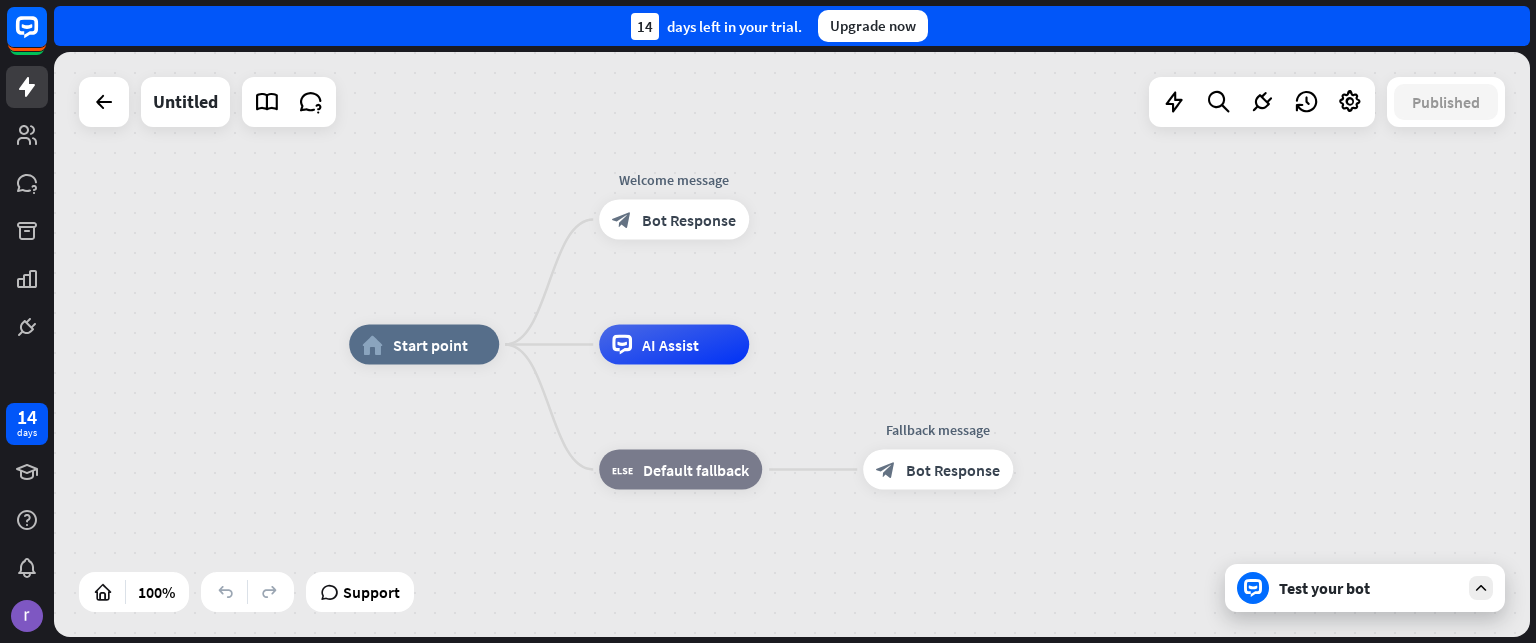 click at bounding box center [104, 102] 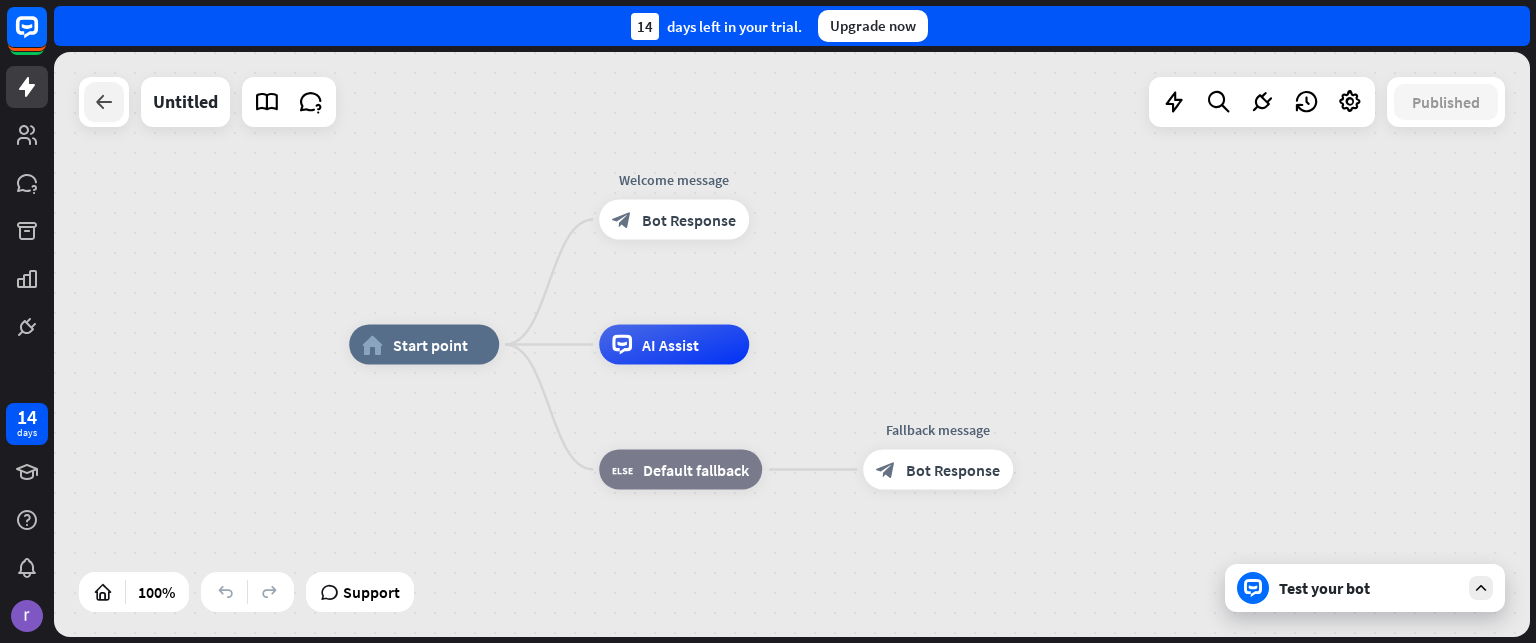 click at bounding box center (104, 102) 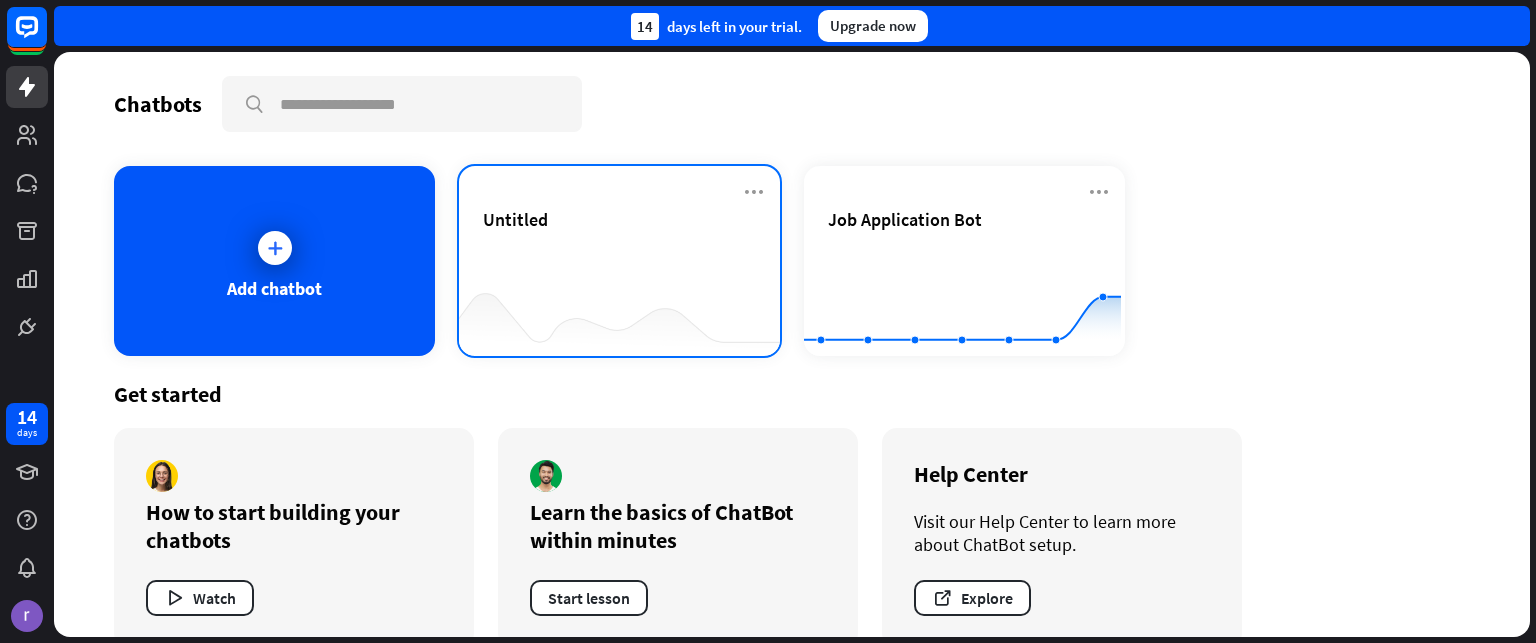 scroll, scrollTop: 33, scrollLeft: 0, axis: vertical 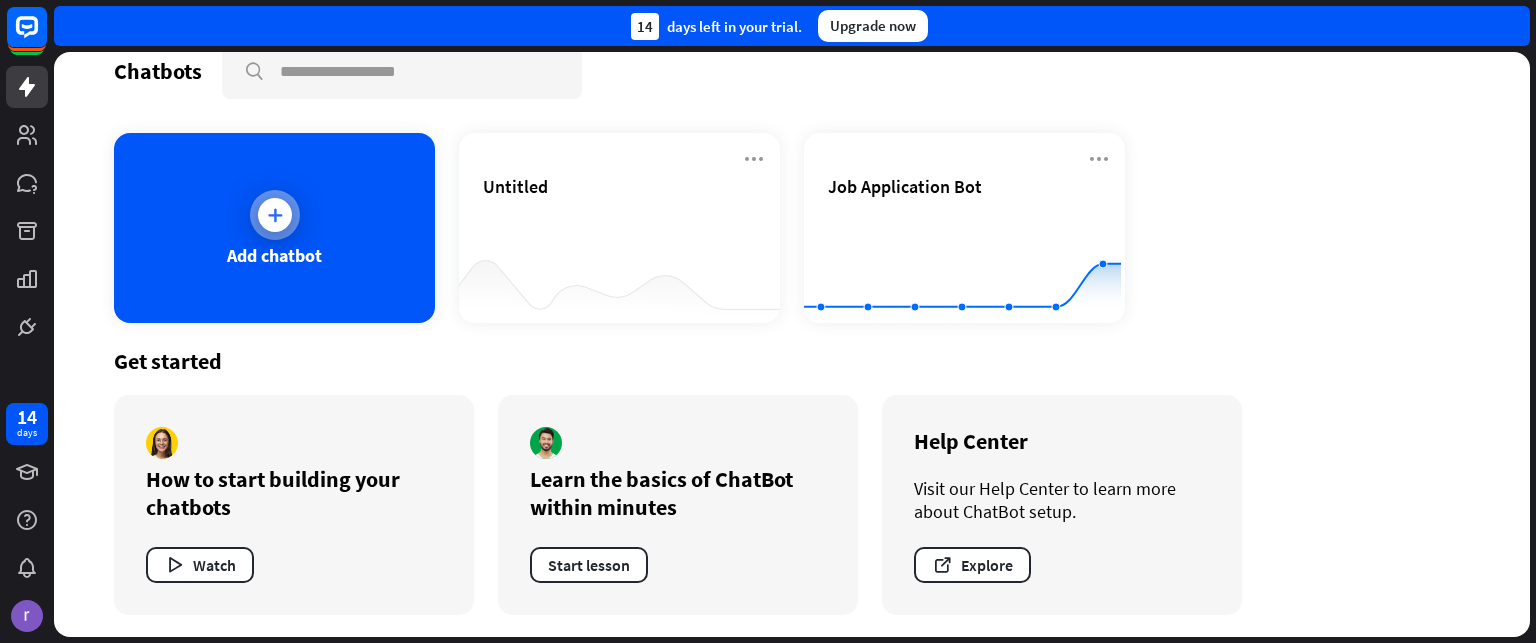 click at bounding box center [275, 215] 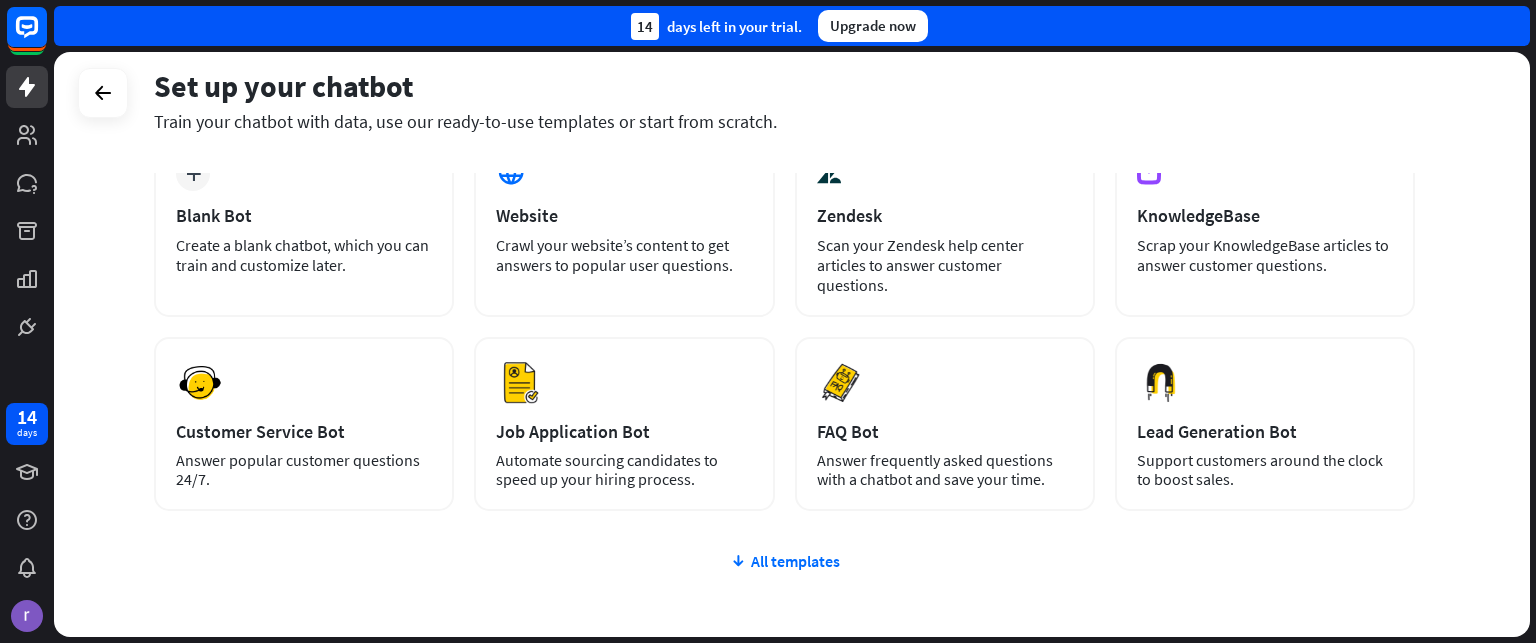 scroll, scrollTop: 131, scrollLeft: 0, axis: vertical 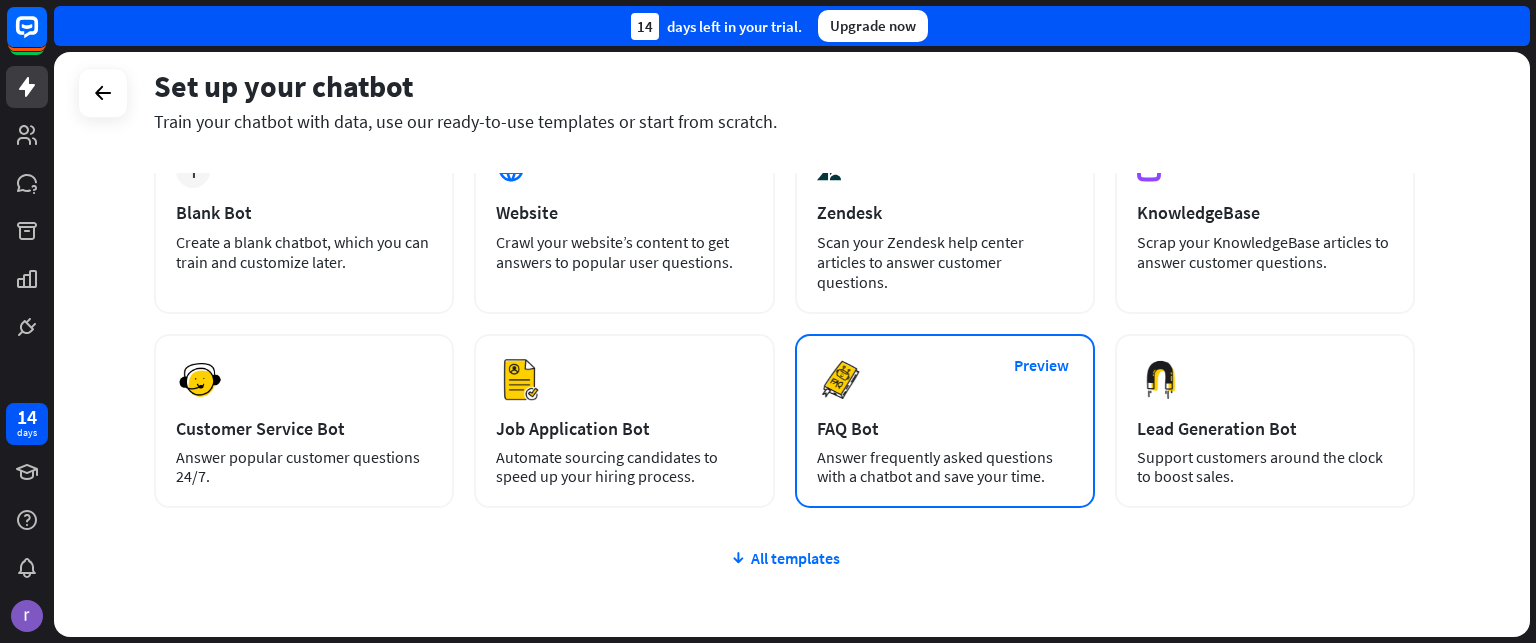 click on "Preview
FAQ Bot
[PERSON_NAME] frequently asked questions with a chatbot and save your time." at bounding box center (945, 421) 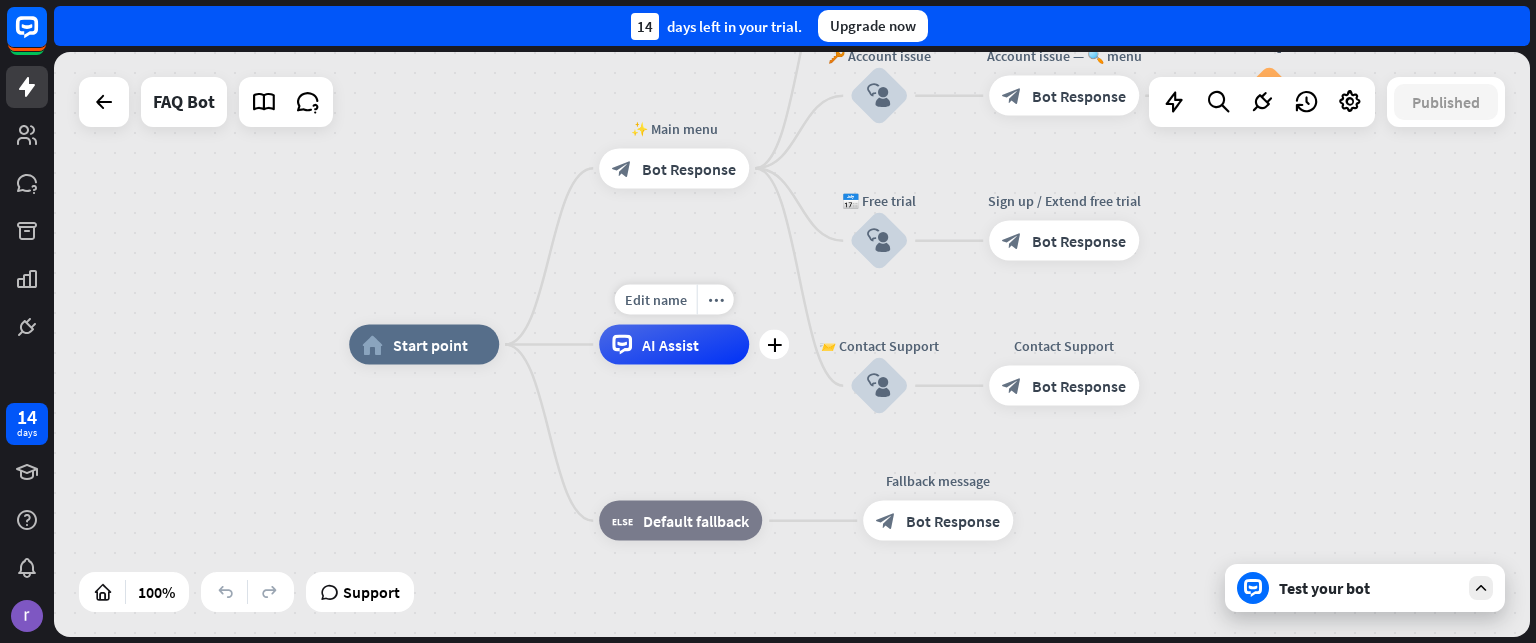 click on "AI Assist" at bounding box center [670, 345] 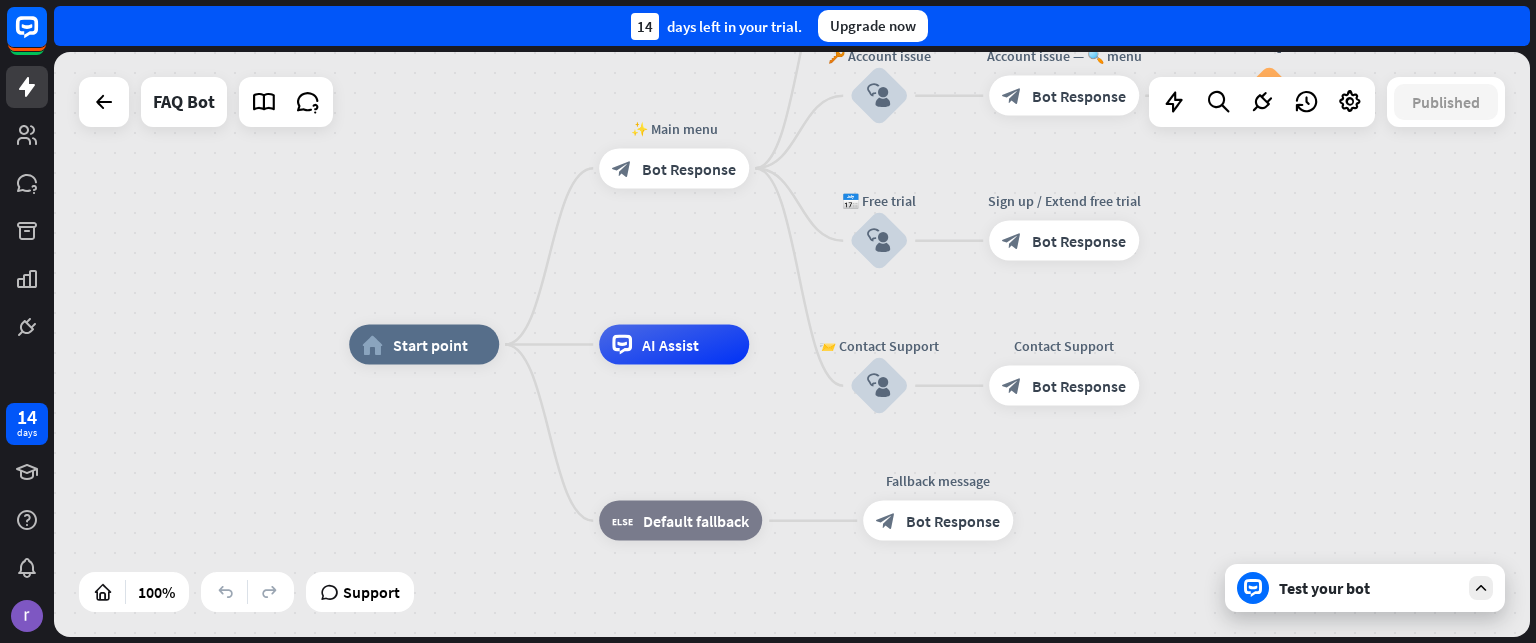 click on "home_2   Start point                 ✨ Main menu   block_bot_response   Bot Response                 💲 Subscription   block_user_input                 Subscription plan — 🔍 menu   block_bot_response   Bot Response                 Subscription plan FAQ   block_faq                 🔑 Account issue   block_user_input                 Account issue — 🔍 menu   block_bot_response   Bot Response                 Account issue FAQ   block_faq                 📅 Free trial   block_user_input                 Sign up / Extend free trial   block_bot_response   Bot Response                 📨 Contact Support   block_user_input                 Contact Support   block_bot_response   Bot Response                     AI Assist                   block_fallback   Default fallback                 Fallback message   block_bot_response   Bot Response" at bounding box center (792, 344) 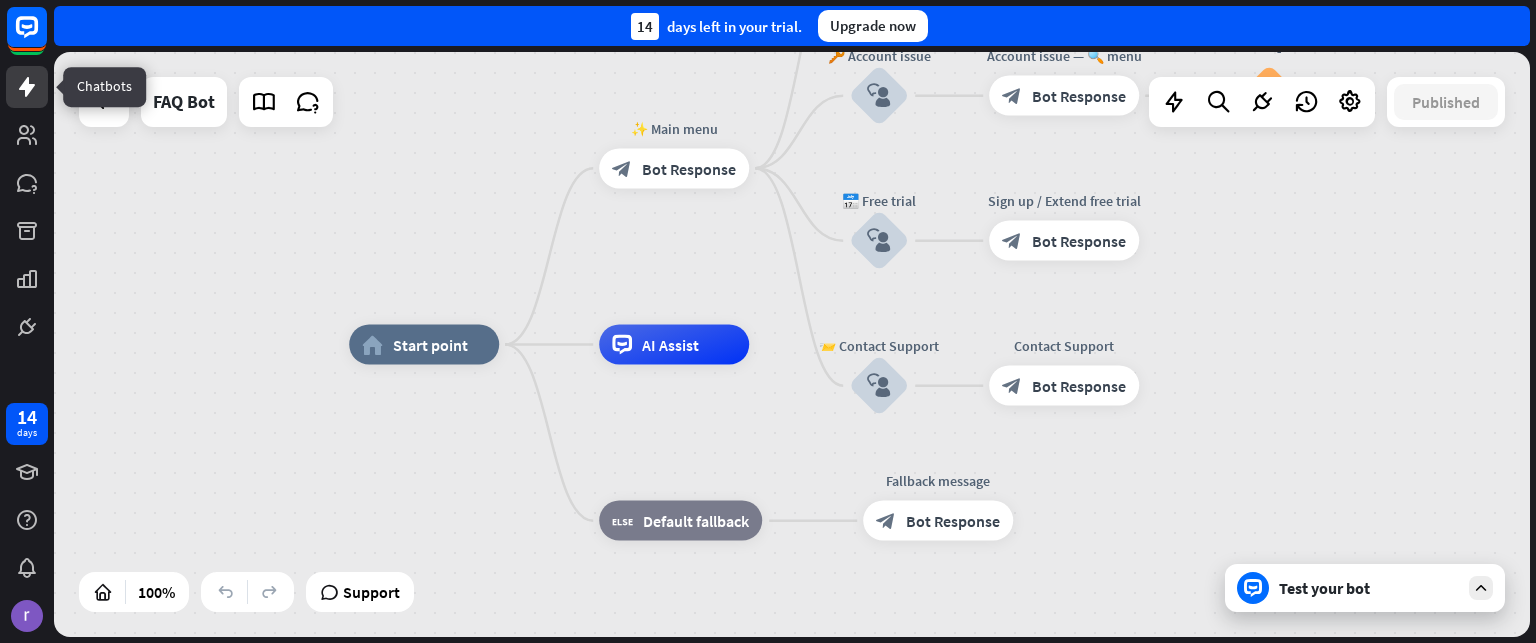 click 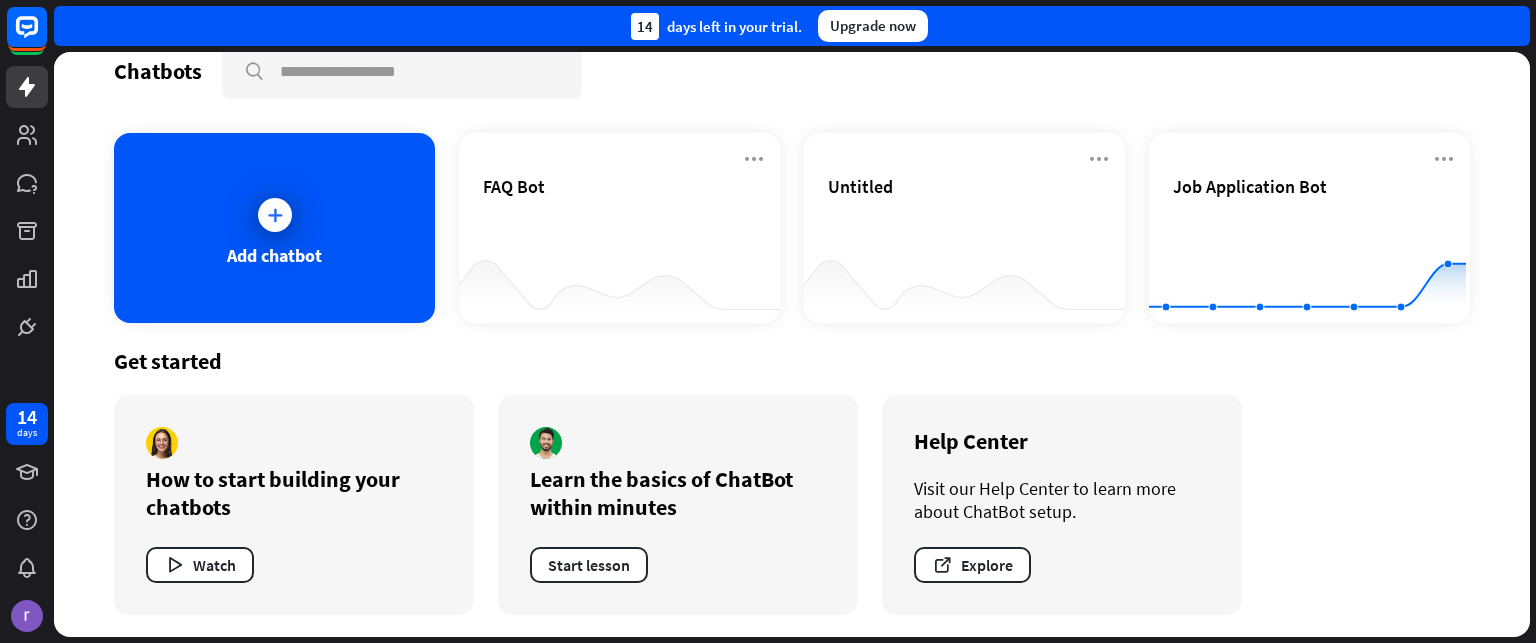scroll, scrollTop: 0, scrollLeft: 0, axis: both 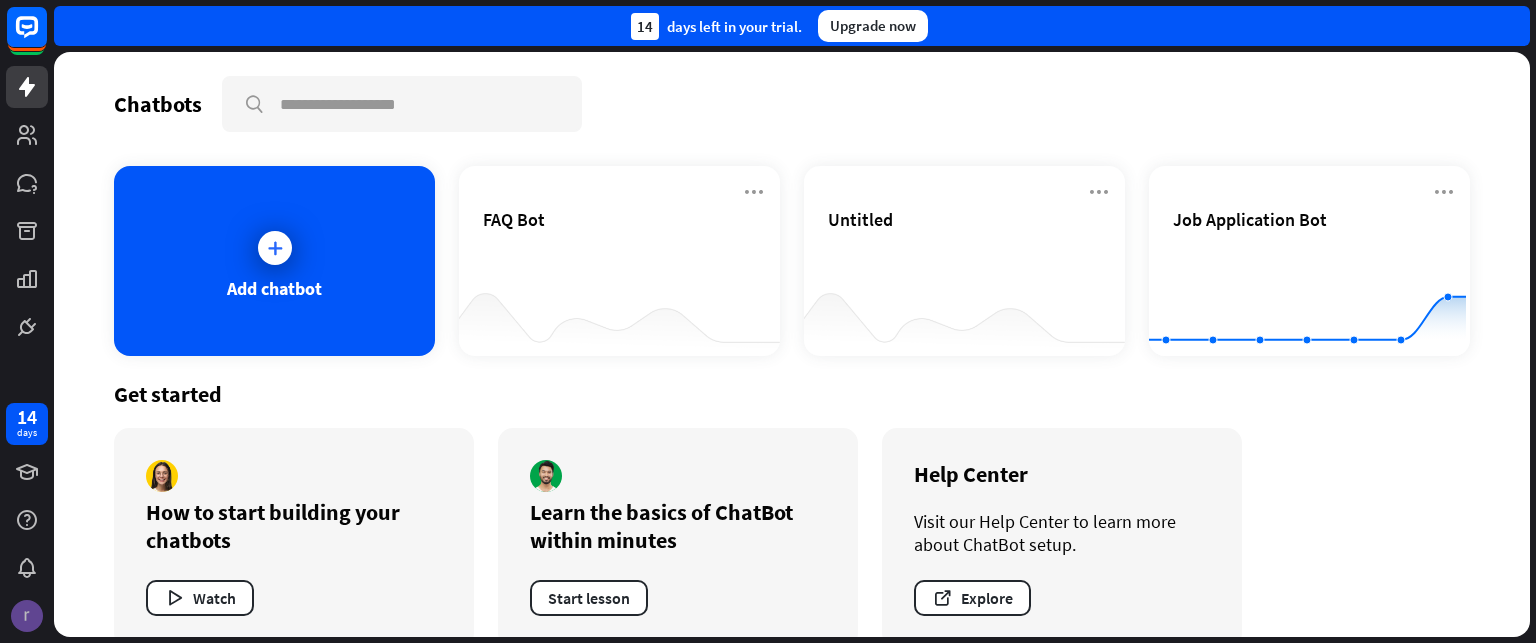 click at bounding box center [27, 616] 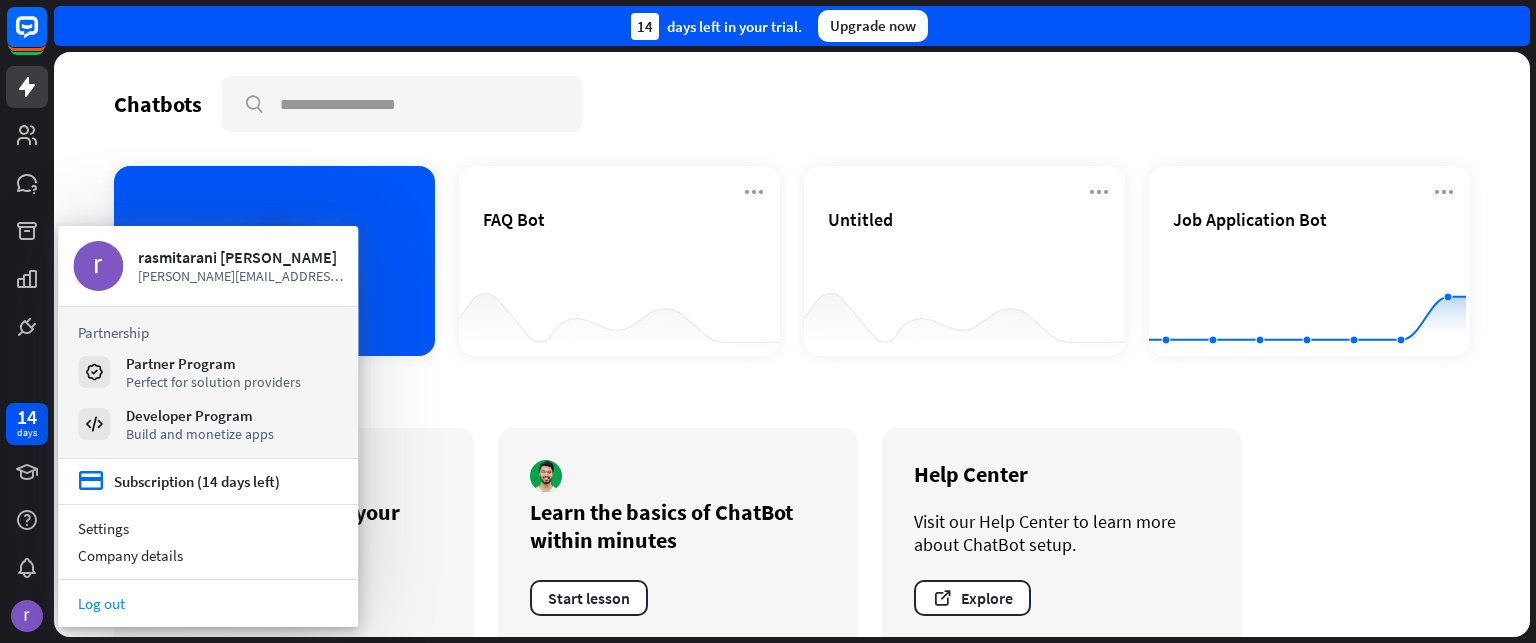 click on "Log out" at bounding box center [208, 603] 